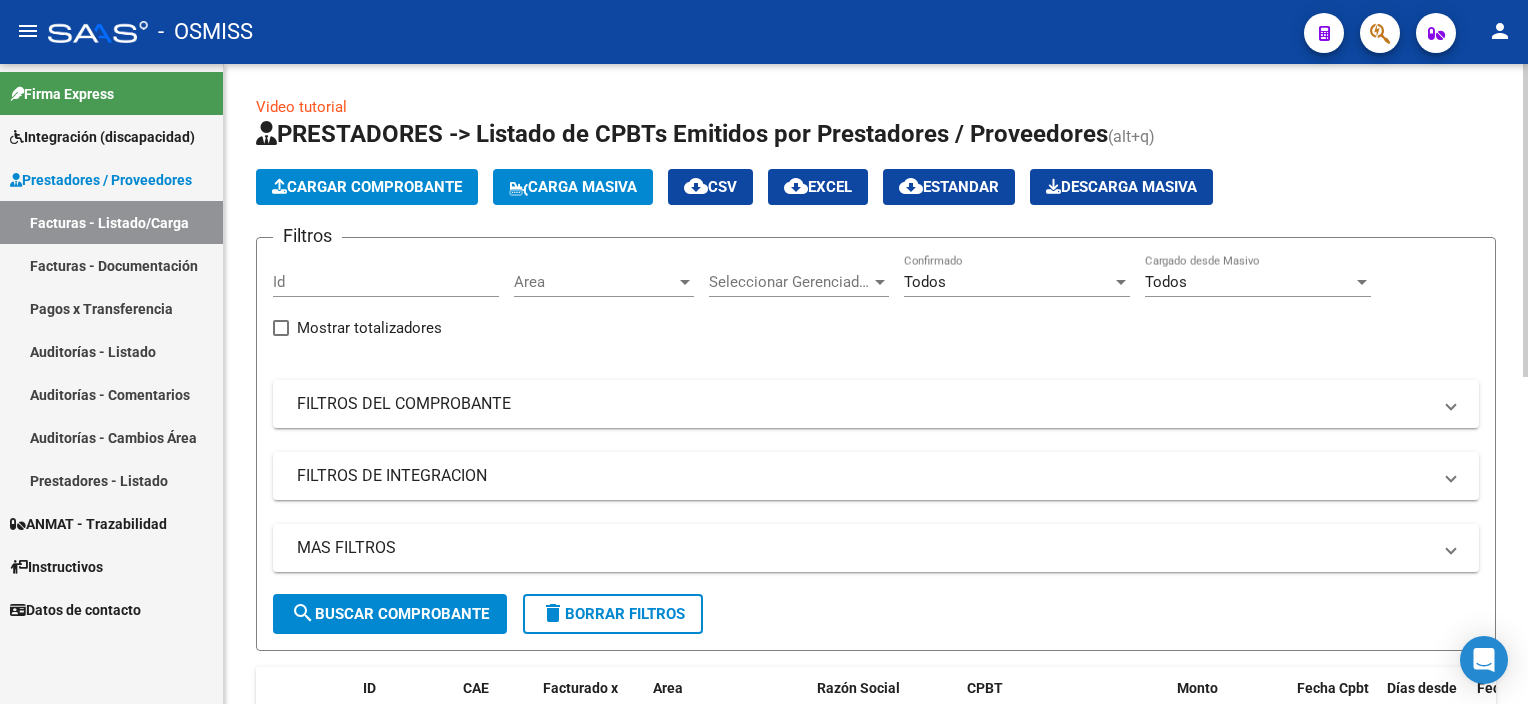 scroll, scrollTop: 0, scrollLeft: 0, axis: both 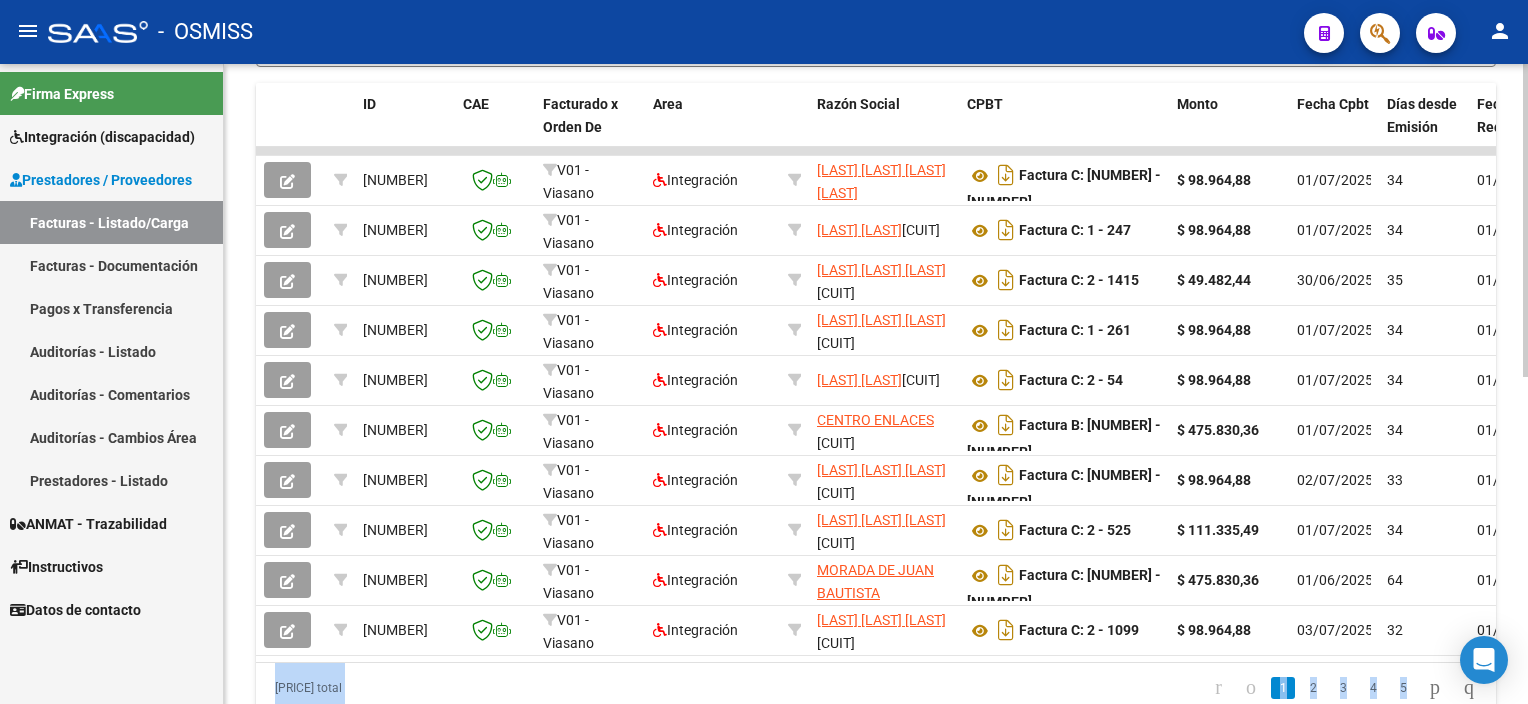 drag, startPoint x: 1517, startPoint y: 401, endPoint x: 1522, endPoint y: 304, distance: 97.128784 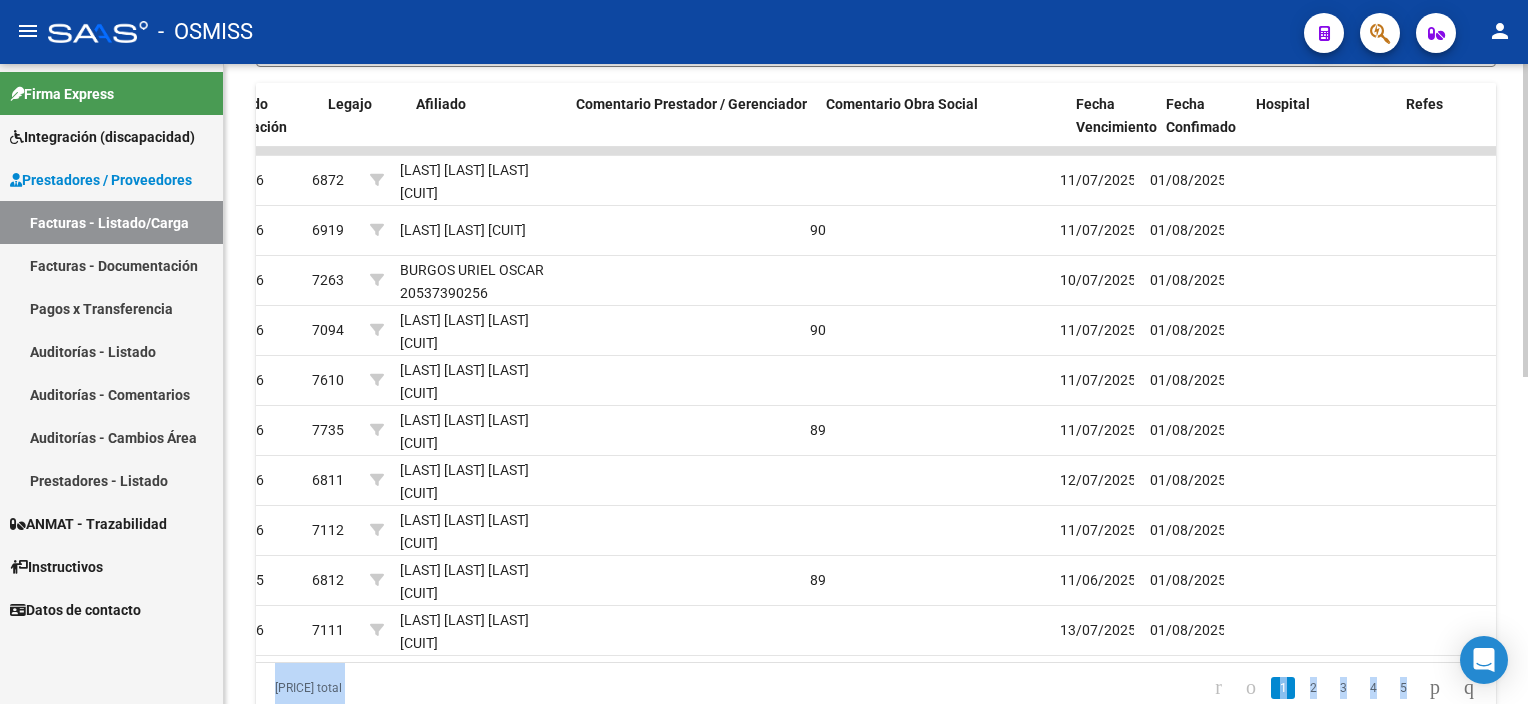 scroll, scrollTop: 0, scrollLeft: 0, axis: both 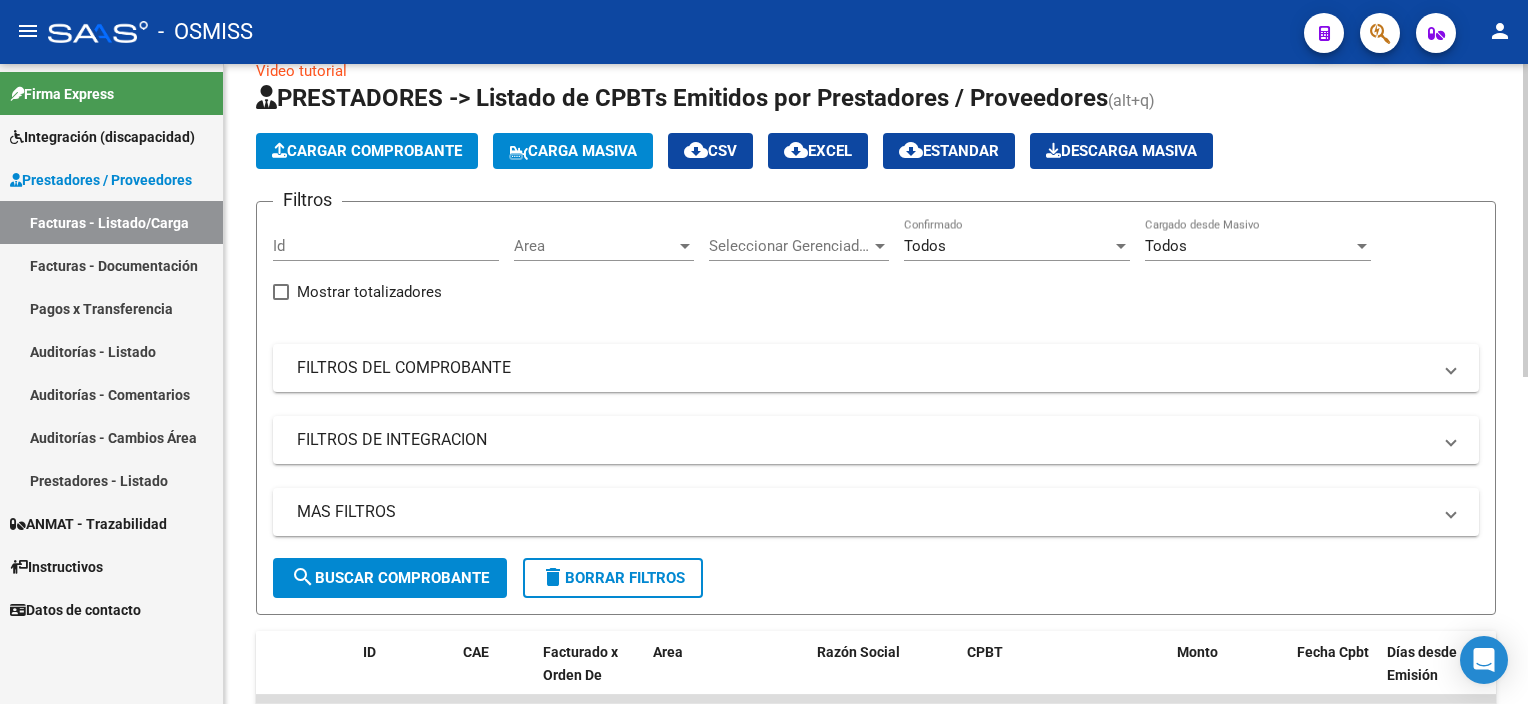 click on "Video tutorial   PRESTADORES -> Listado de CPBTs Emitidos por Prestadores / Proveedores (alt+q)   Cargar Comprobante
Carga Masiva  cloud_download  CSV  cloud_download  EXCEL  cloud_download  Estandar   Descarga Masiva
Filtros Id Area Area Seleccionar Gerenciador Seleccionar Gerenciador Todos Confirmado Todos Cargado desde Masivo   Mostrar totalizadores   FILTROS DEL COMPROBANTE  Comprobante Tipo Comprobante Tipo Start date – End date Fec. Comprobante Desde / Hasta Días Emisión Desde(cant. días) Días Emisión Hasta(cant. días) CUIT / Razón Social Pto. Venta Nro. Comprobante Código SSS CAE Válido CAE Válido Todos Cargado Módulo Hosp. Todos Tiene facturacion Apócrifa Hospital Refes  FILTROS DE INTEGRACION  Período De Prestación Campos del Archivo de Rendición Devuelto x SSS (dr_envio) Todos Rendido x SSS (dr_envio) Tipo de Registro Tipo de Registro Período Presentación Período Presentación Campos del Legajo Asociado (preaprobación) Afiliado Legajo (cuil/nombre) Todos  MAS FILTROS  Op" 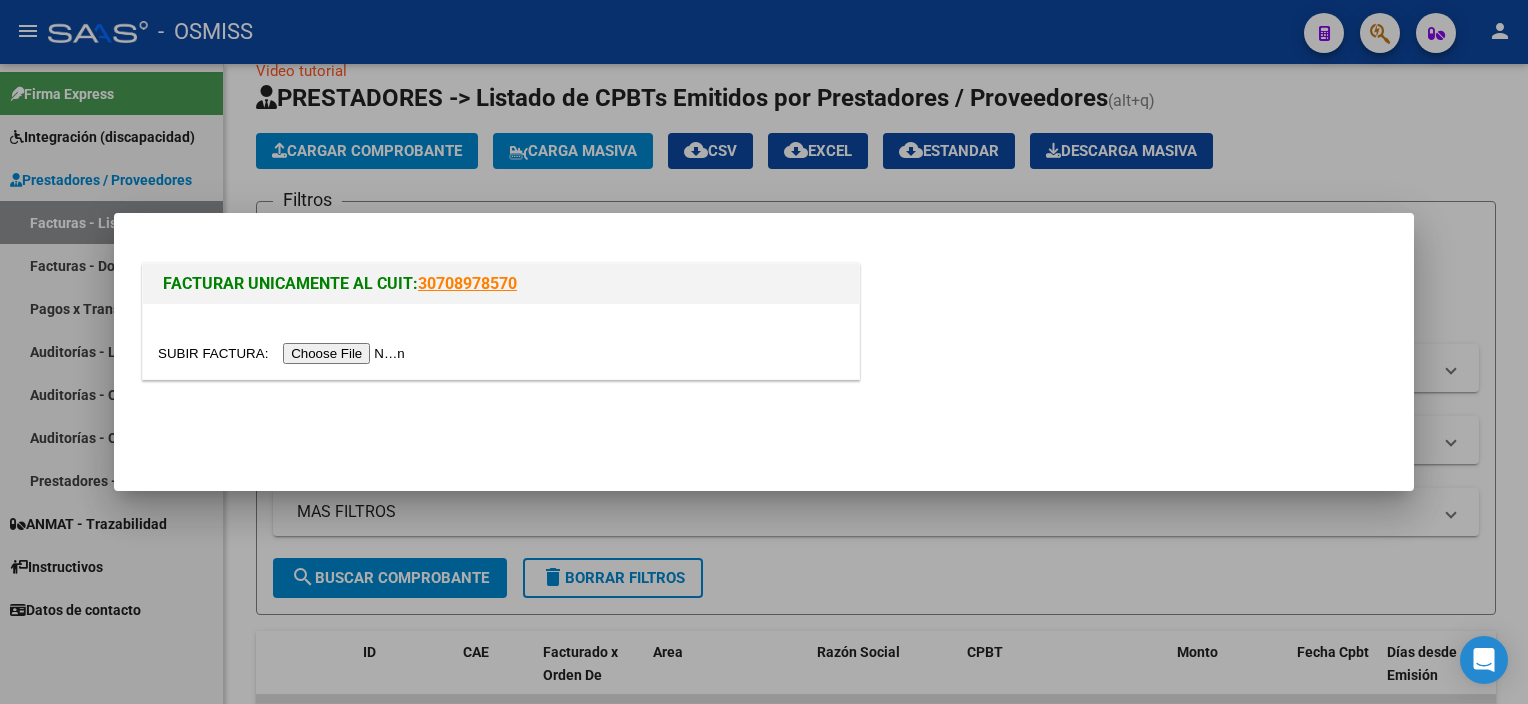 click at bounding box center (284, 353) 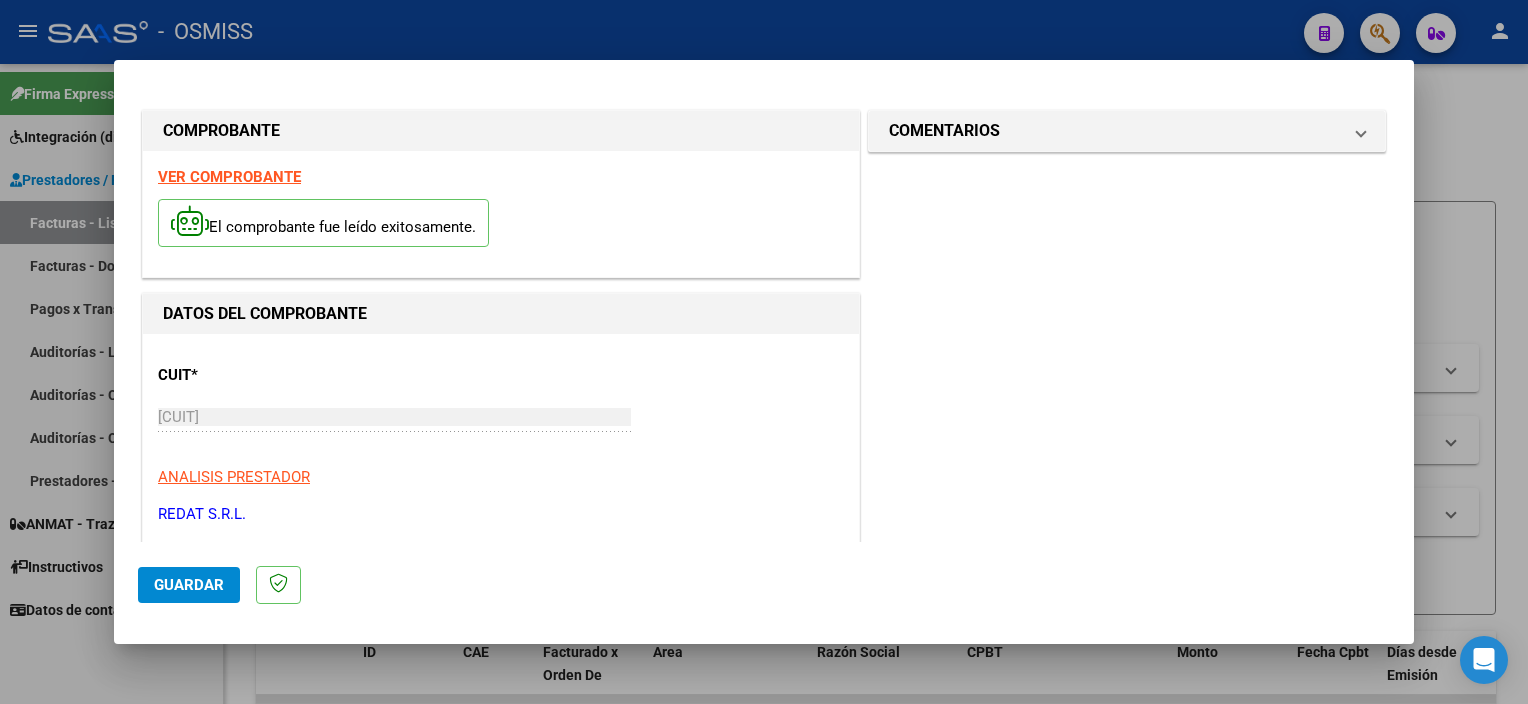 scroll, scrollTop: 295, scrollLeft: 0, axis: vertical 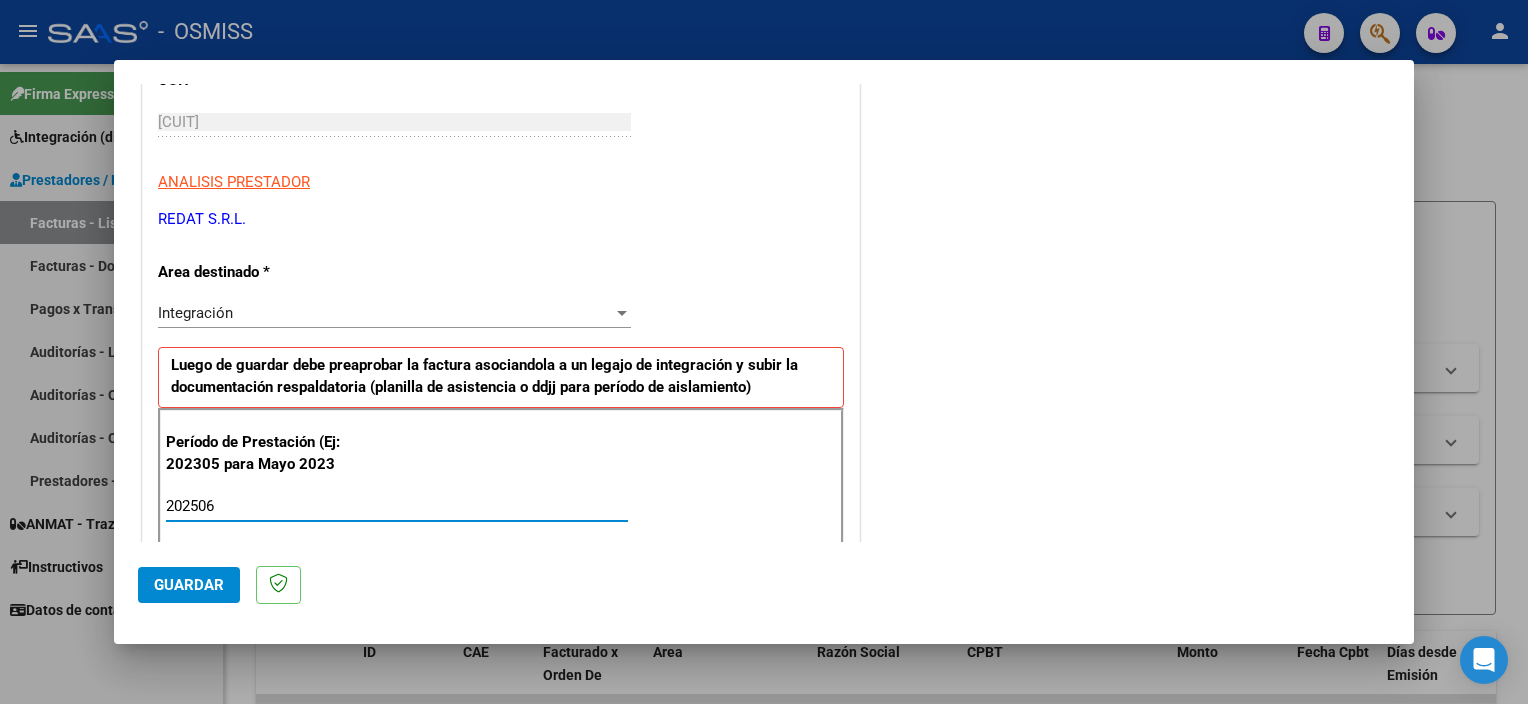 type on "202506" 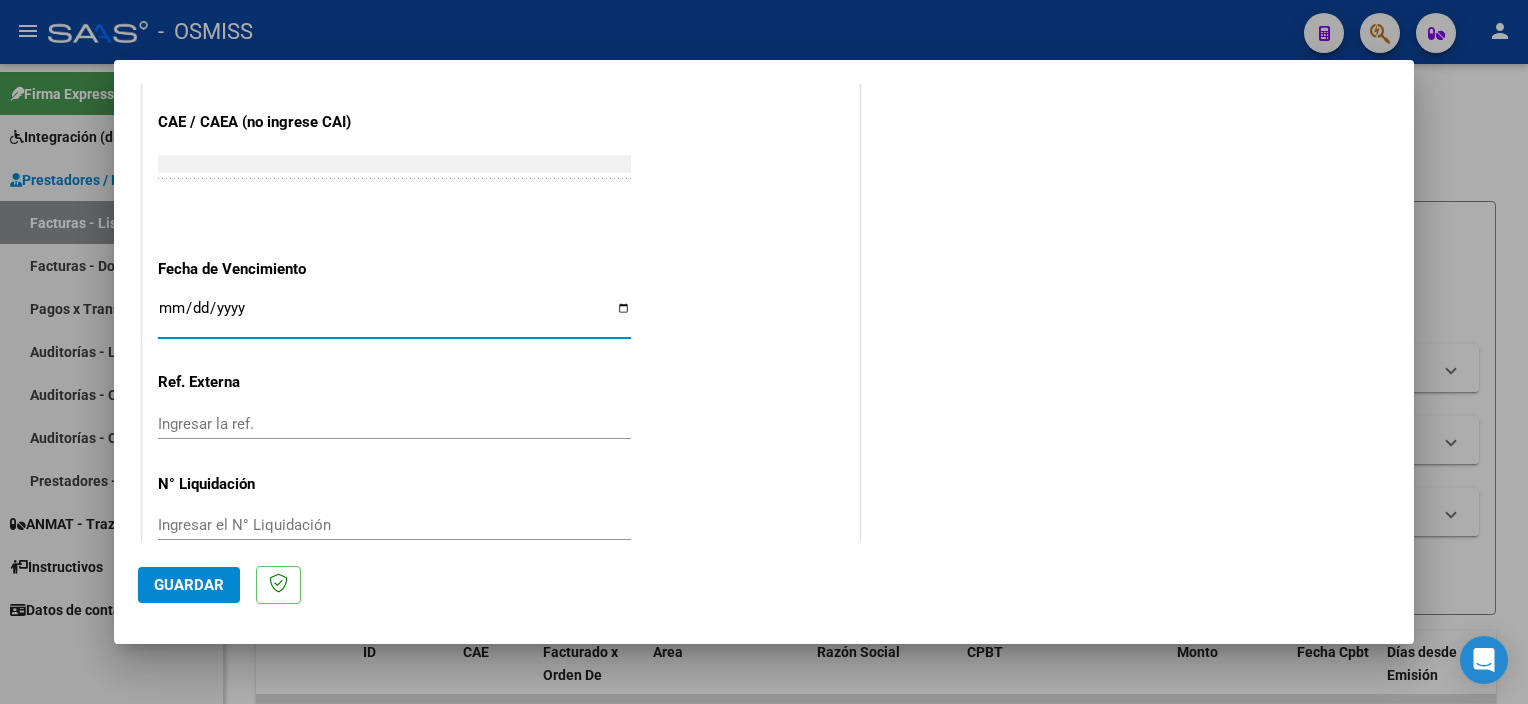 type on "2025-02-11" 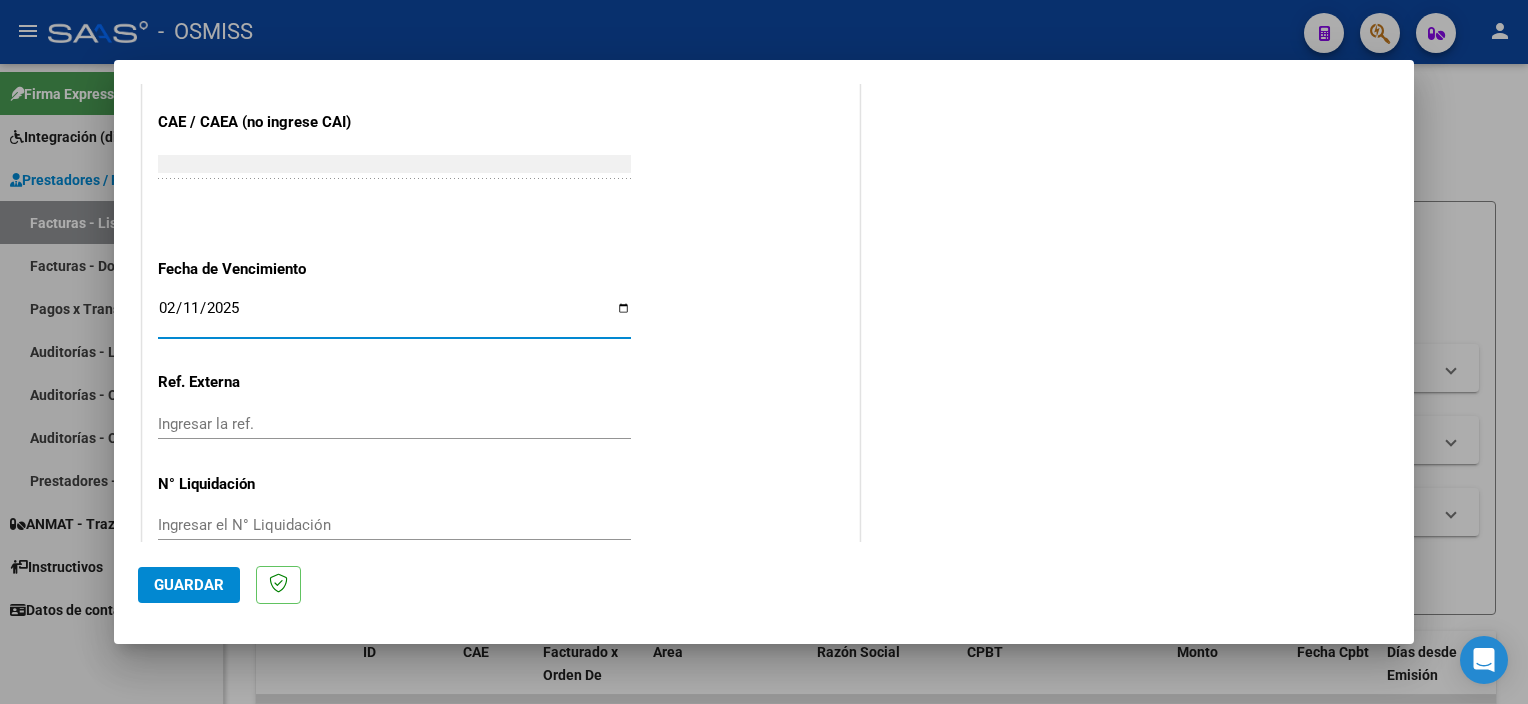 click on "2025-02-11" at bounding box center (394, 316) 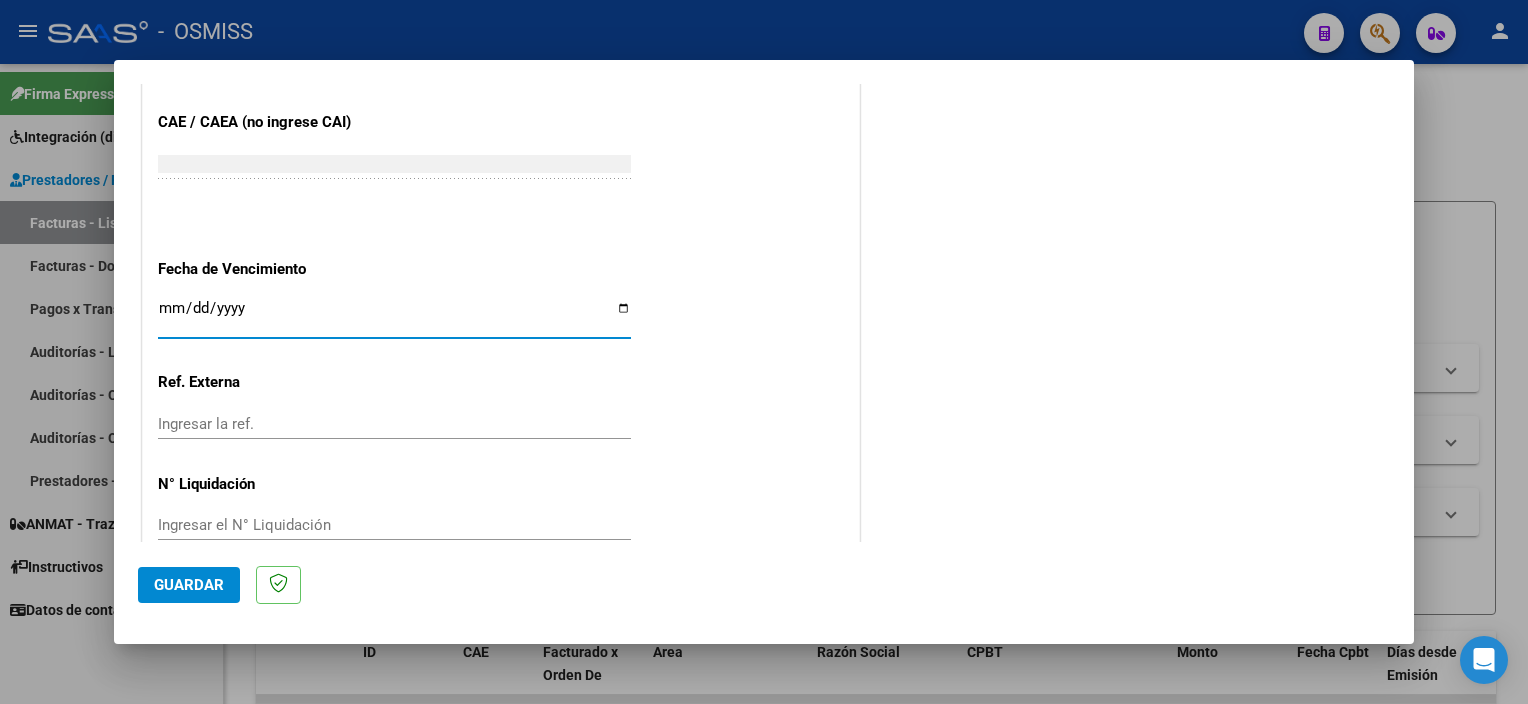 type on "2025-07-11" 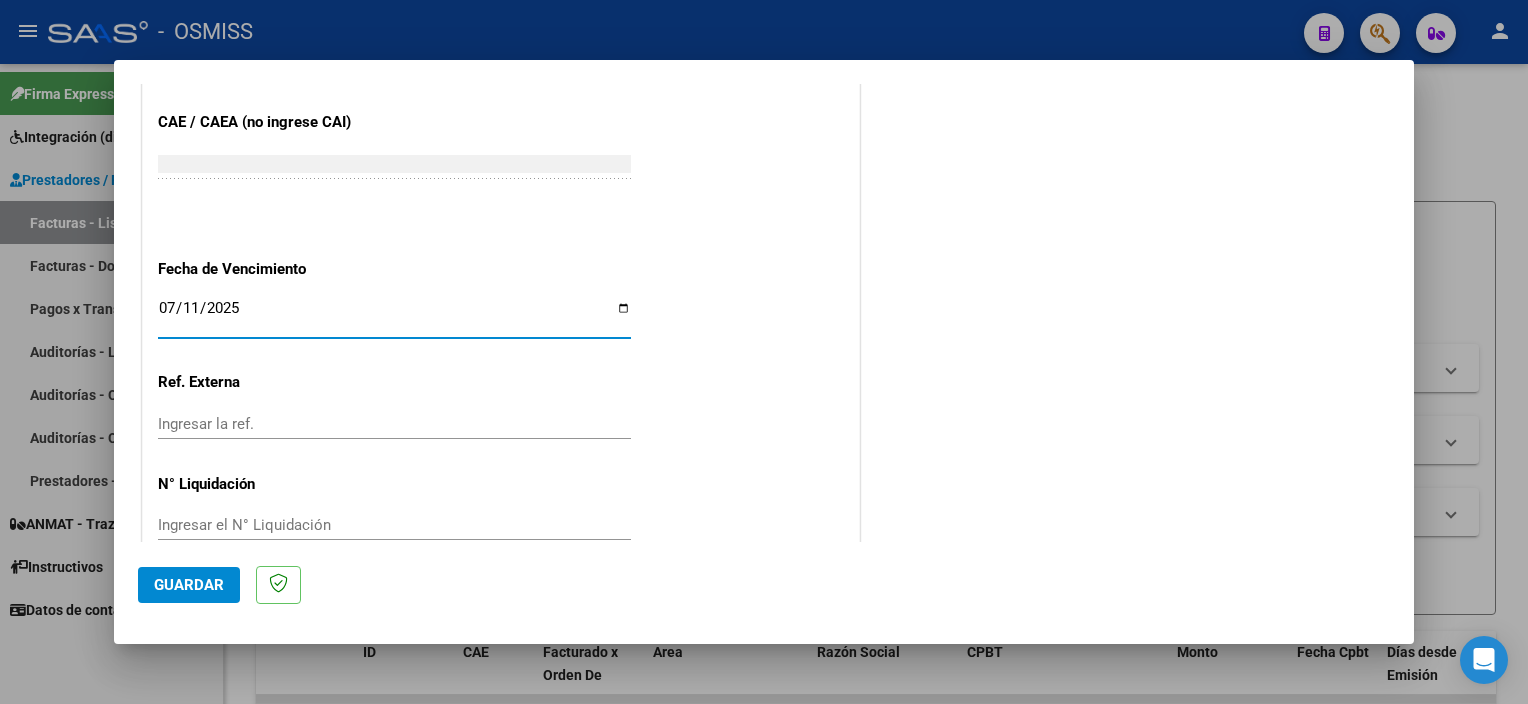 click on "Guardar" 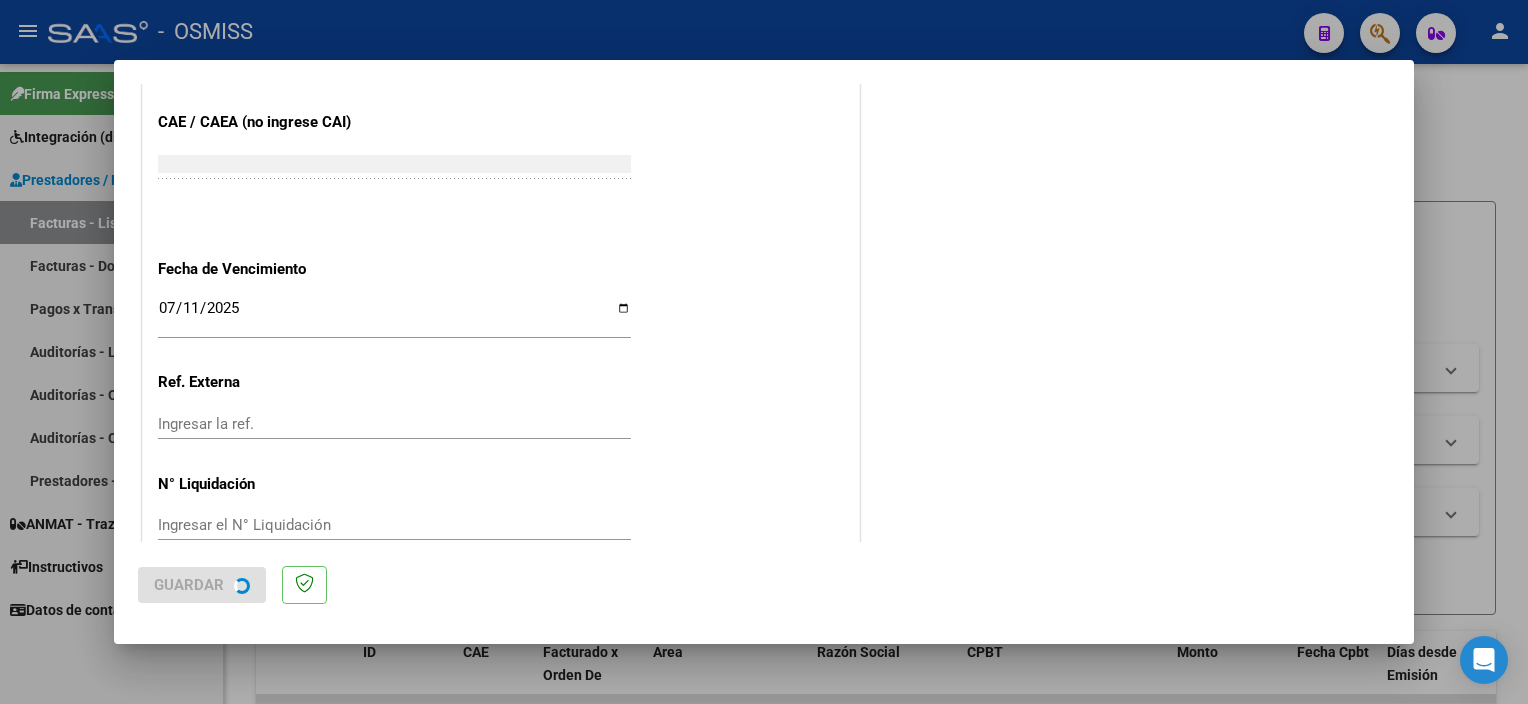 scroll, scrollTop: 0, scrollLeft: 0, axis: both 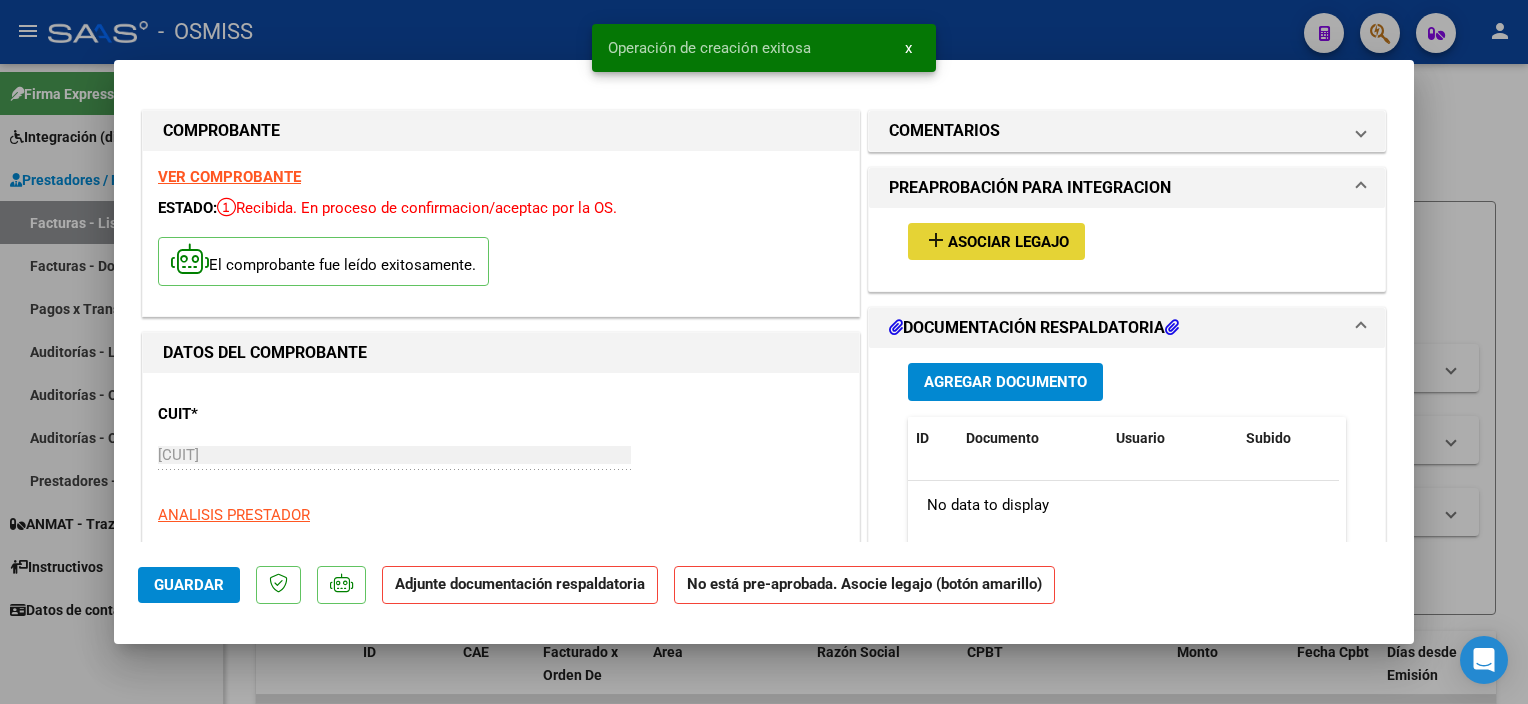 click on "Asociar Legajo" at bounding box center (1008, 242) 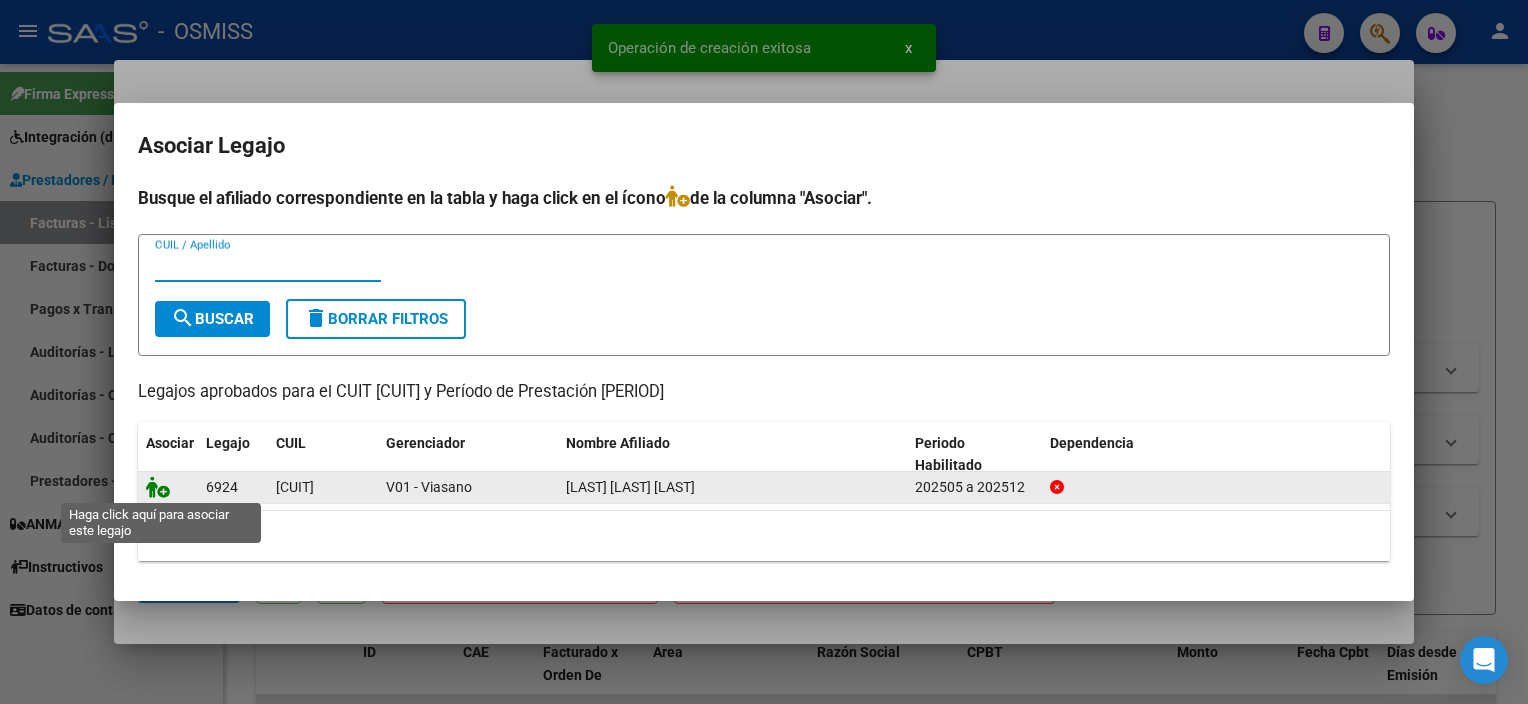 click 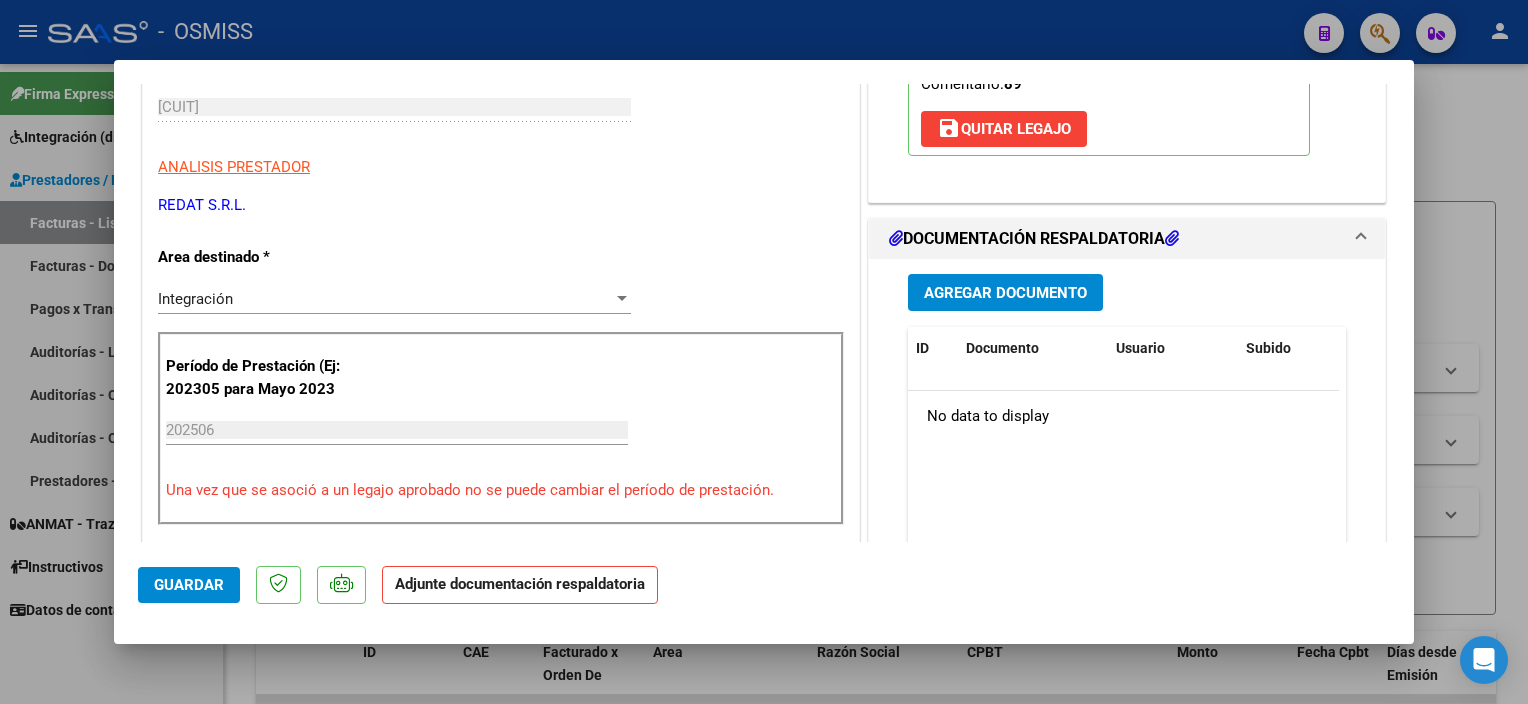 scroll, scrollTop: 352, scrollLeft: 0, axis: vertical 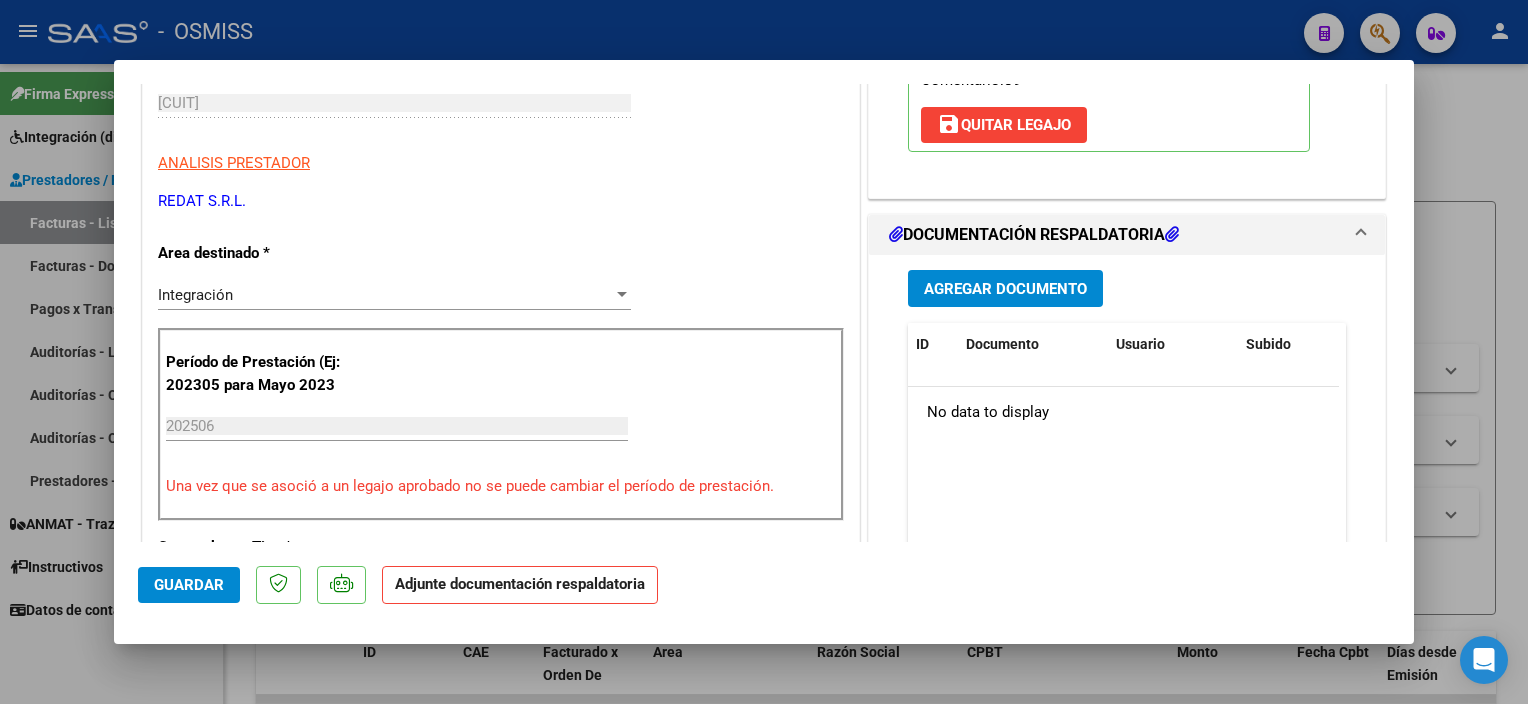 click on "Agregar Documento" at bounding box center (1005, 288) 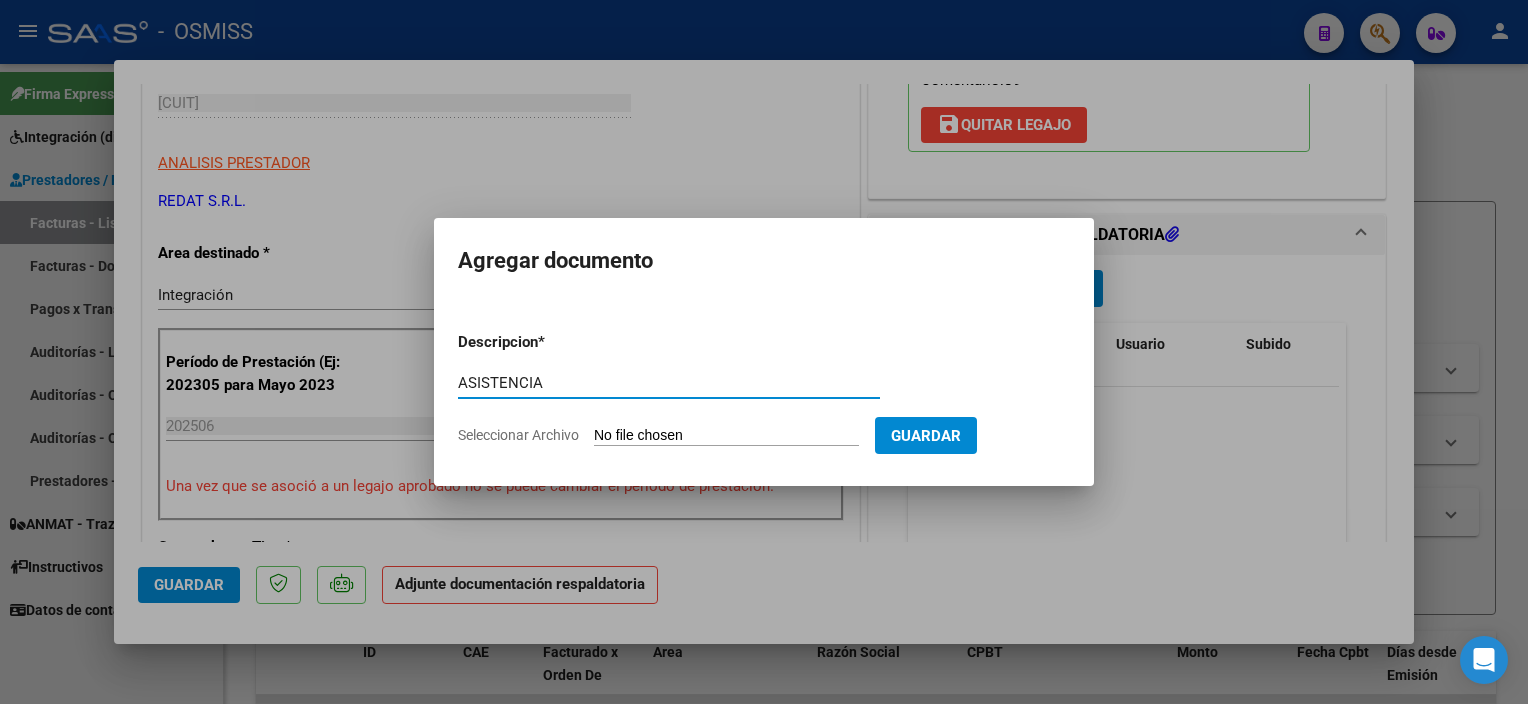 type on "ASISTENCIA" 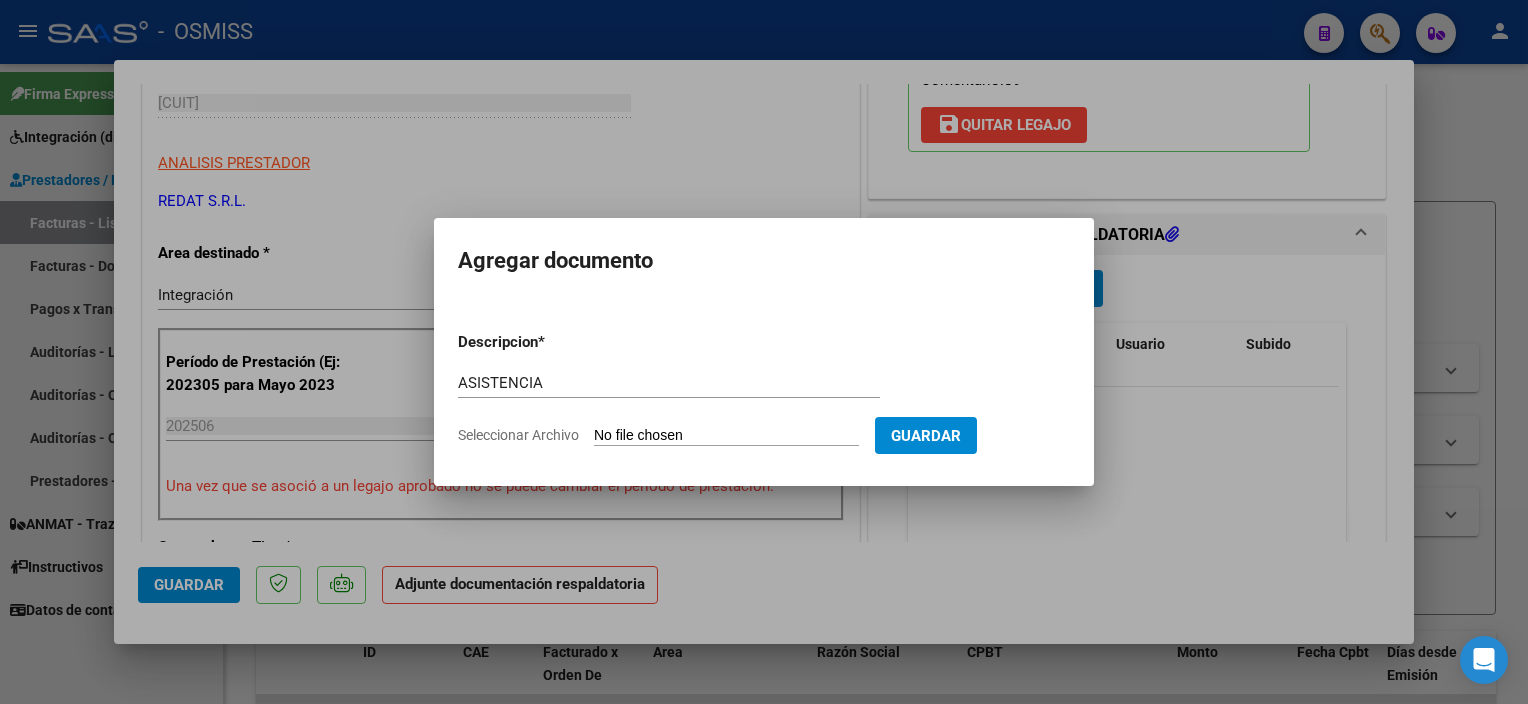 type on "C:\fakepath\[FILENAME]" 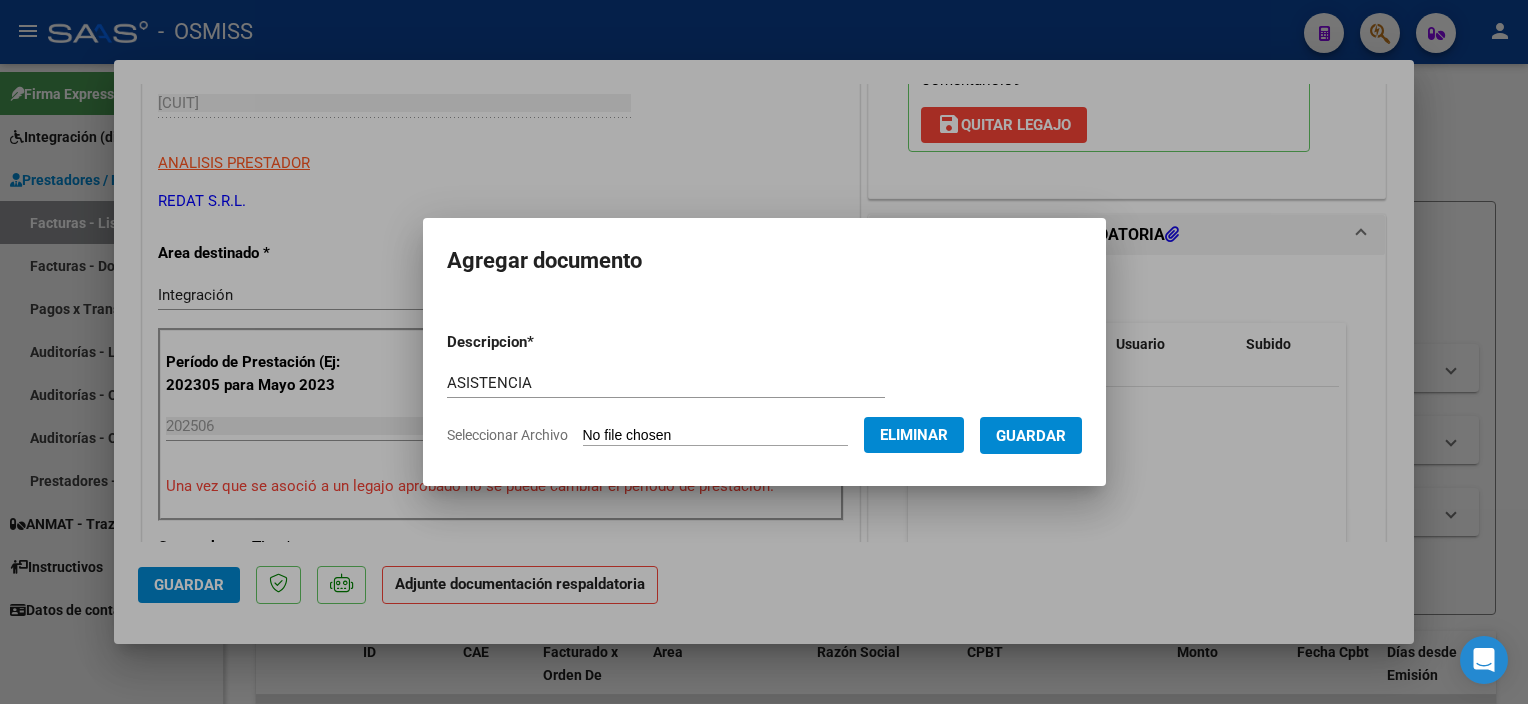 click on "Guardar" at bounding box center [1031, 436] 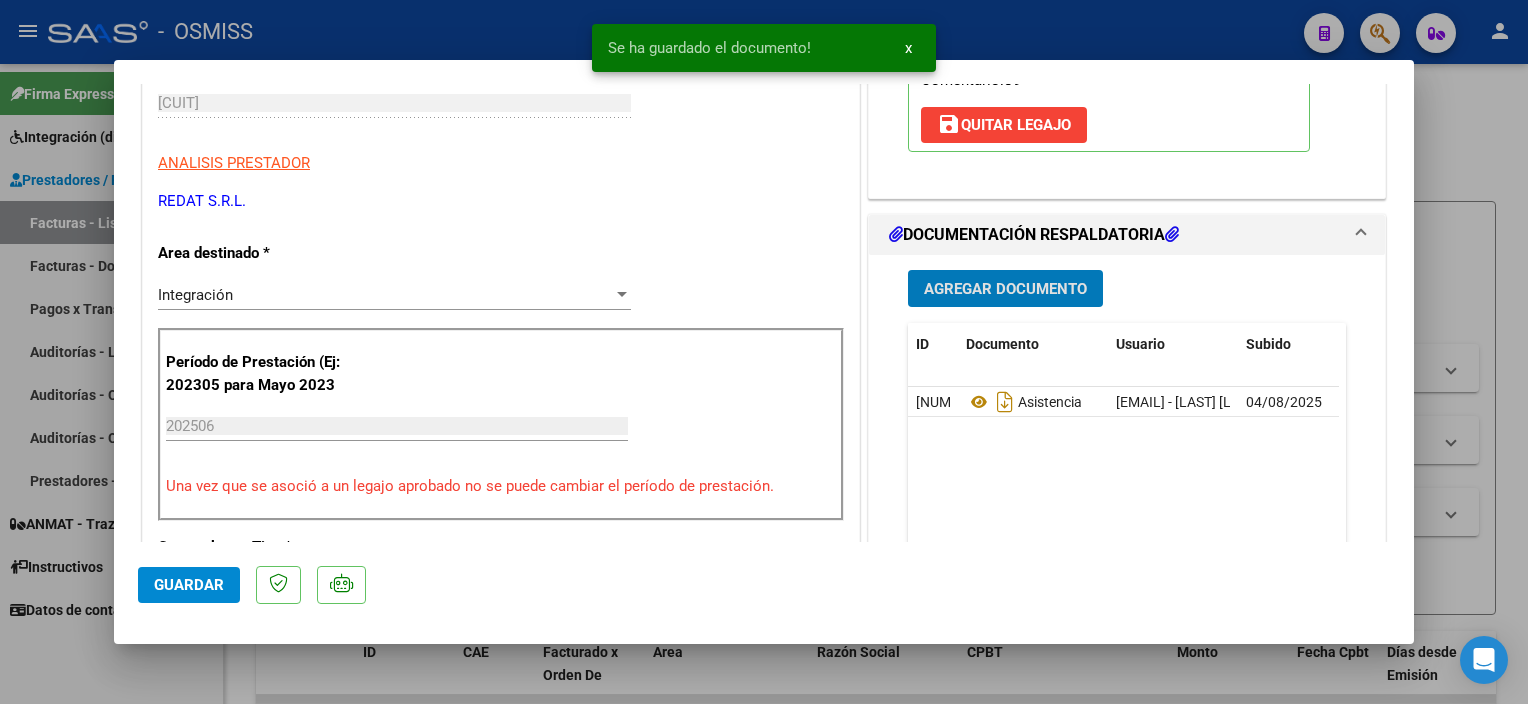click on "Agregar Documento" at bounding box center [1005, 289] 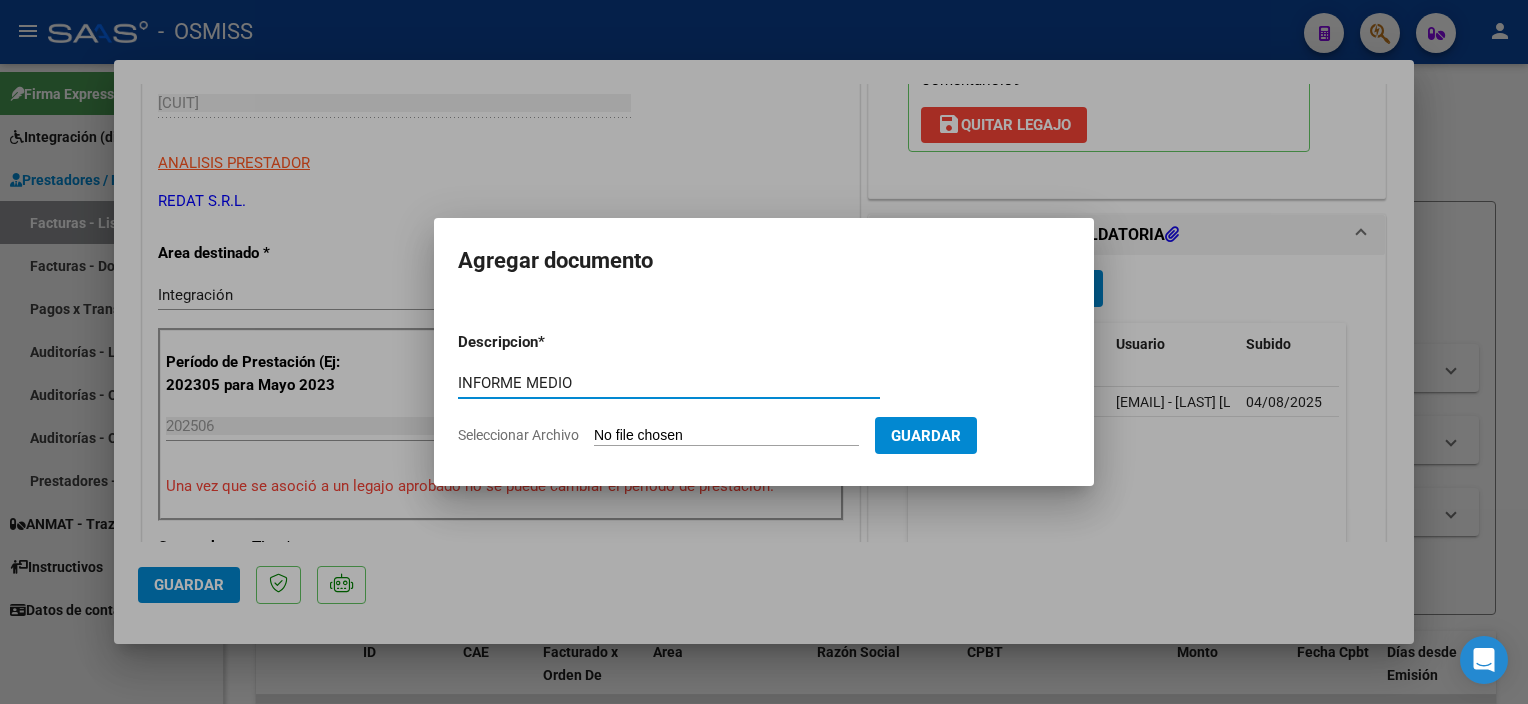 type on "INFORME MEDIO" 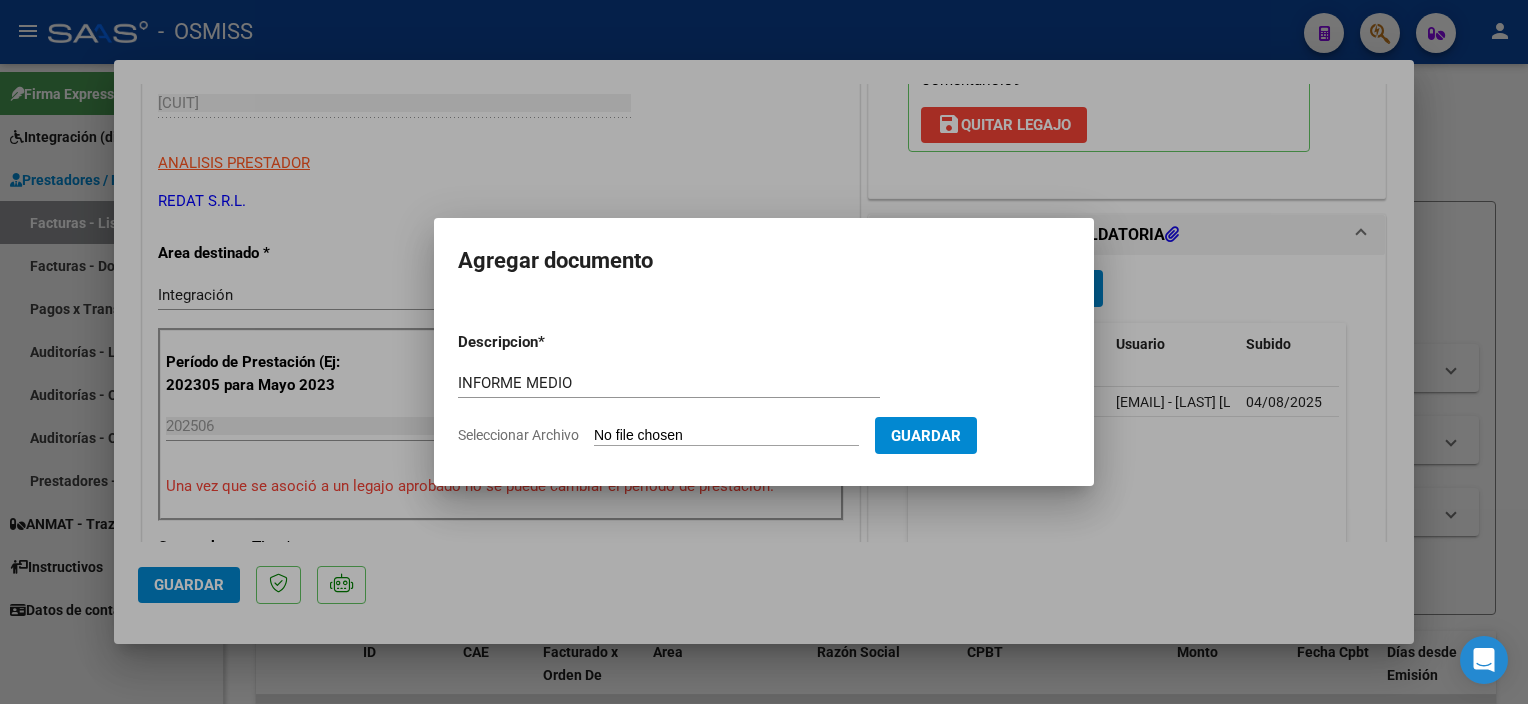 click on "Seleccionar Archivo" at bounding box center (726, 436) 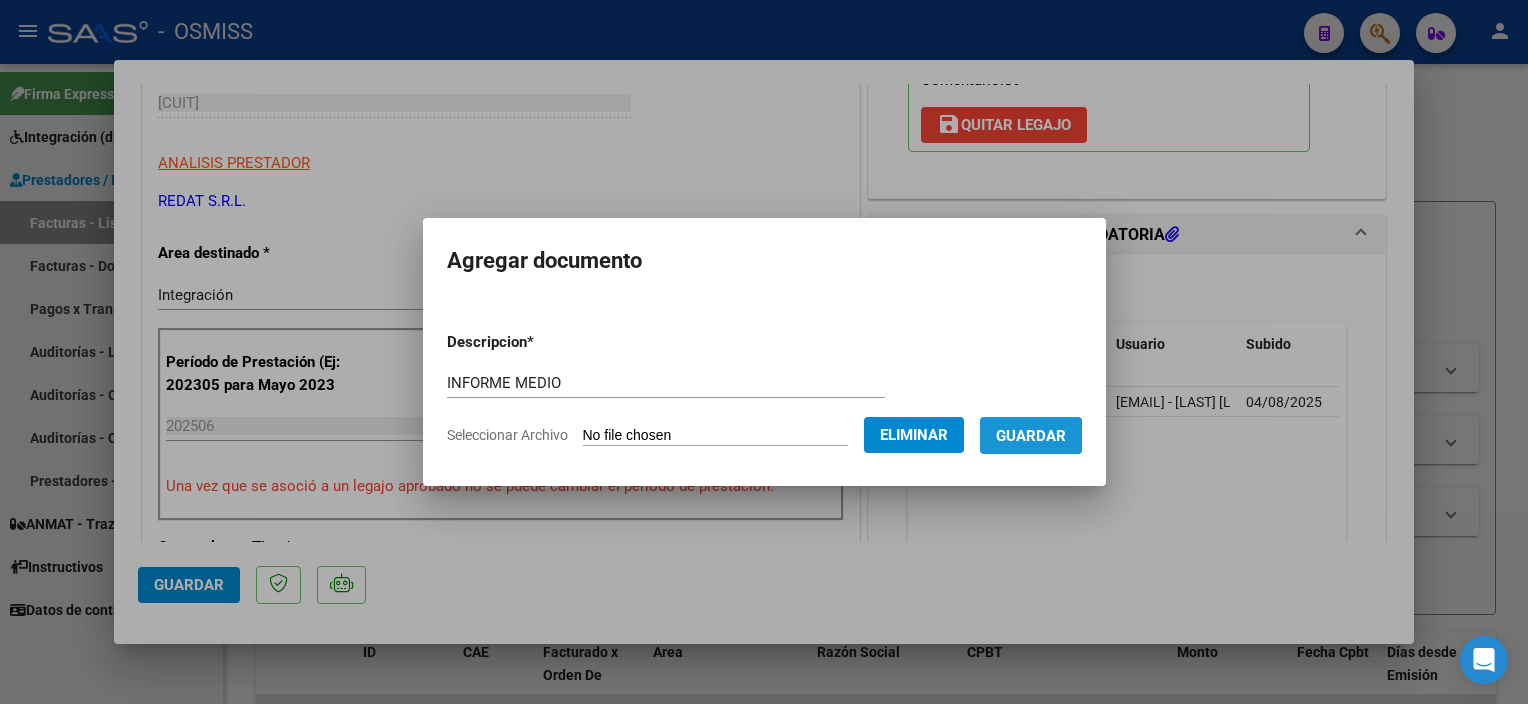 click on "Guardar" at bounding box center (1031, 436) 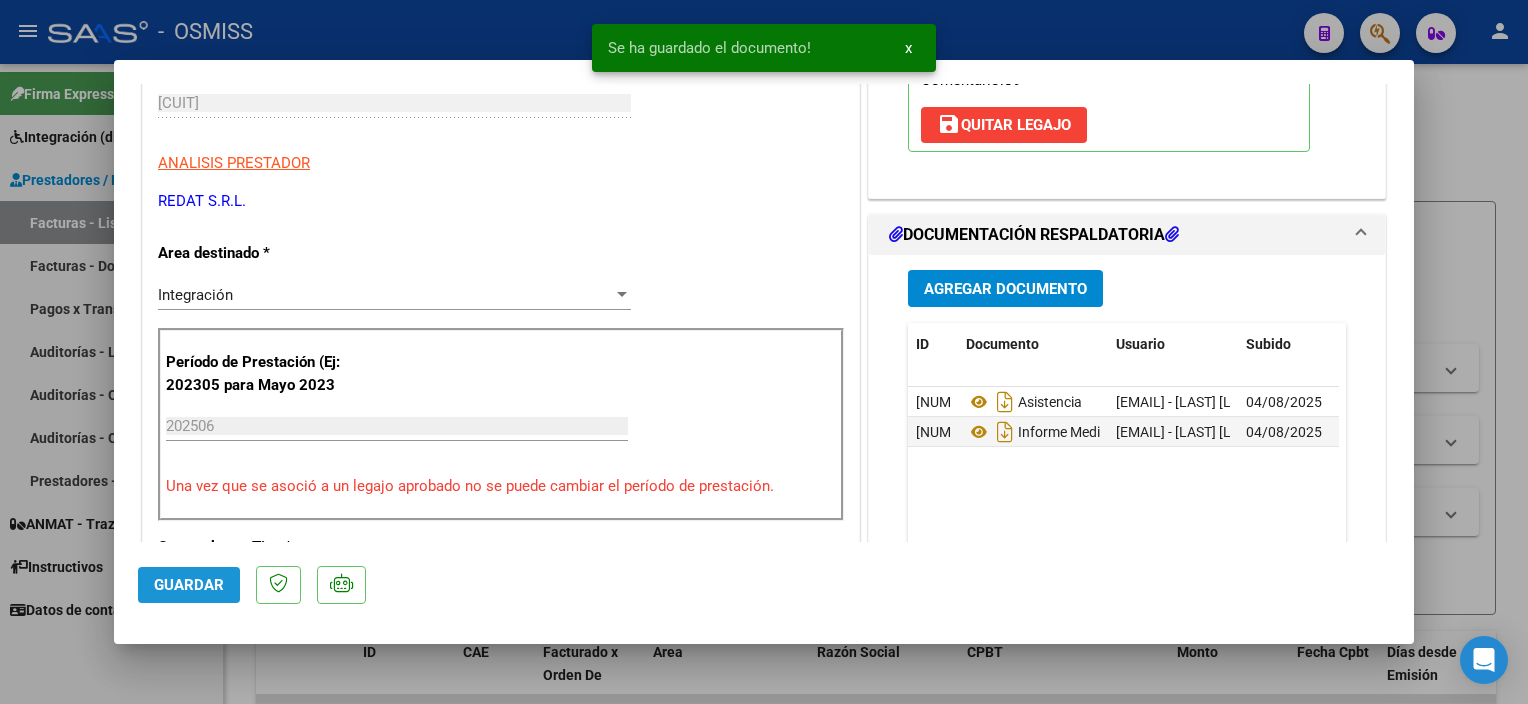 click on "Guardar" 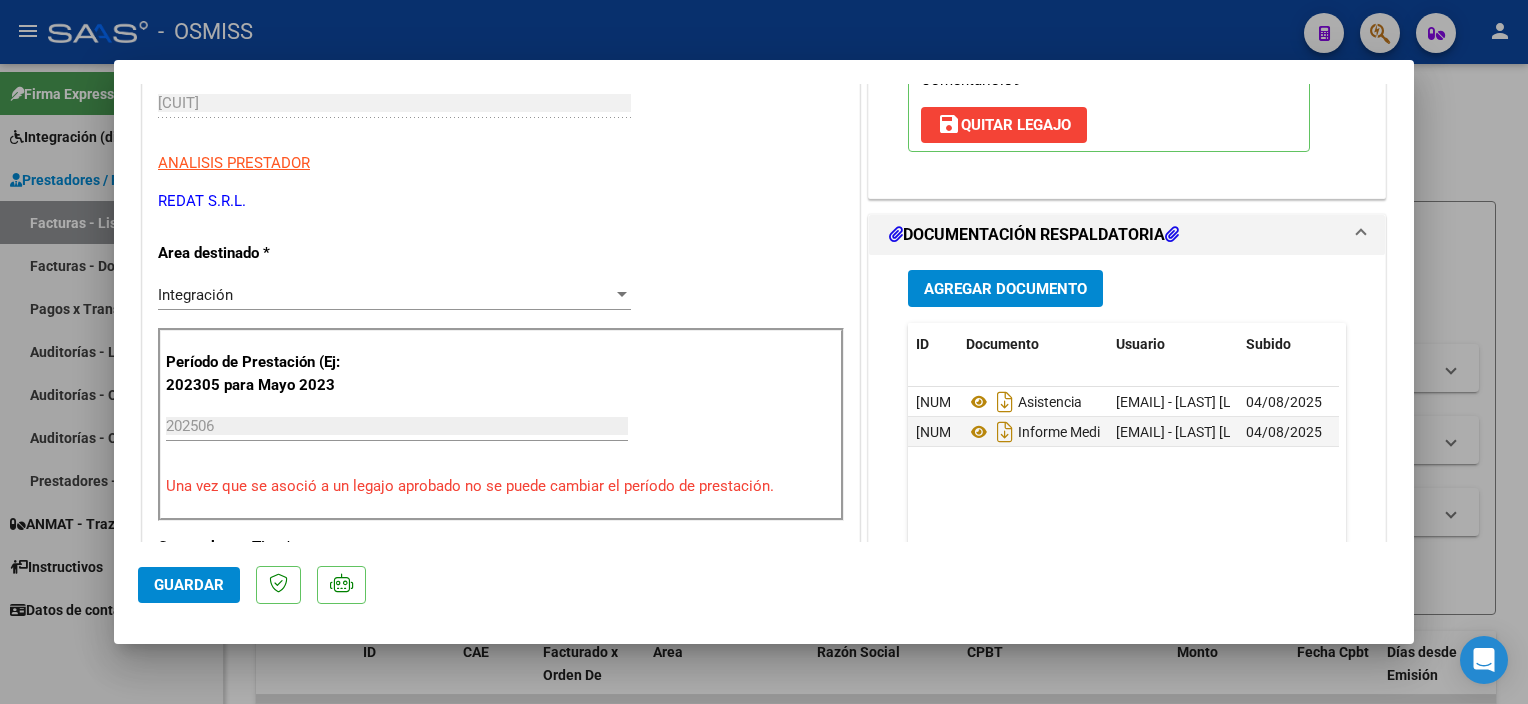 click on "Guardar" 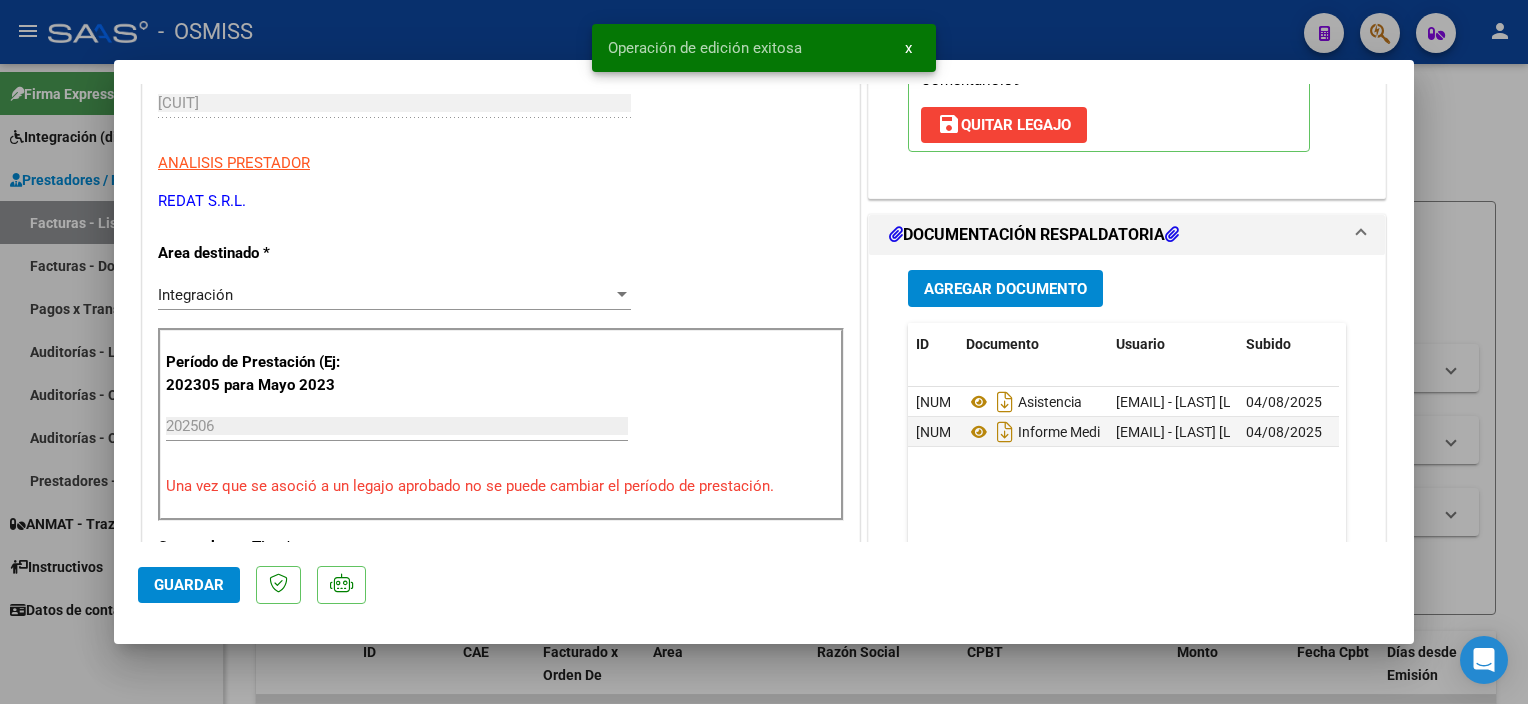 click at bounding box center [764, 352] 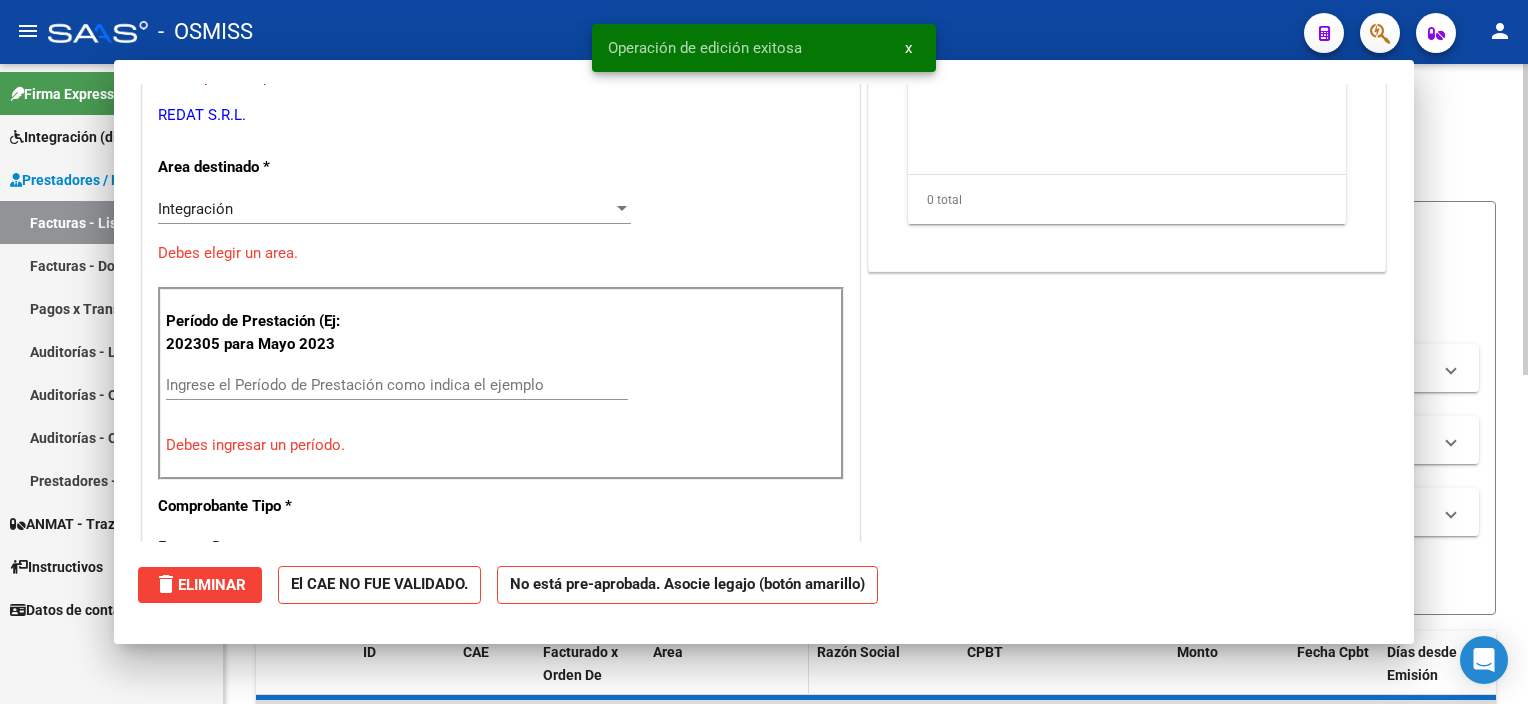 scroll, scrollTop: 291, scrollLeft: 0, axis: vertical 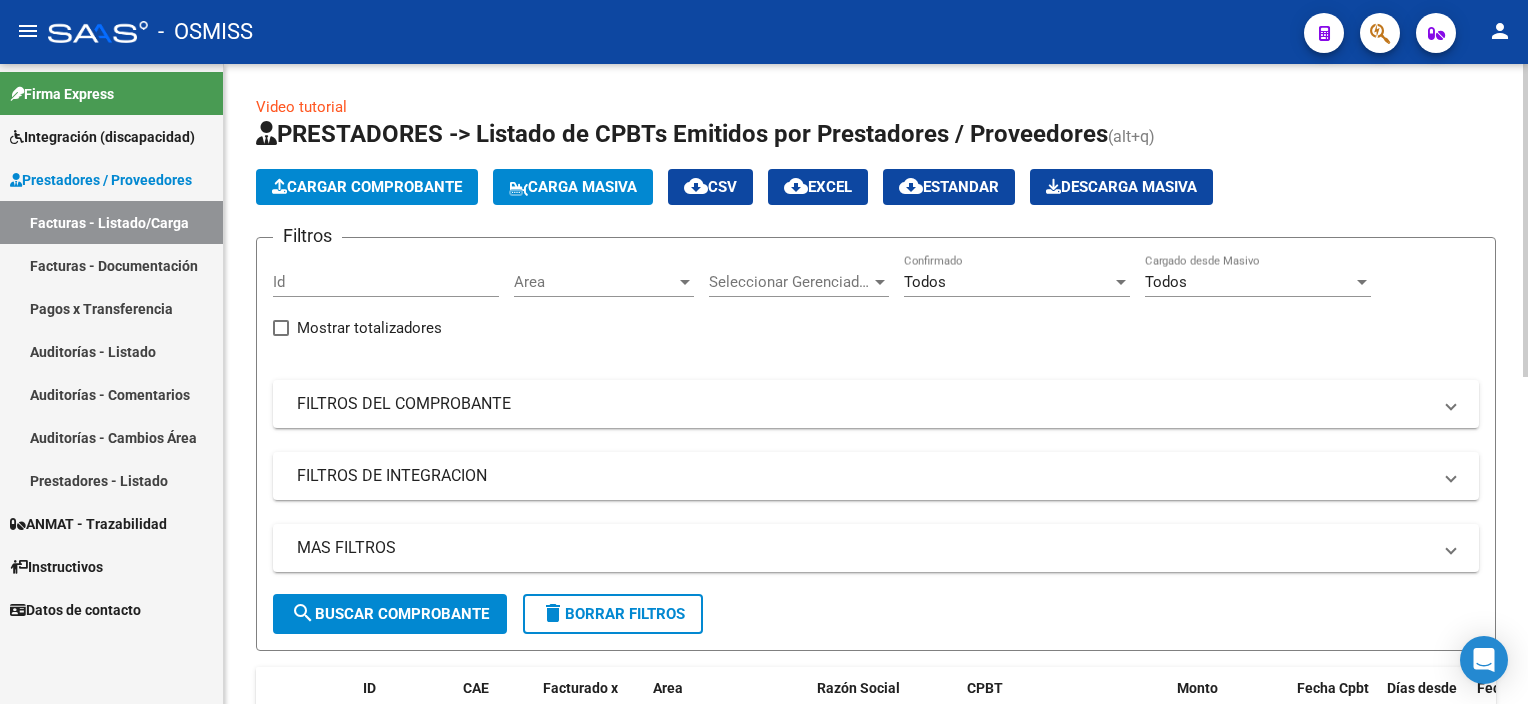 click 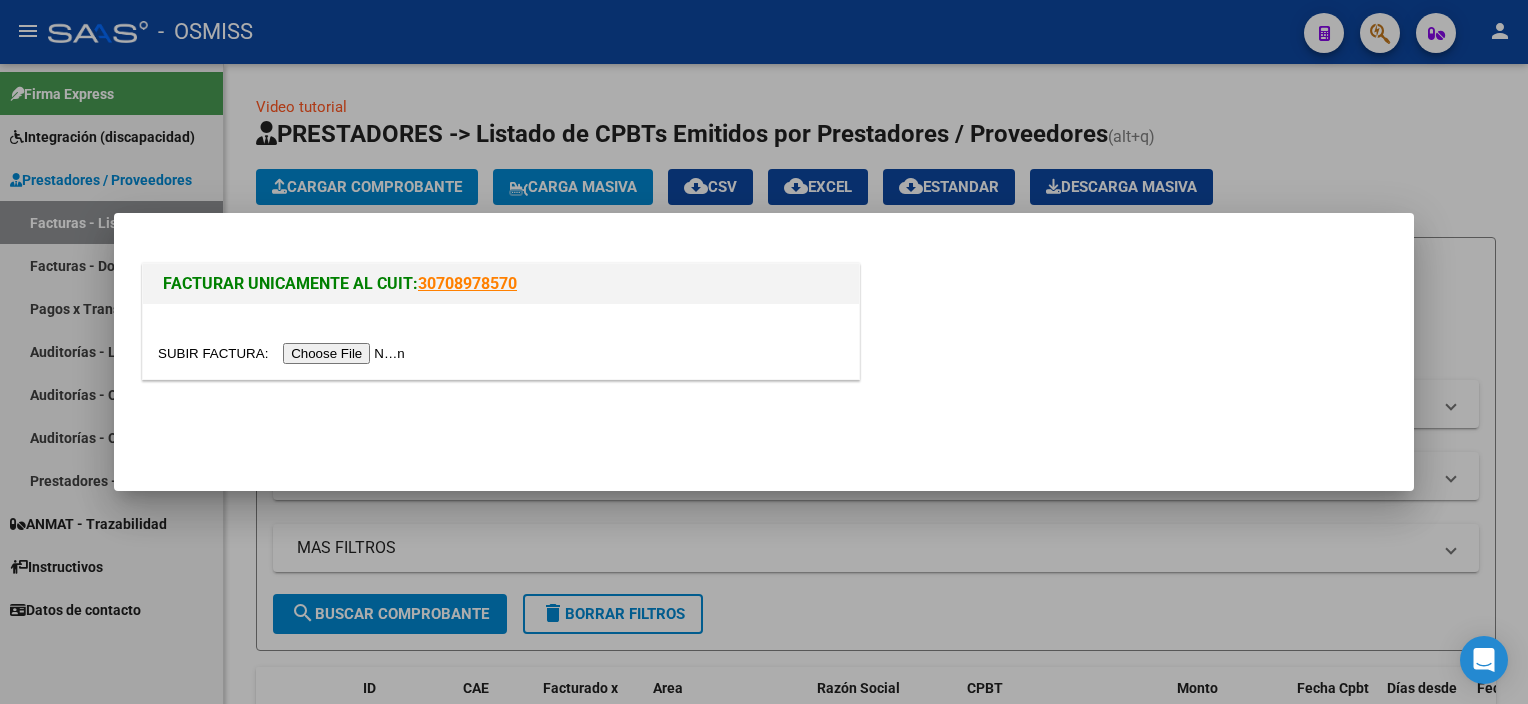 click at bounding box center [284, 353] 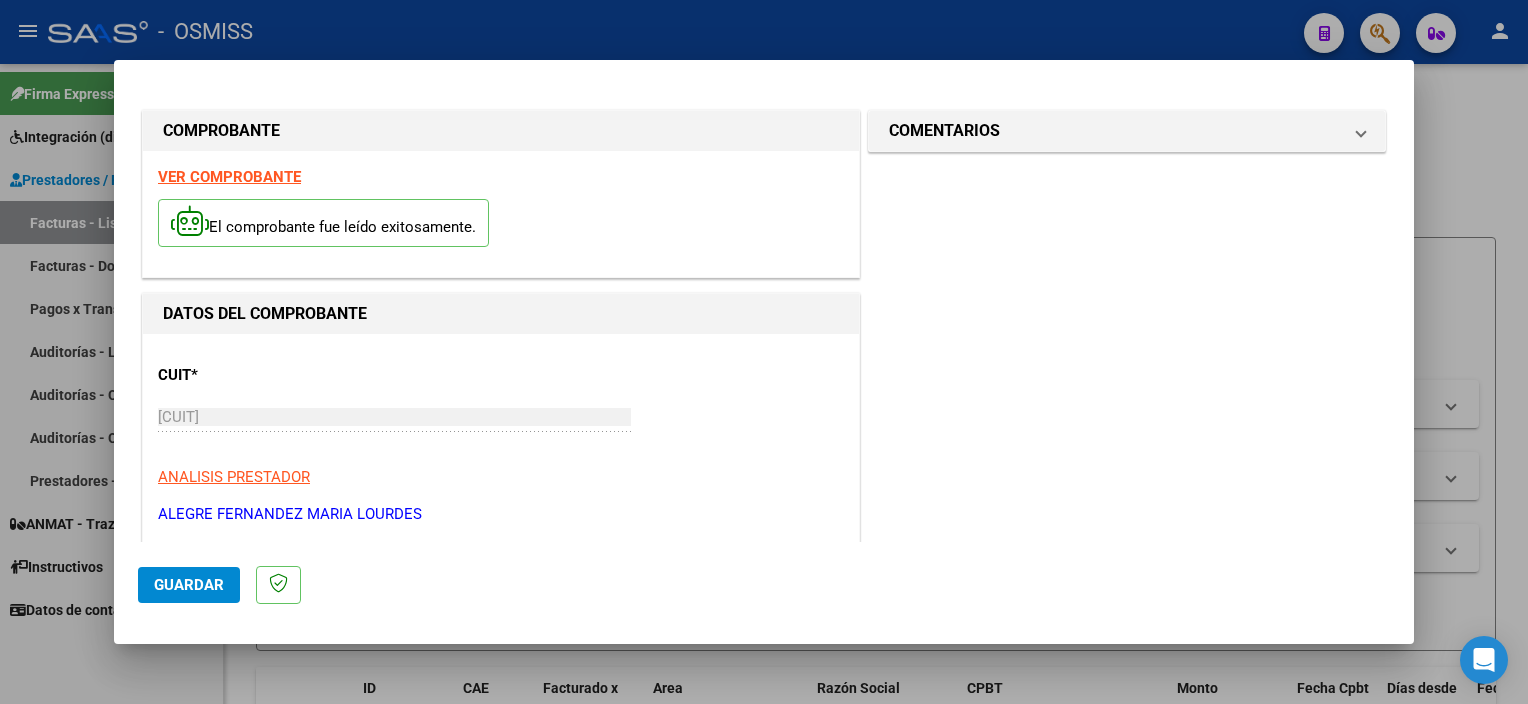 scroll, scrollTop: 295, scrollLeft: 0, axis: vertical 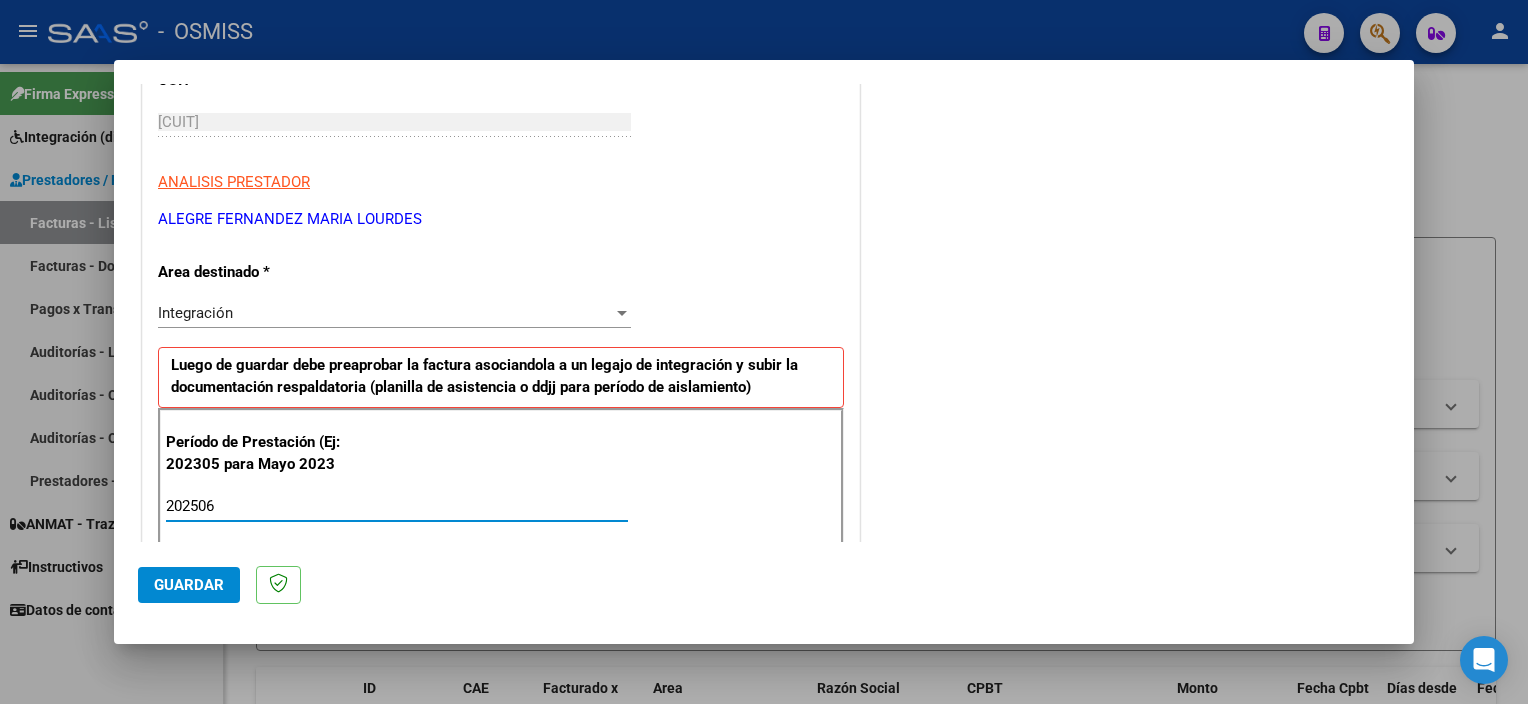 type on "202506" 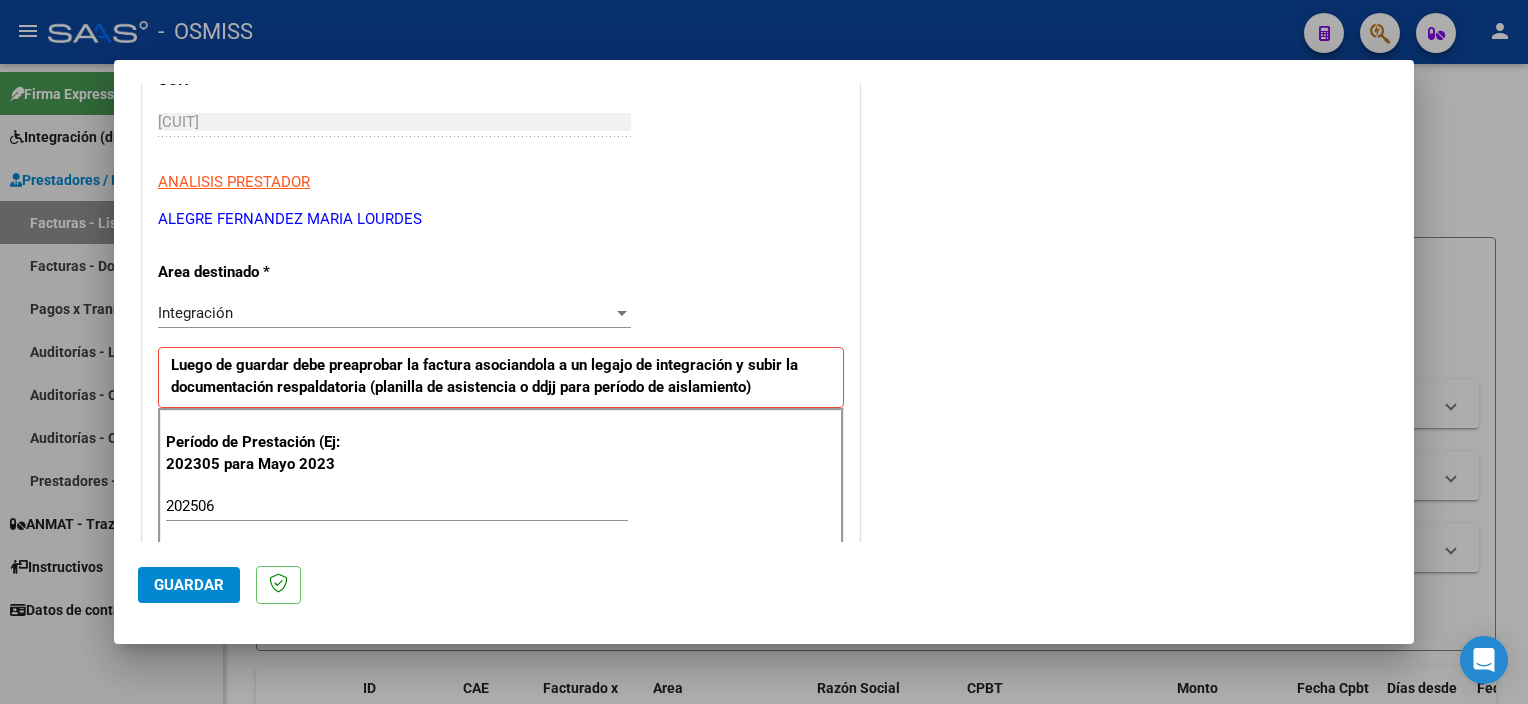 scroll, scrollTop: 1265, scrollLeft: 0, axis: vertical 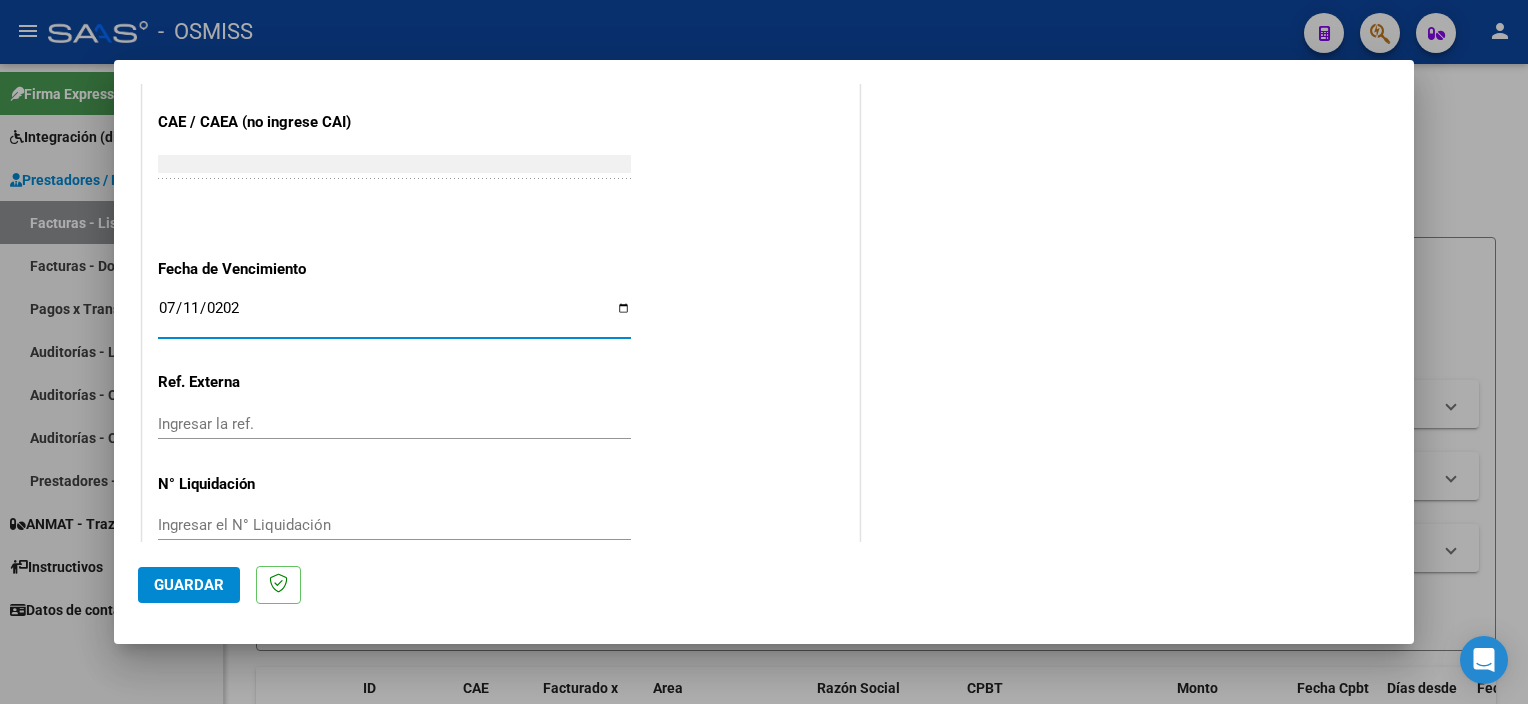 type on "2025-07-11" 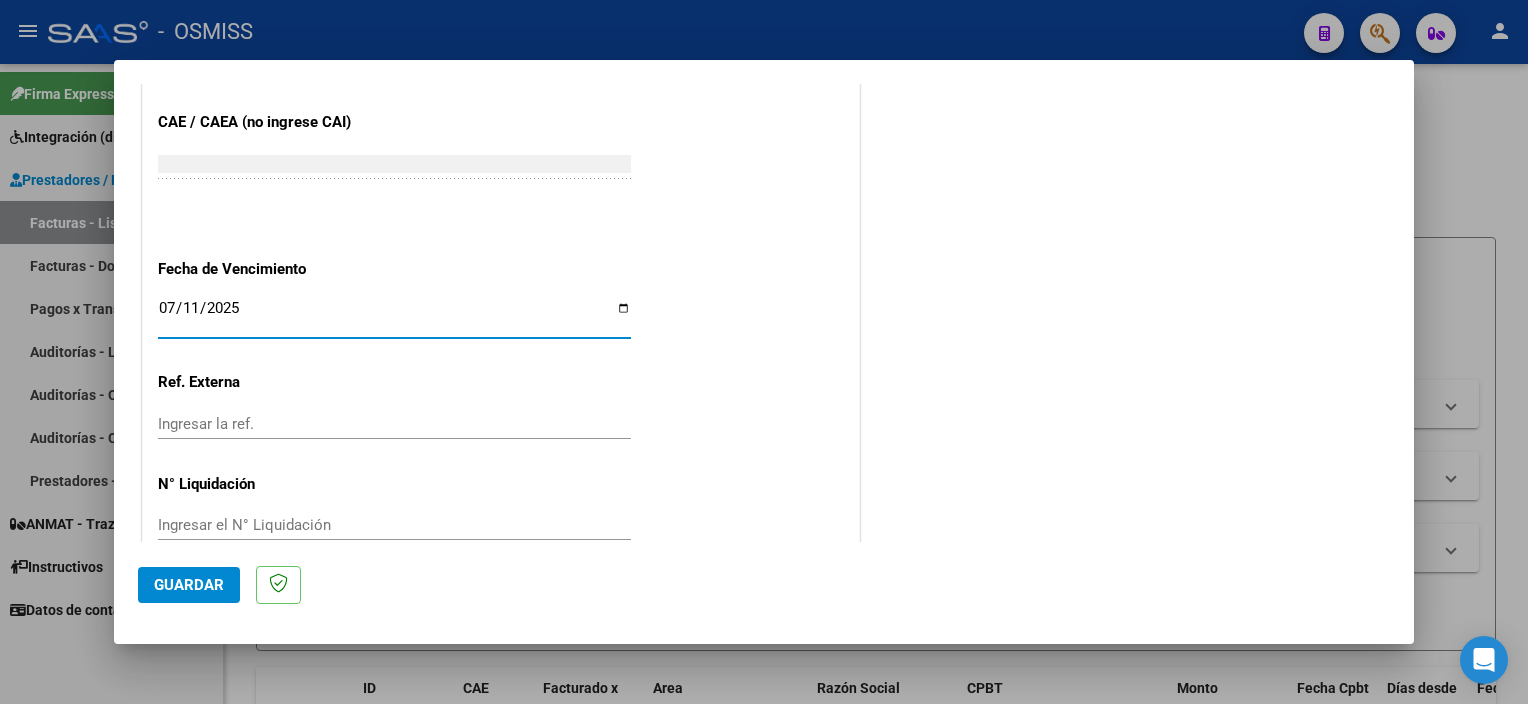 click on "Guardar" 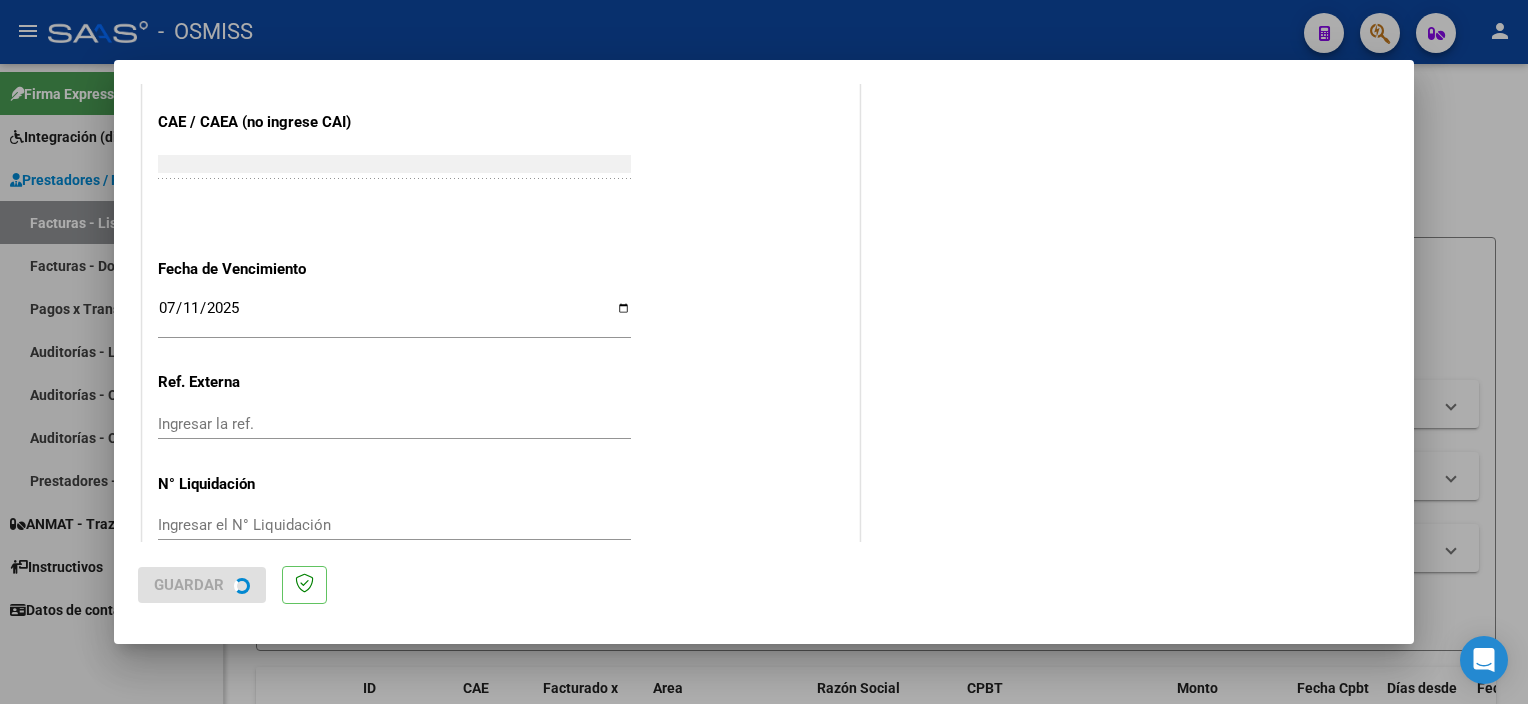 scroll, scrollTop: 0, scrollLeft: 0, axis: both 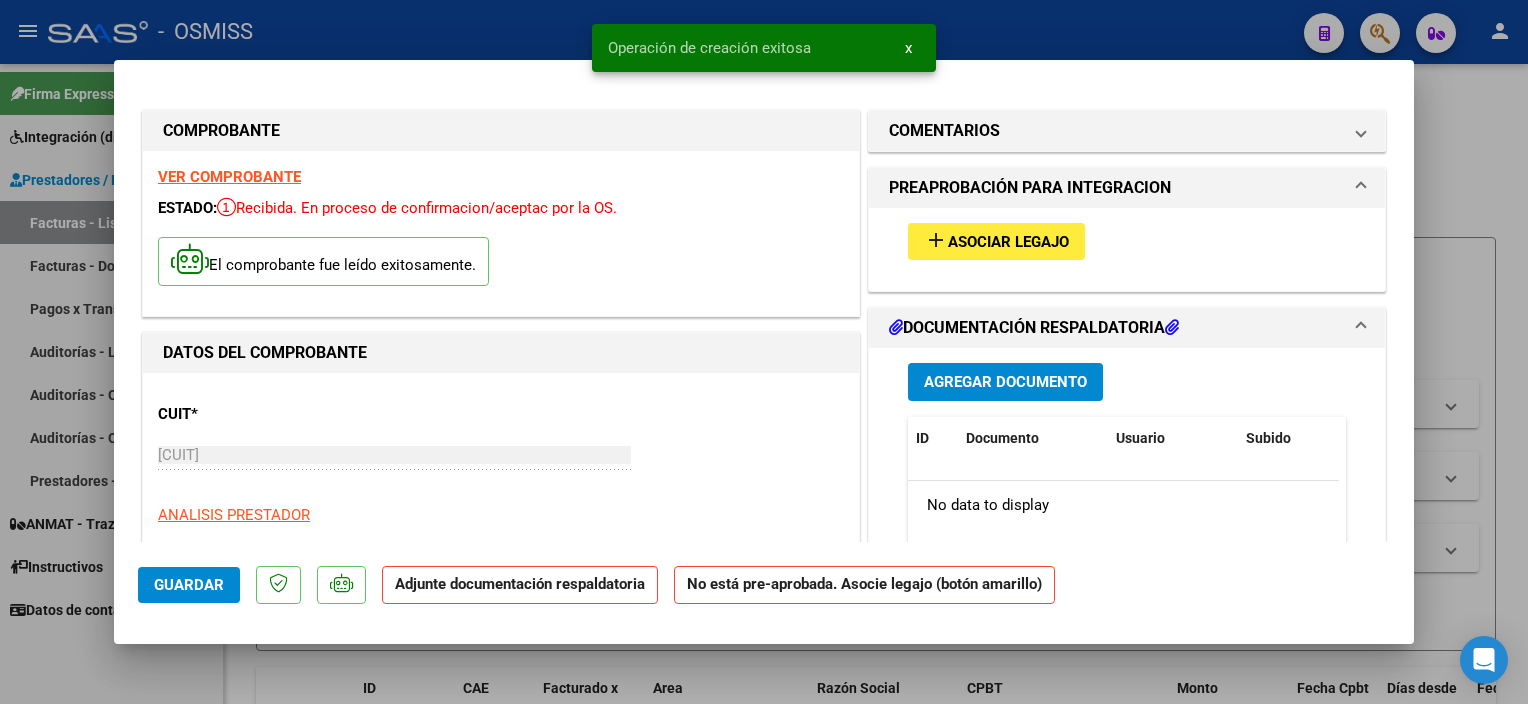 click on "add Asociar Legajo" at bounding box center (996, 241) 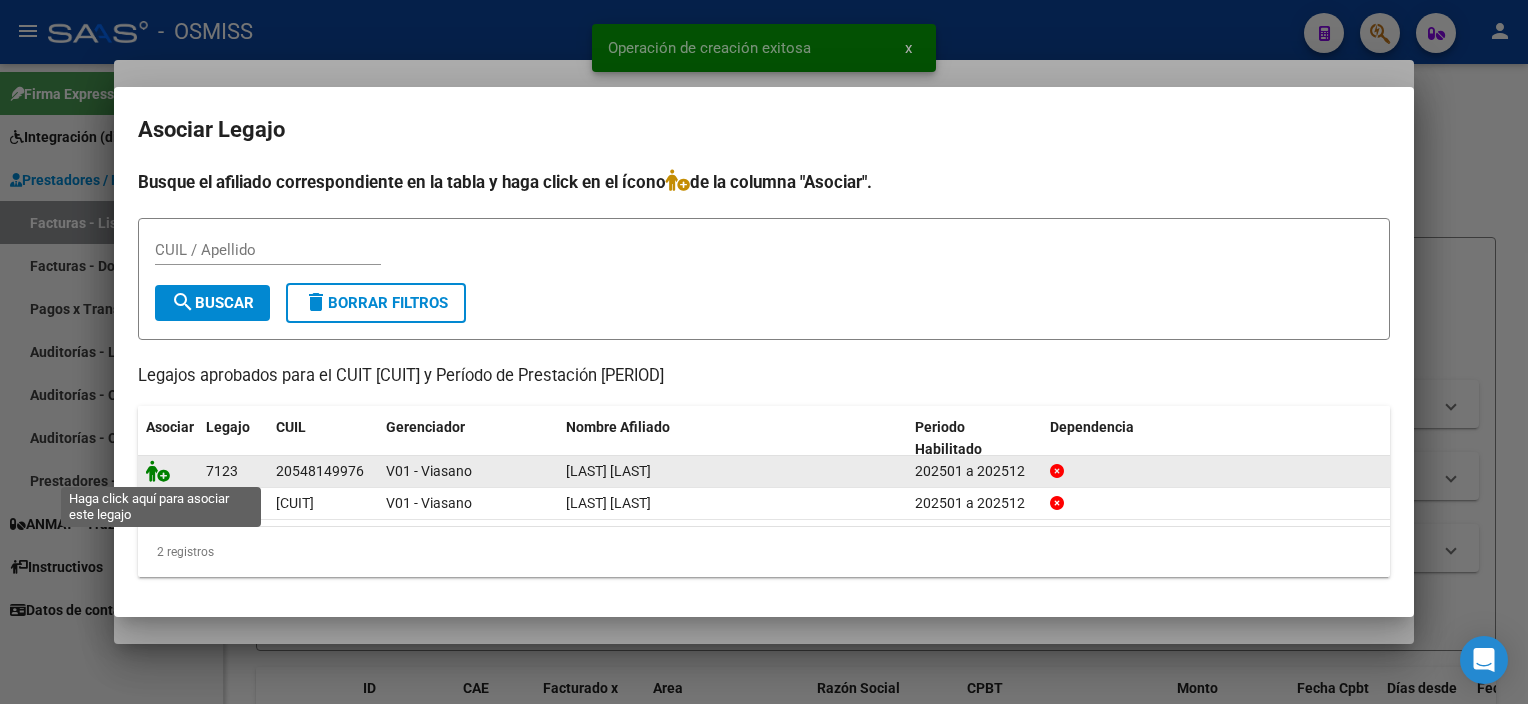 click 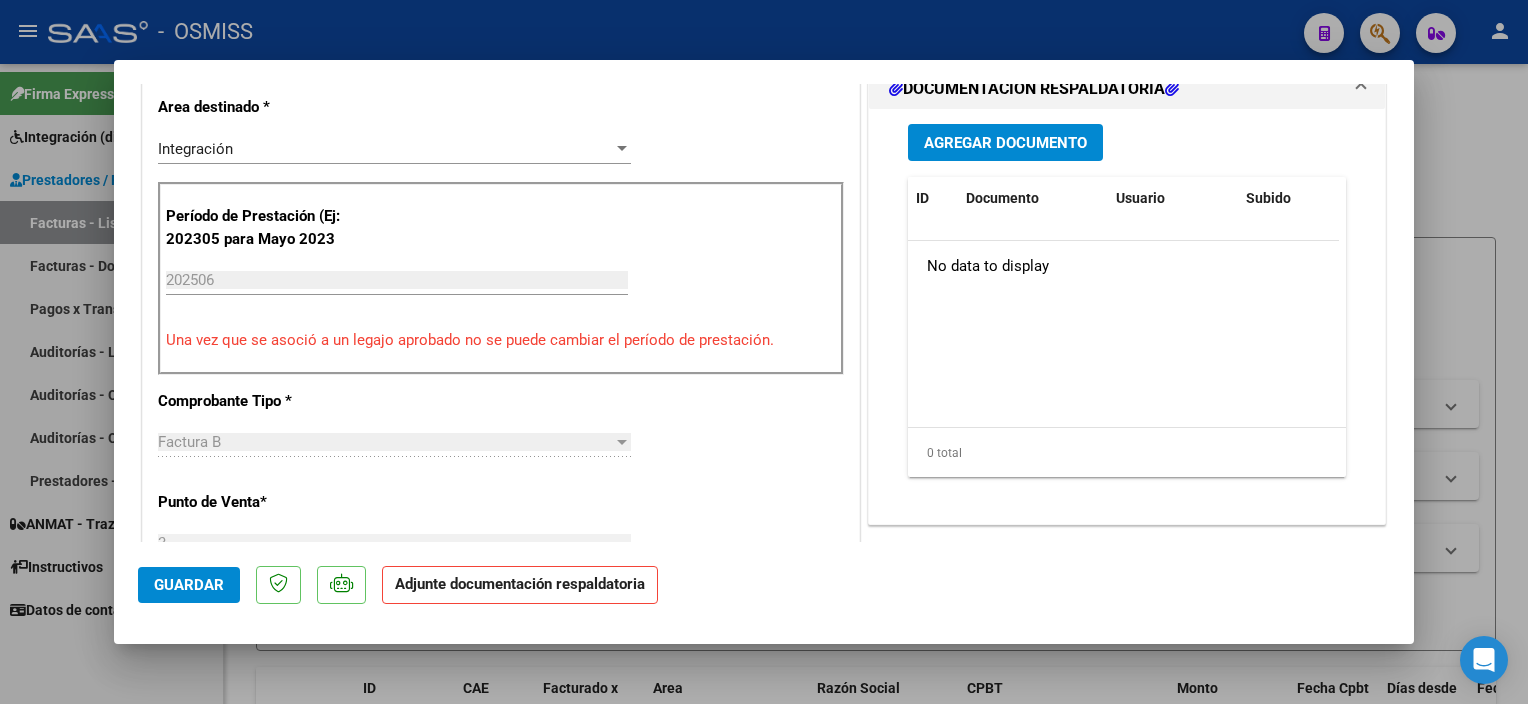 scroll, scrollTop: 487, scrollLeft: 0, axis: vertical 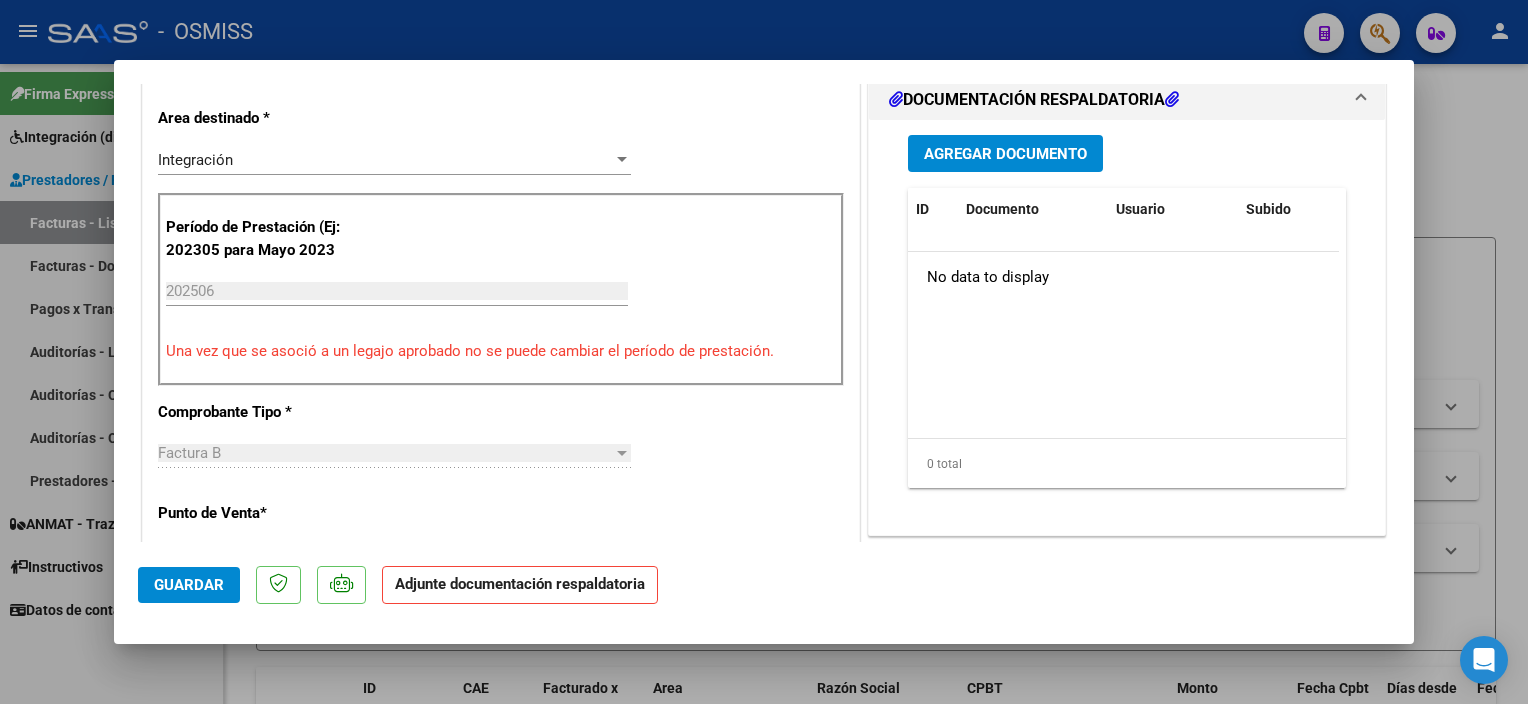 click on "Agregar Documento" at bounding box center [1005, 154] 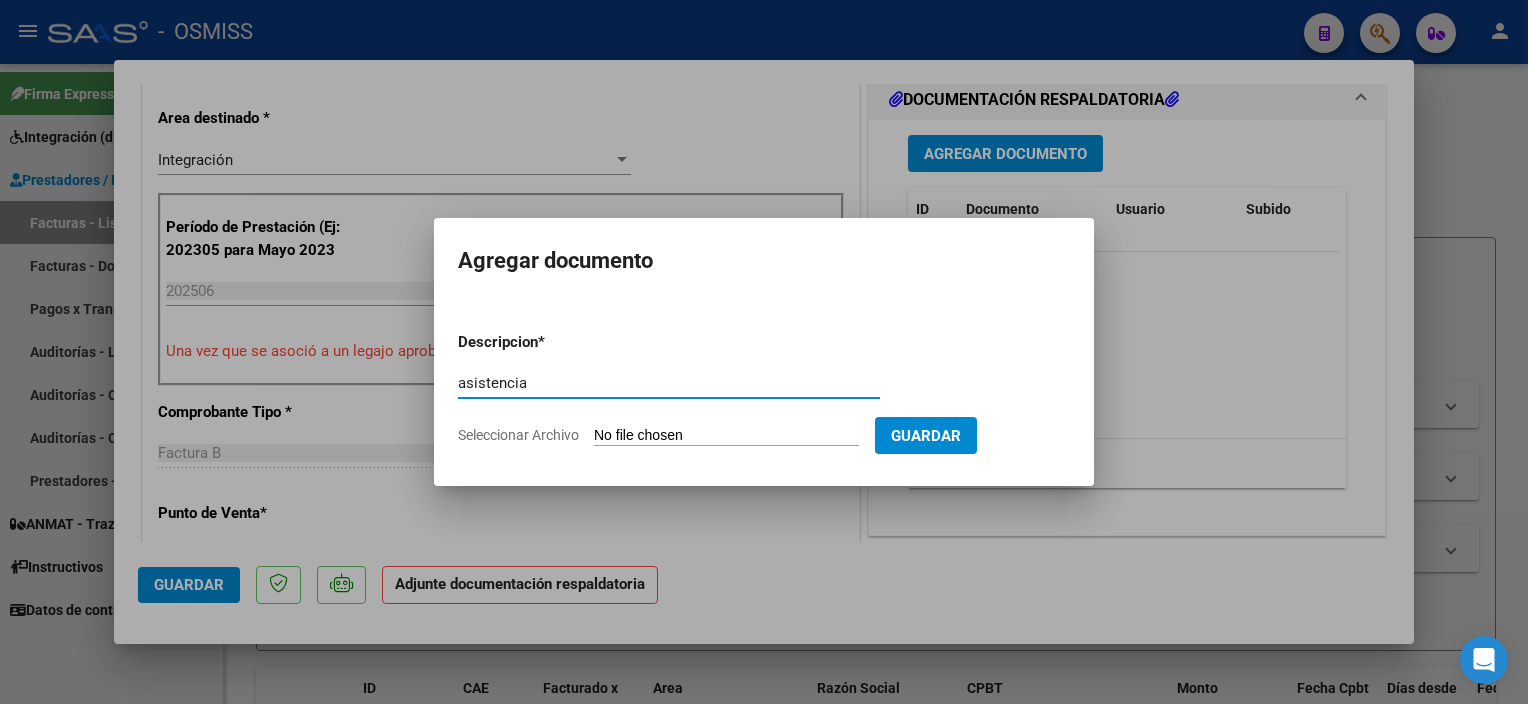 type on "asistencia" 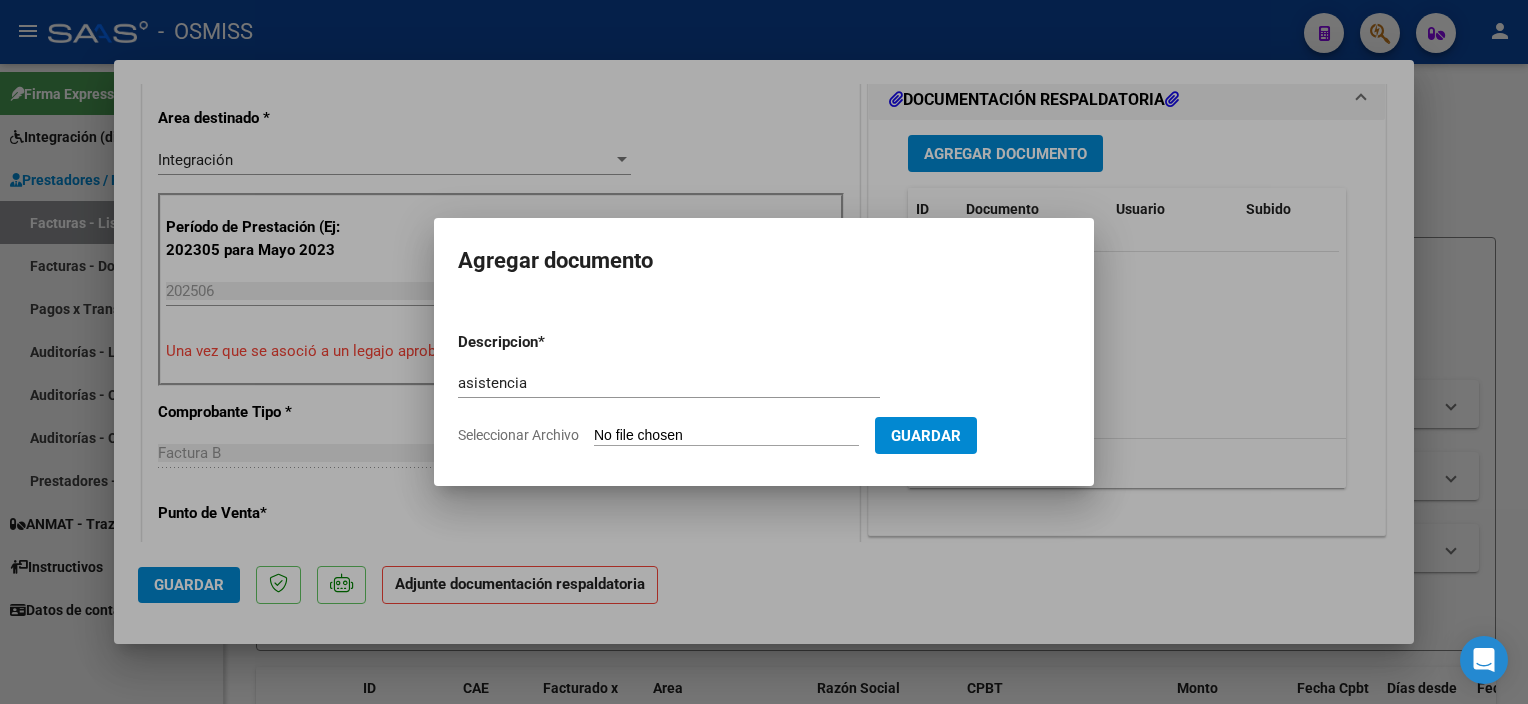 click on "Seleccionar Archivo" at bounding box center [726, 436] 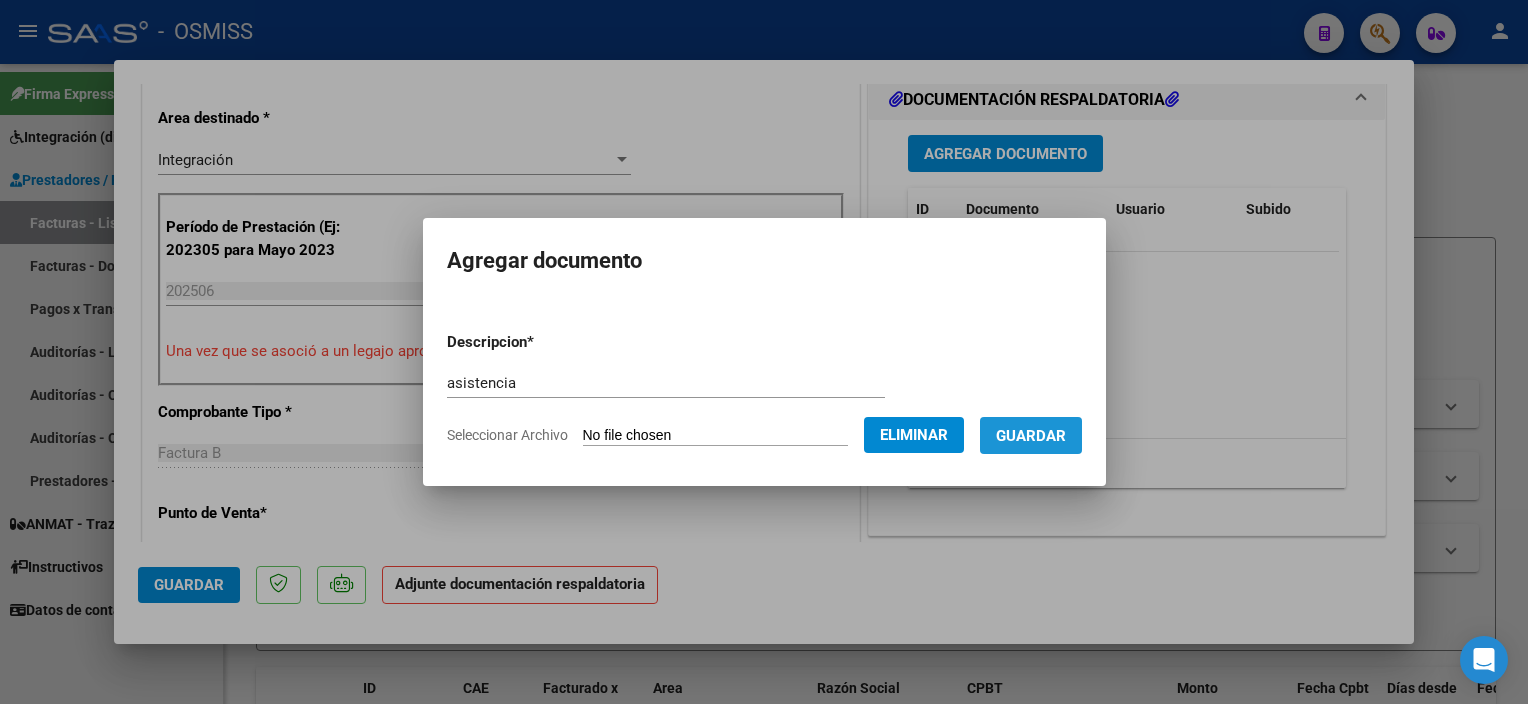 click on "Guardar" at bounding box center (1031, 435) 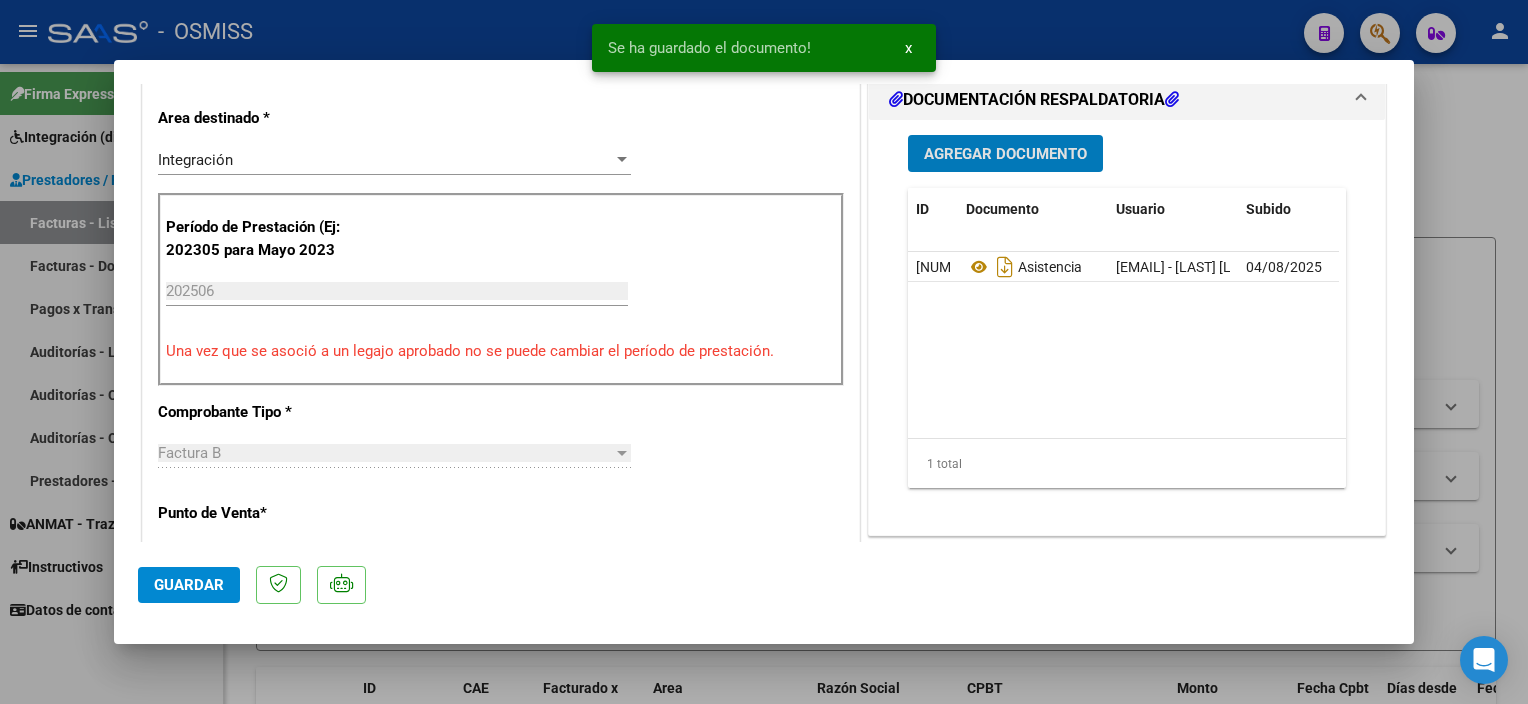 click on "Agregar Documento" at bounding box center [1005, 154] 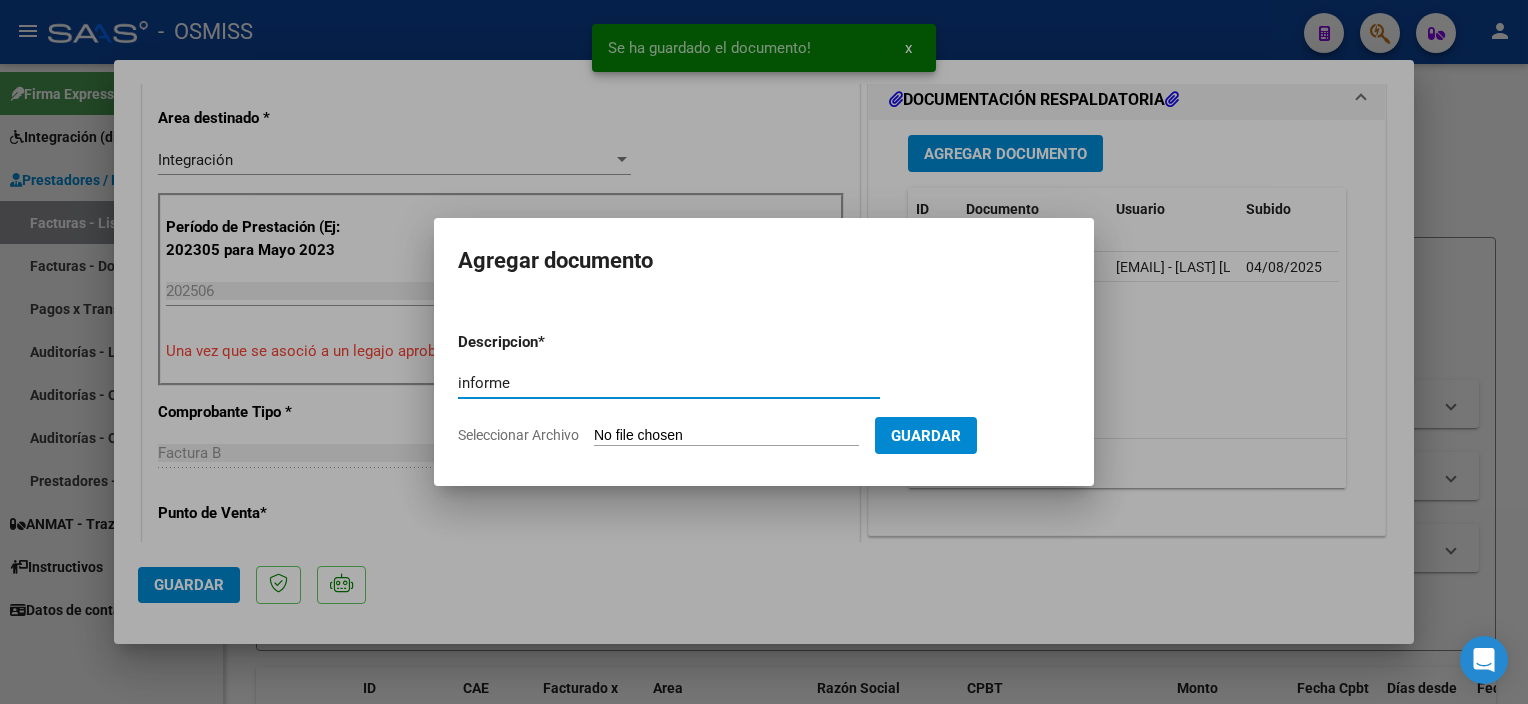type on "informe" 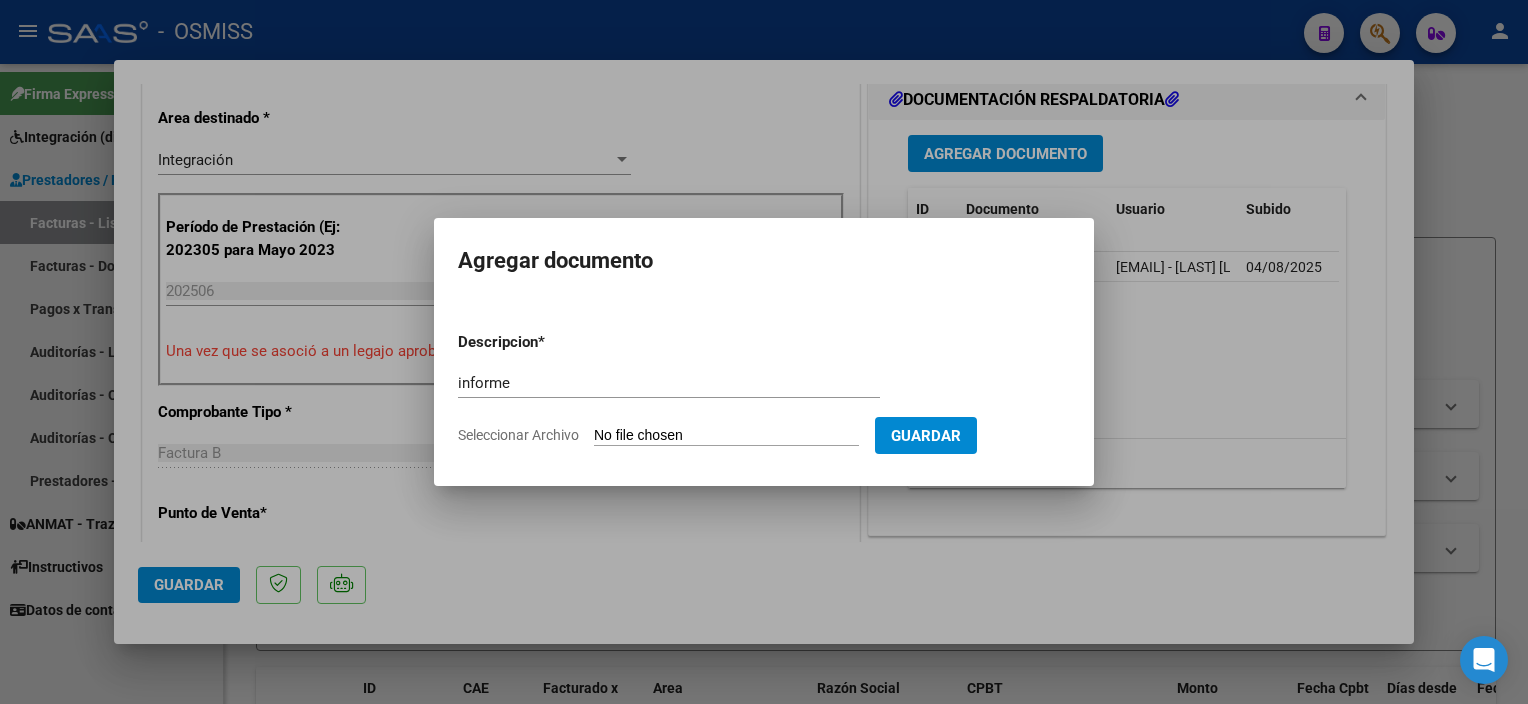 type on "C:\fakepath\[FILENAME]" 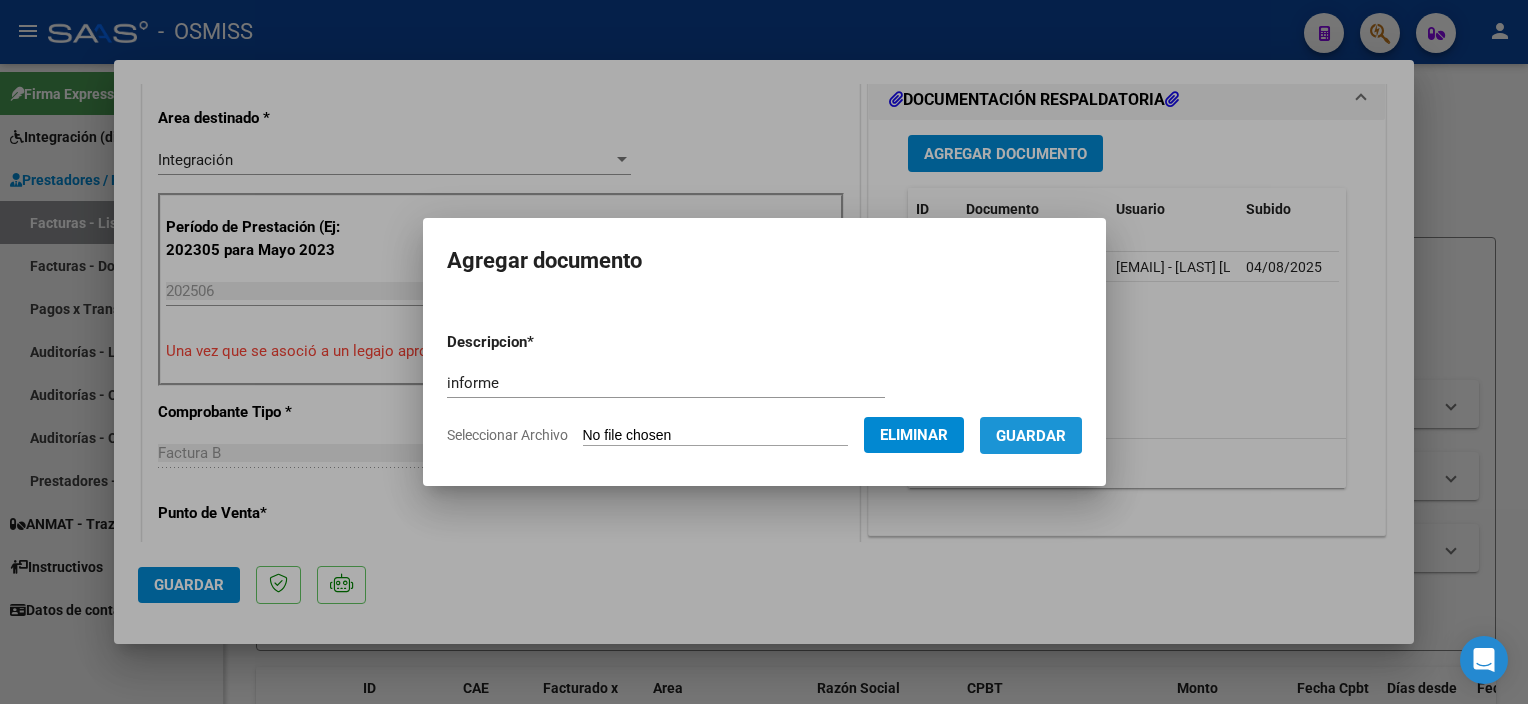 click on "Guardar" at bounding box center [1031, 436] 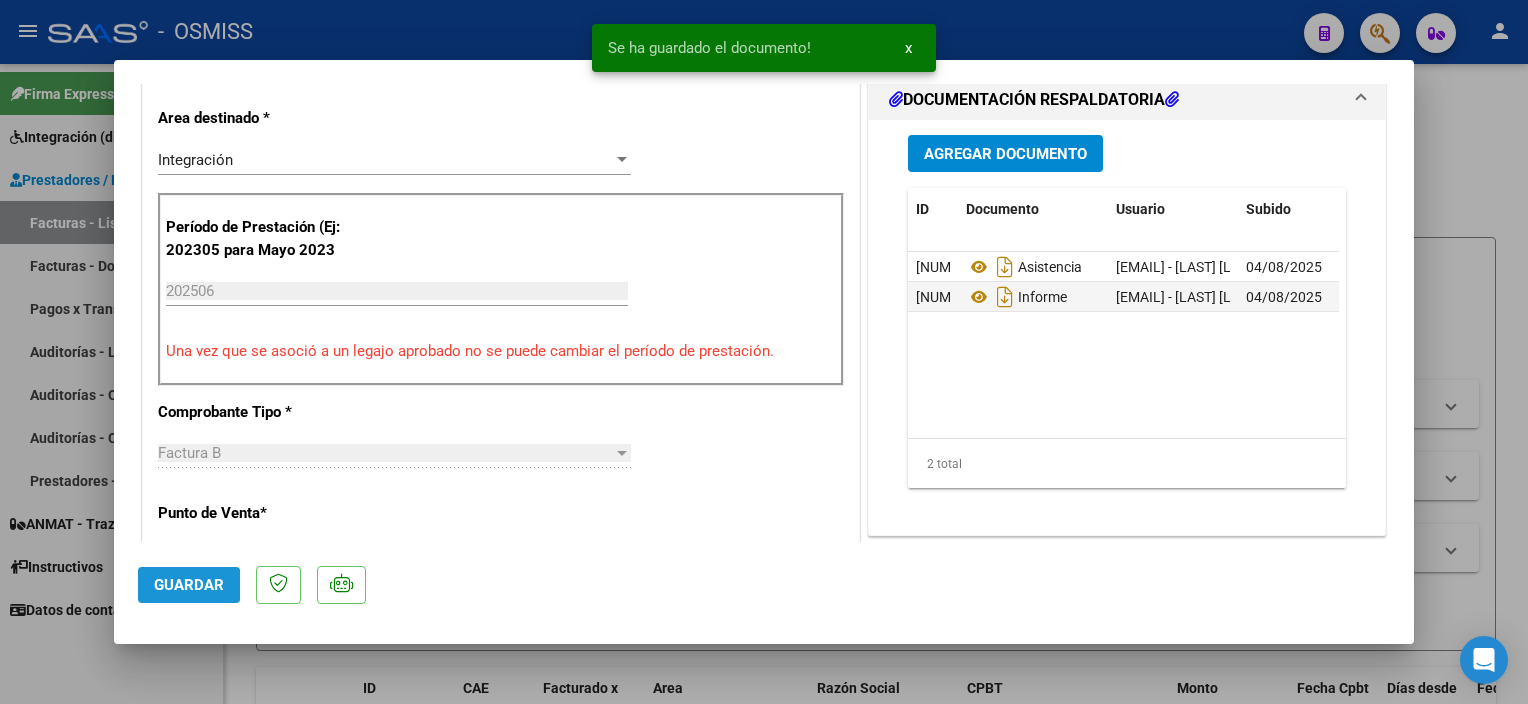 click on "Guardar" 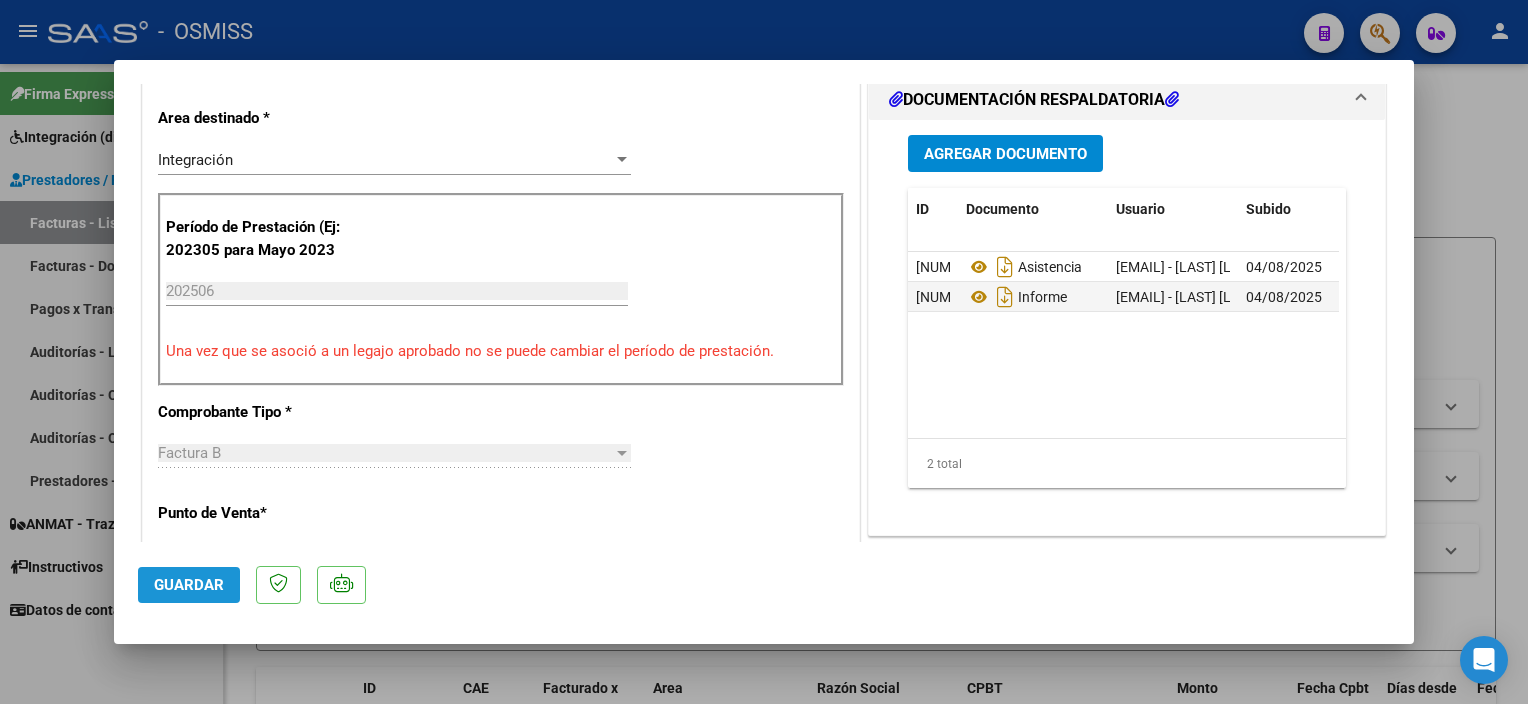 click on "Guardar" 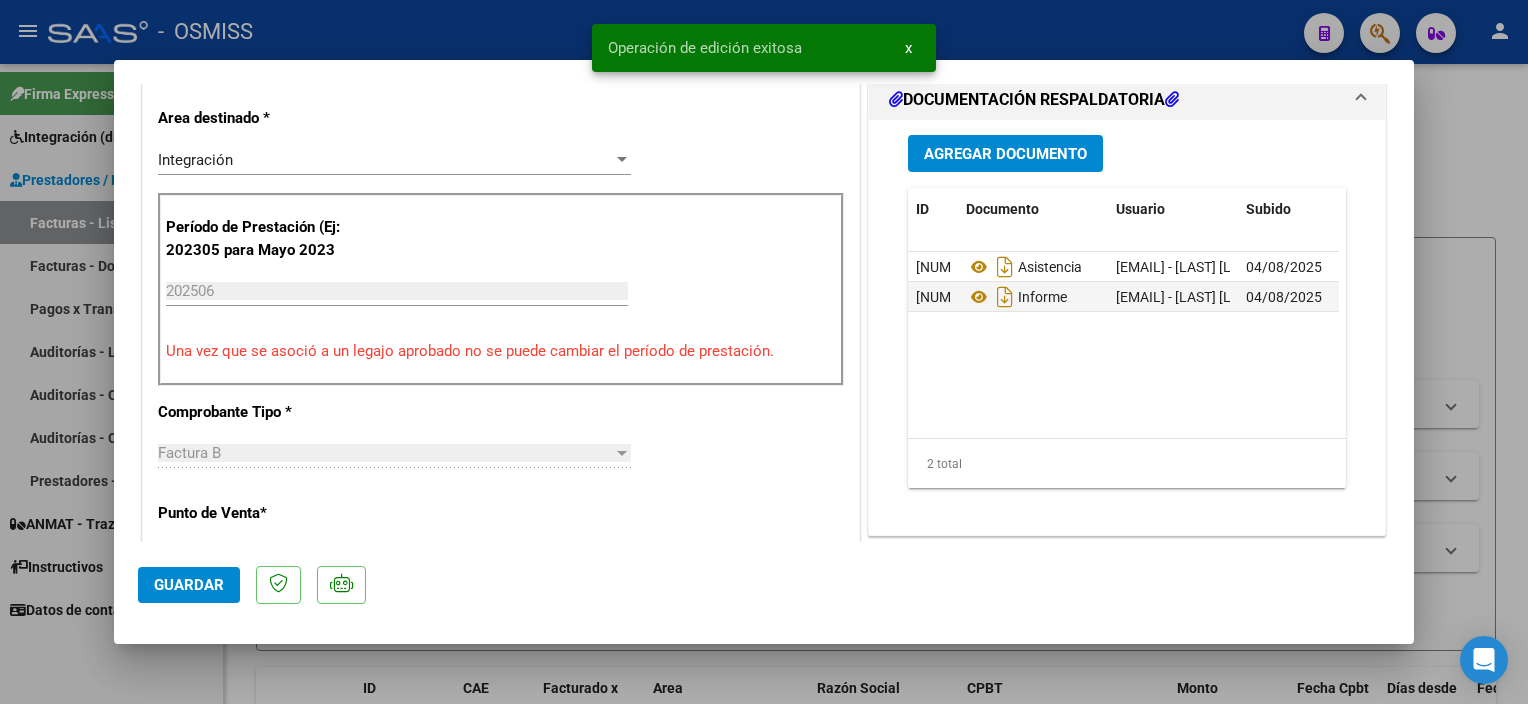 click at bounding box center [764, 352] 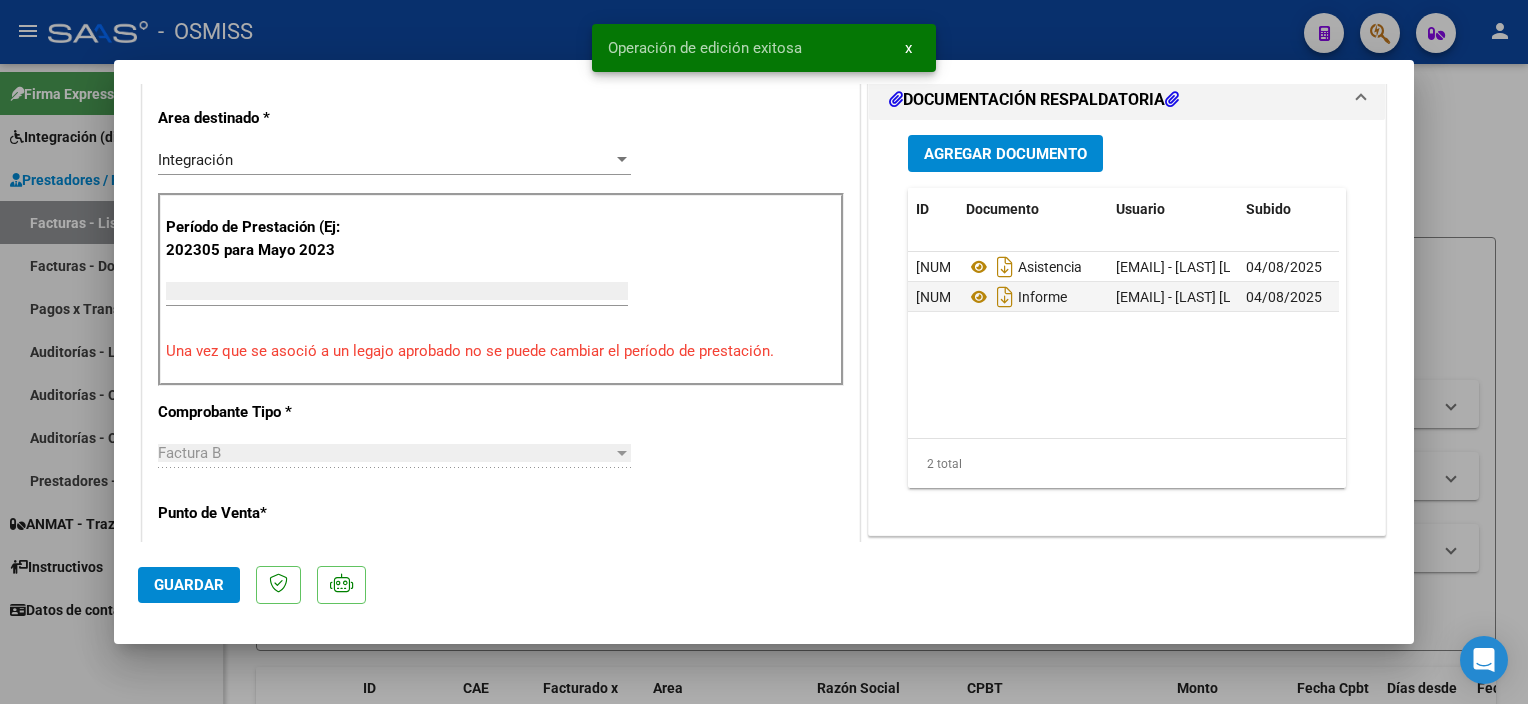 scroll, scrollTop: 401, scrollLeft: 0, axis: vertical 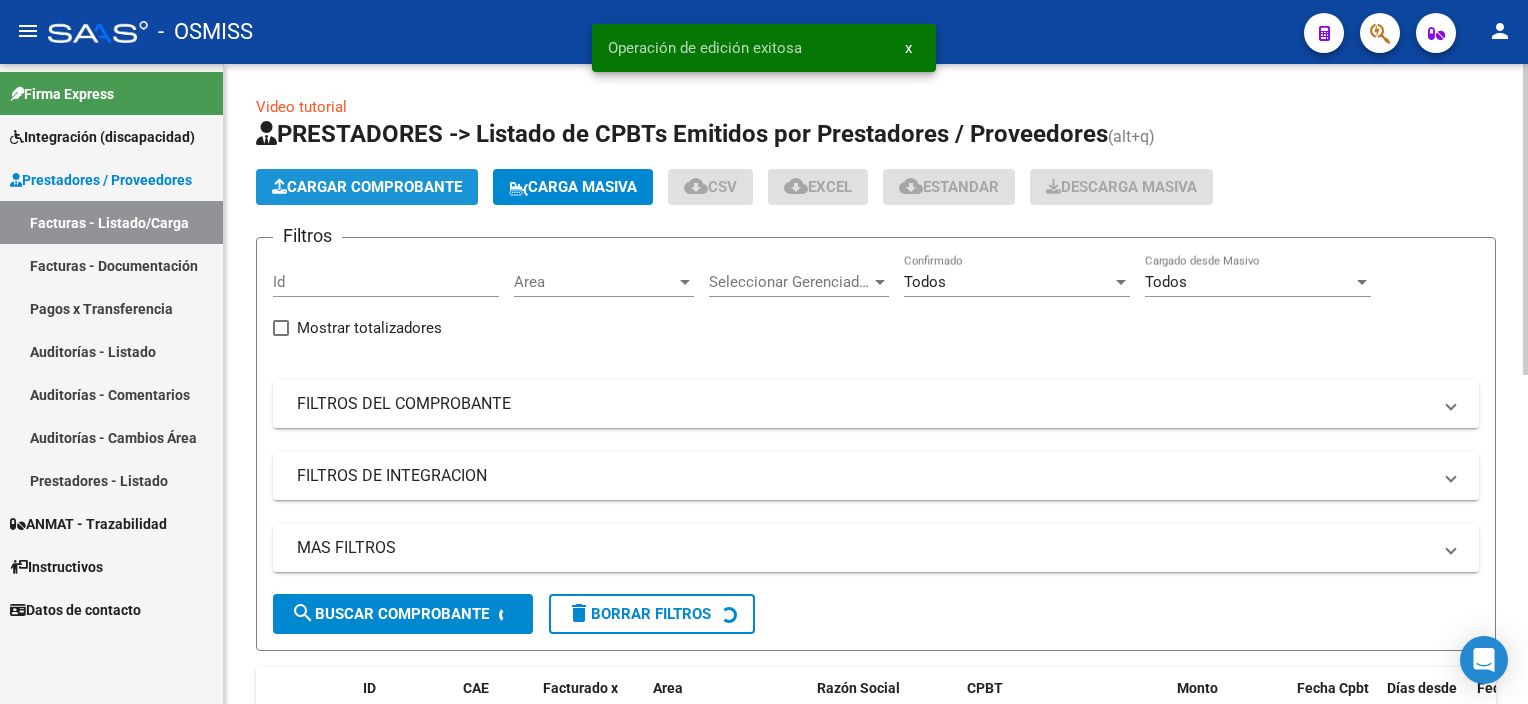 click on "Cargar Comprobante" 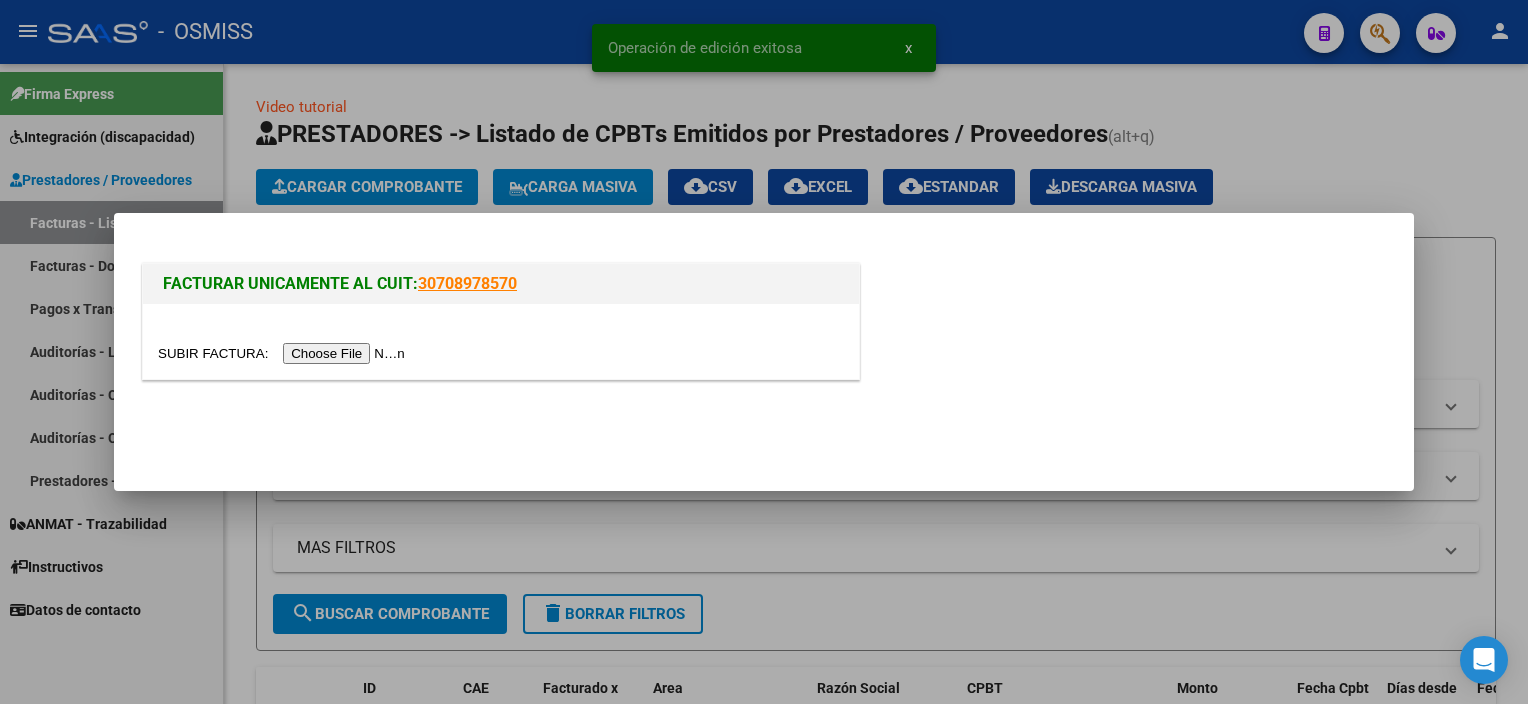 click at bounding box center [284, 353] 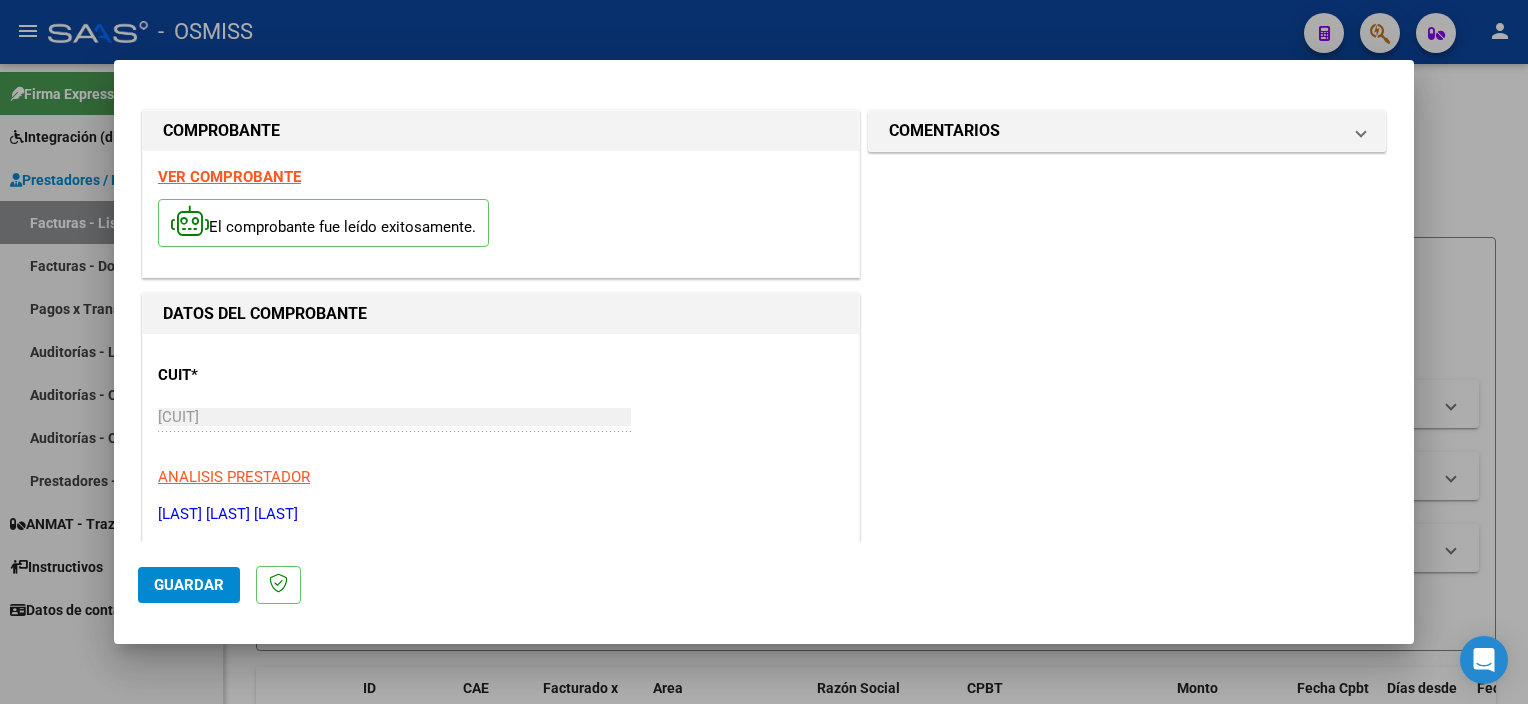 scroll, scrollTop: 295, scrollLeft: 0, axis: vertical 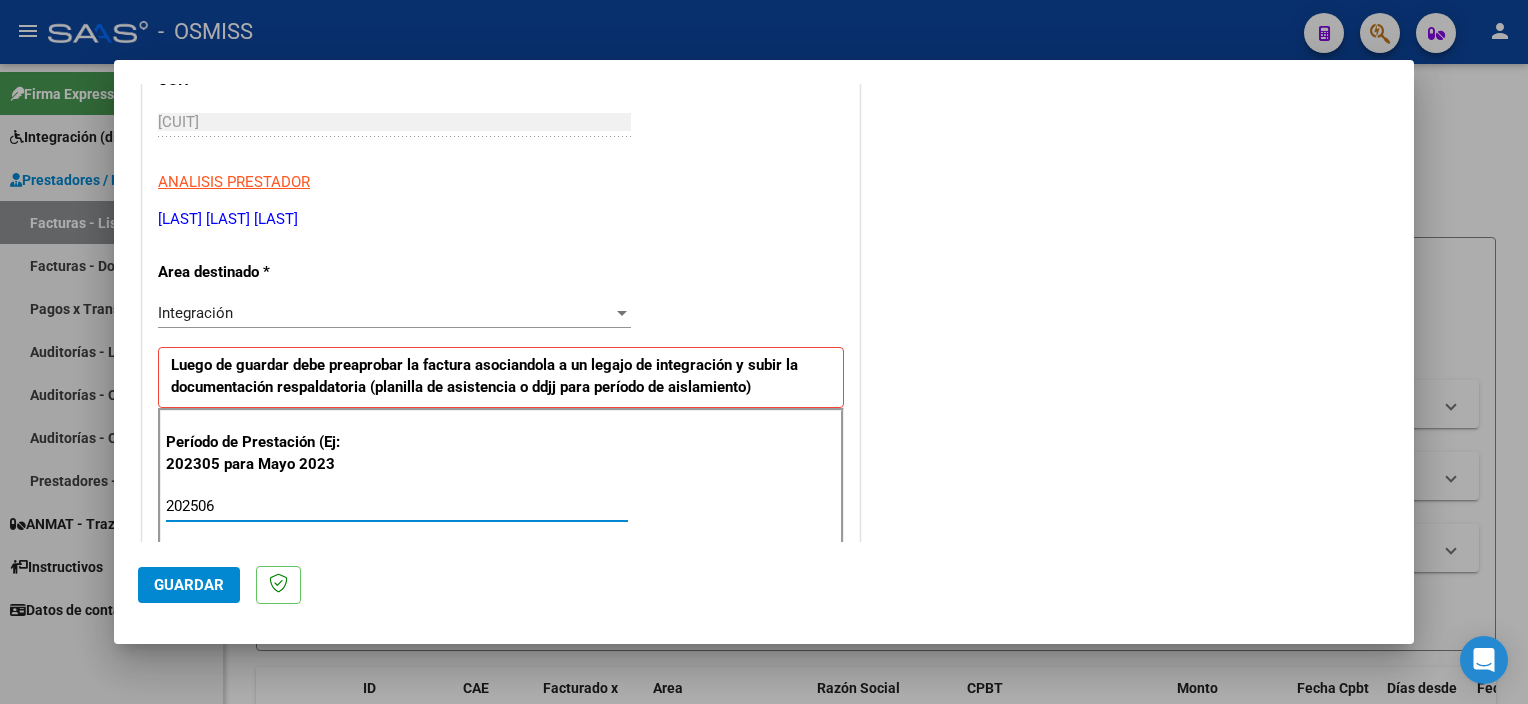 type on "202506" 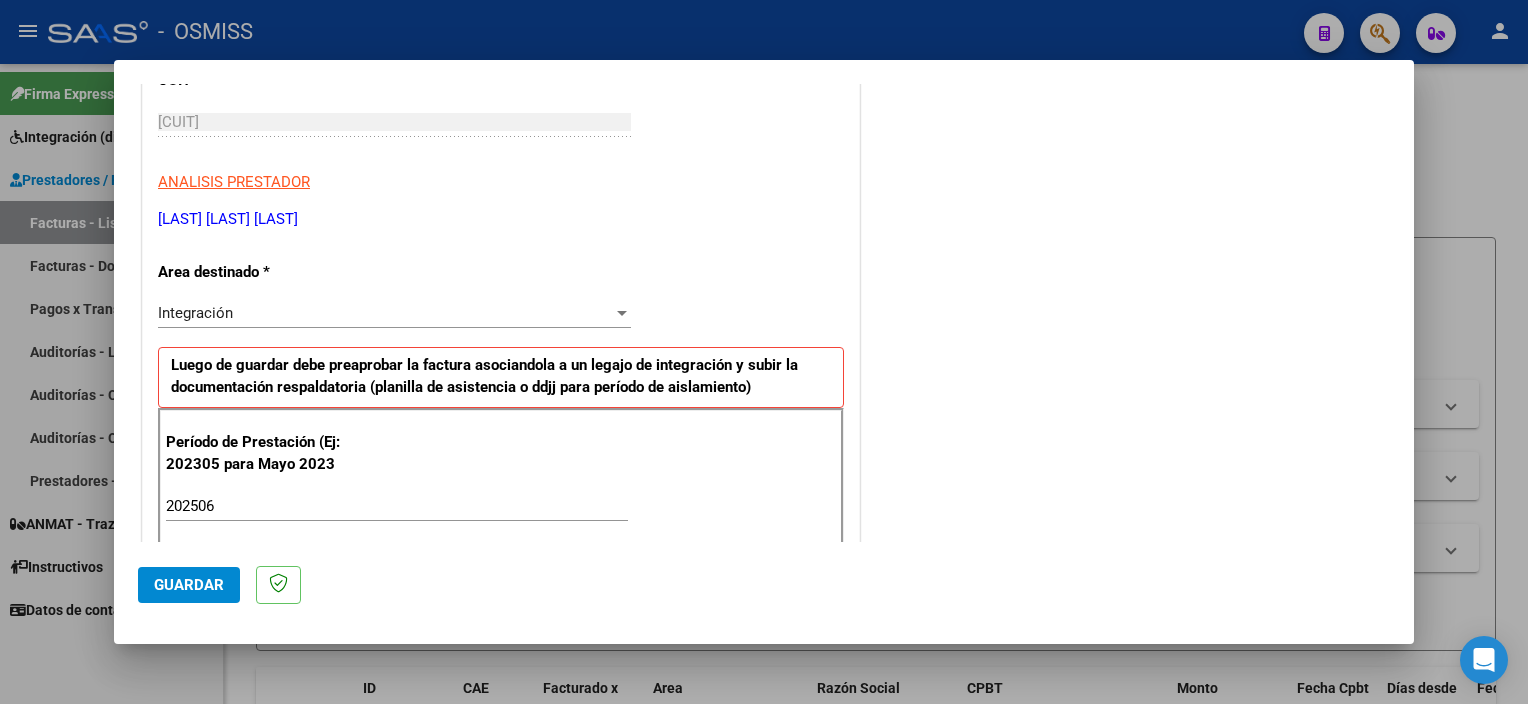scroll, scrollTop: 1265, scrollLeft: 0, axis: vertical 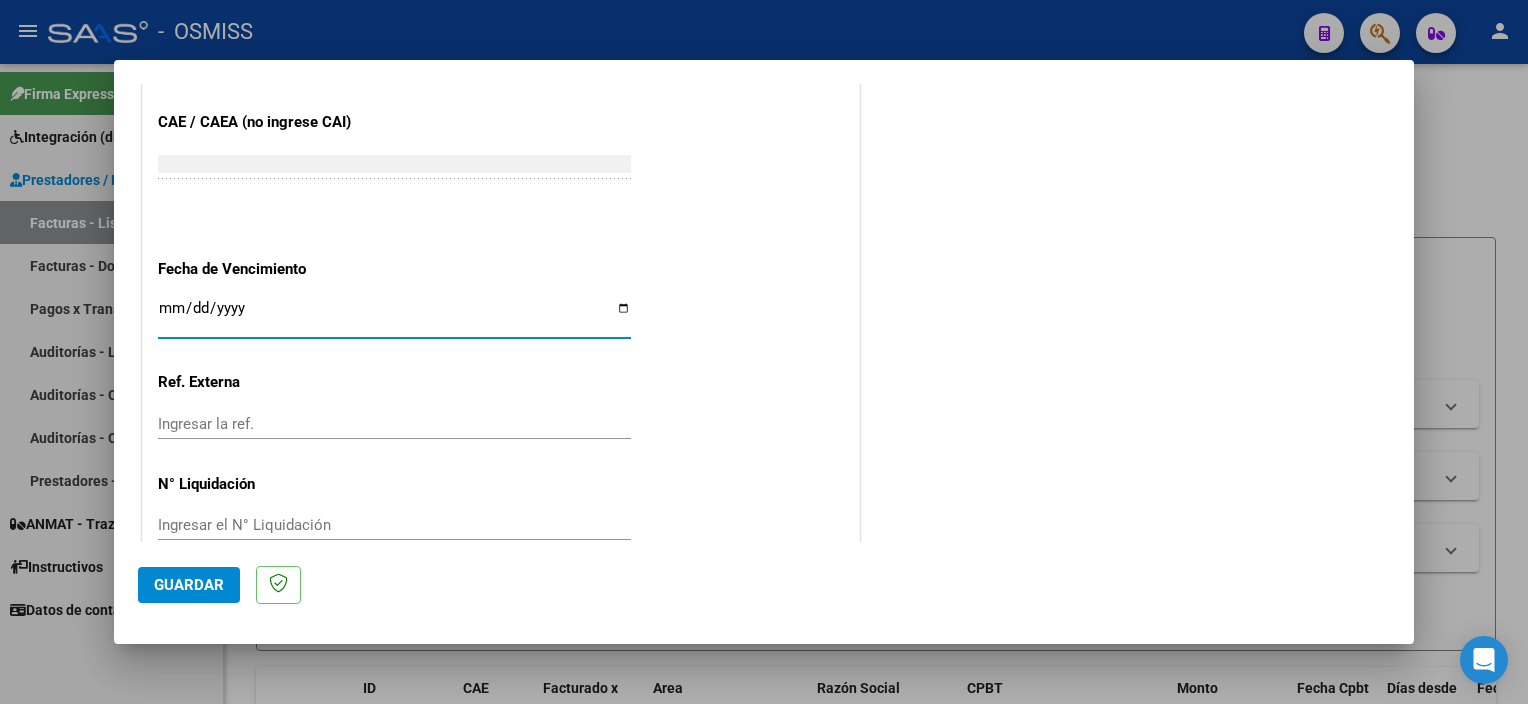 click on "Ingresar la fecha" at bounding box center [394, 316] 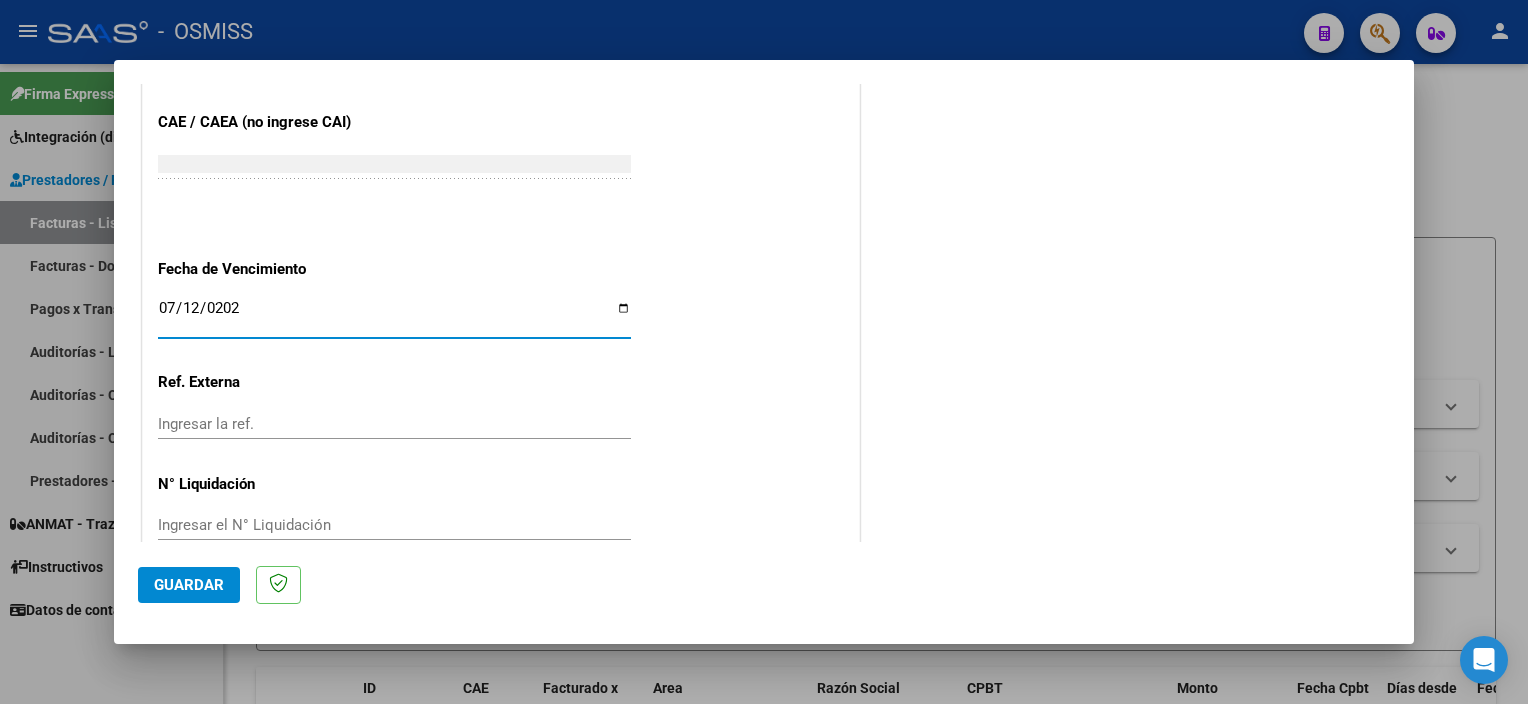 type on "2025-07-12" 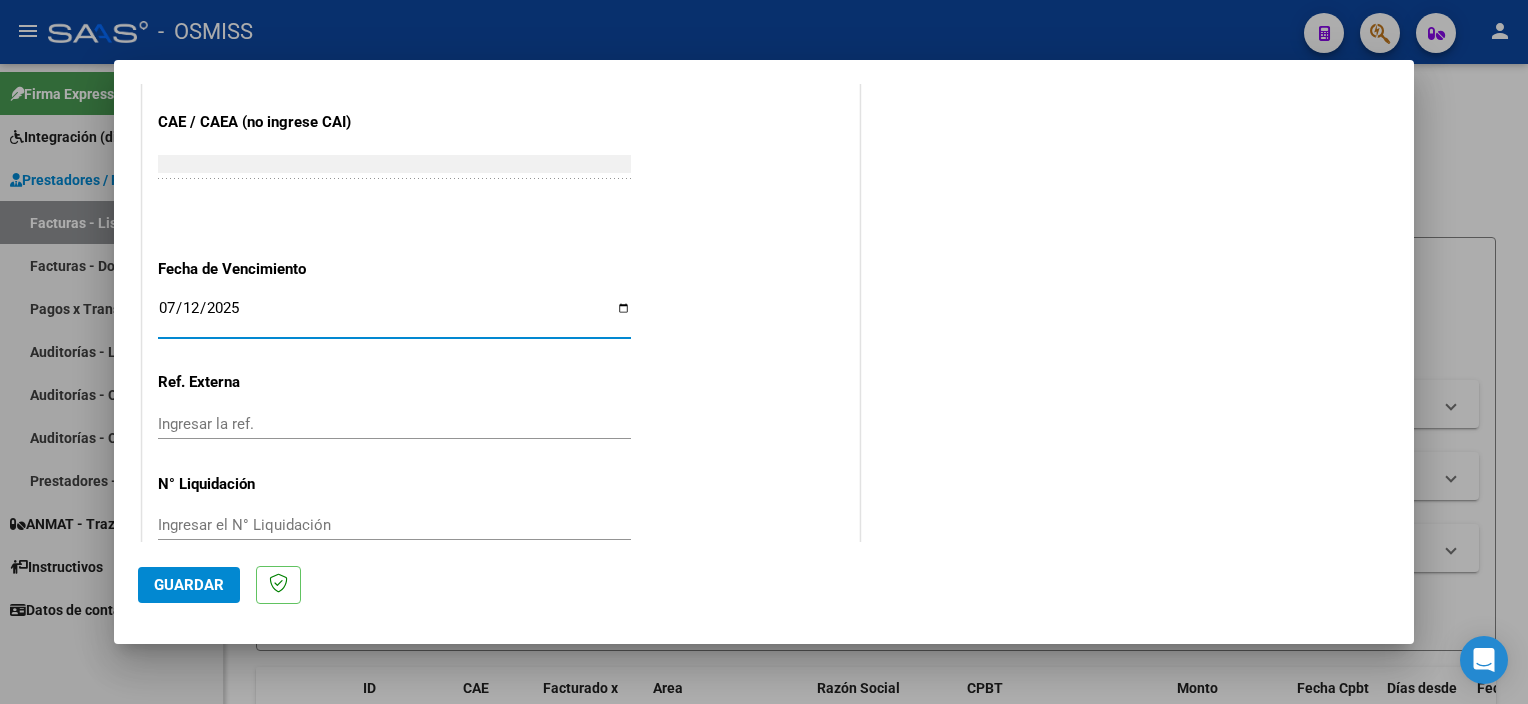 click on "Guardar" 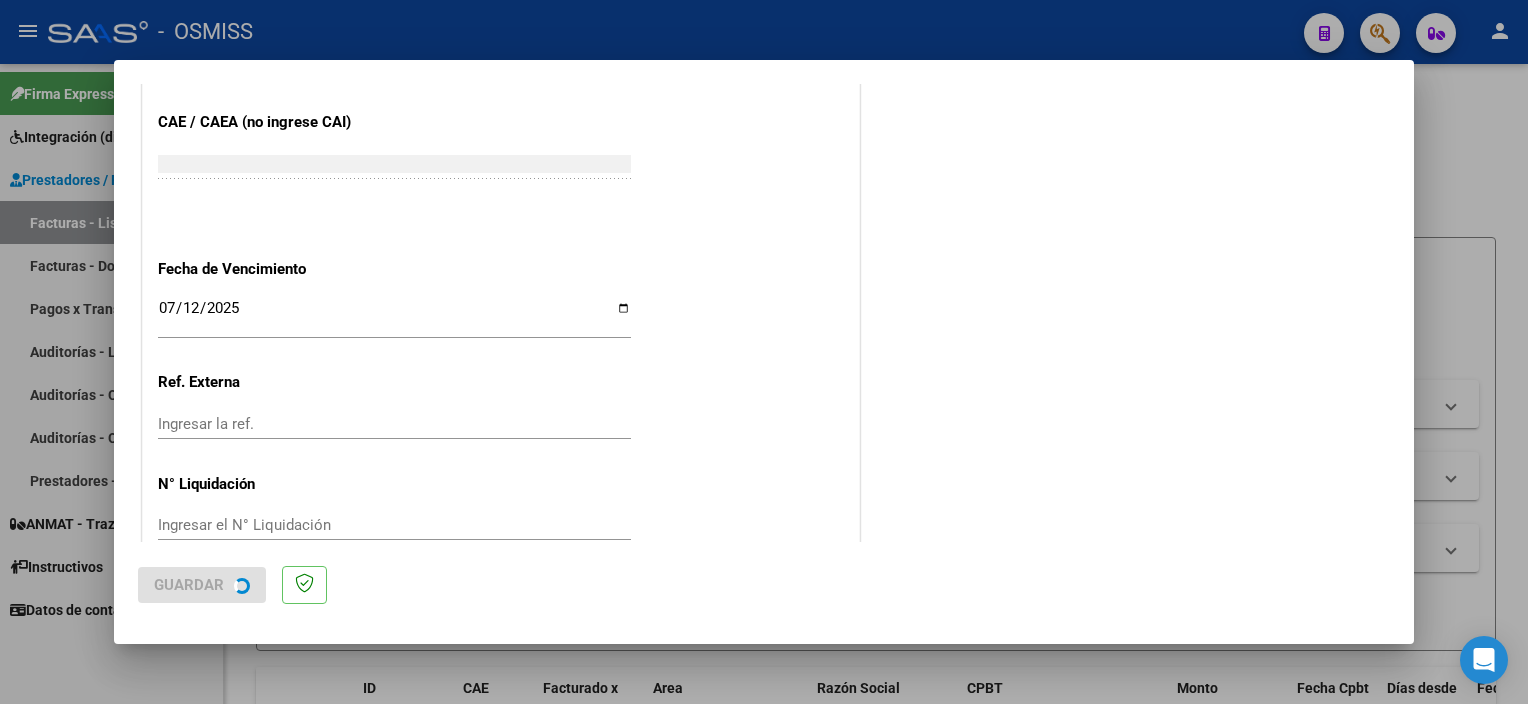 scroll, scrollTop: 0, scrollLeft: 0, axis: both 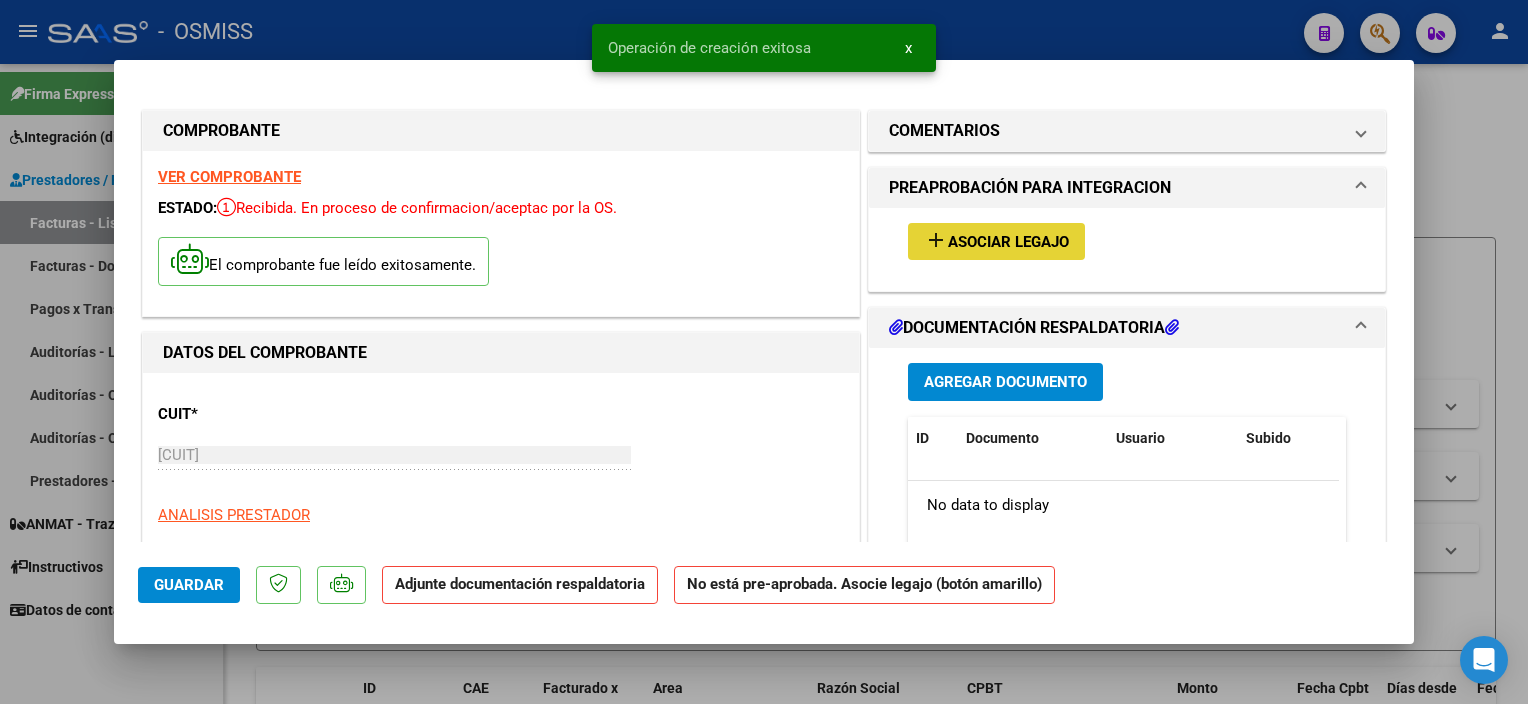 click on "Asociar Legajo" at bounding box center (1008, 242) 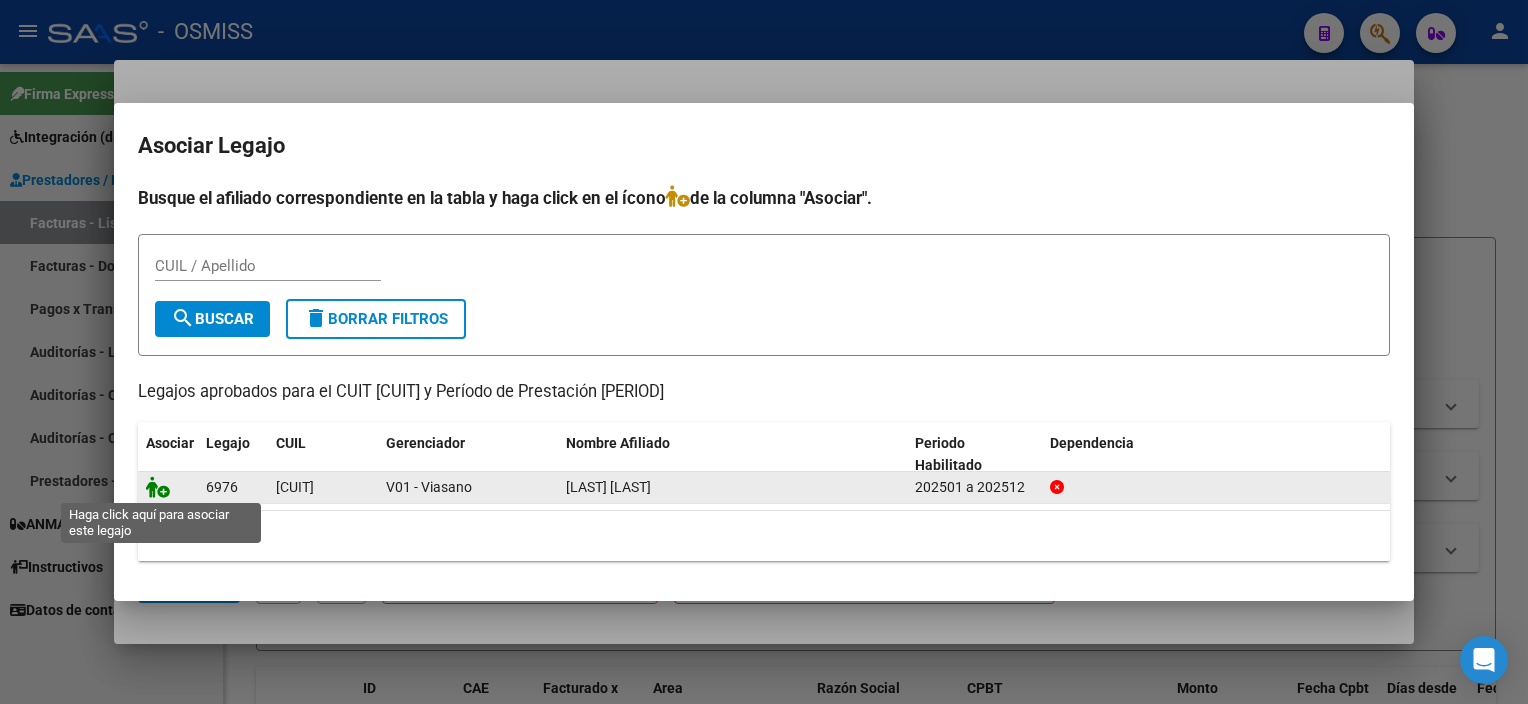 click 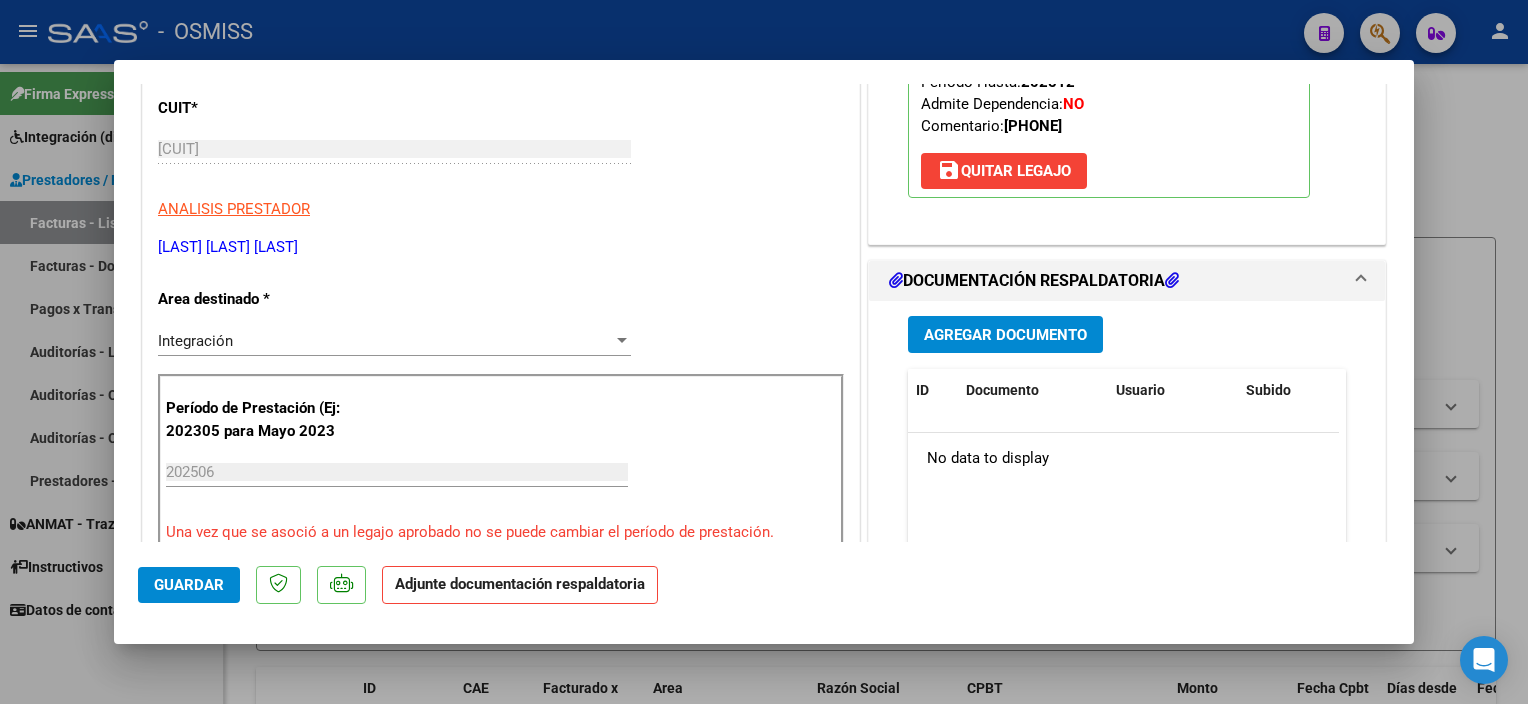 scroll, scrollTop: 324, scrollLeft: 0, axis: vertical 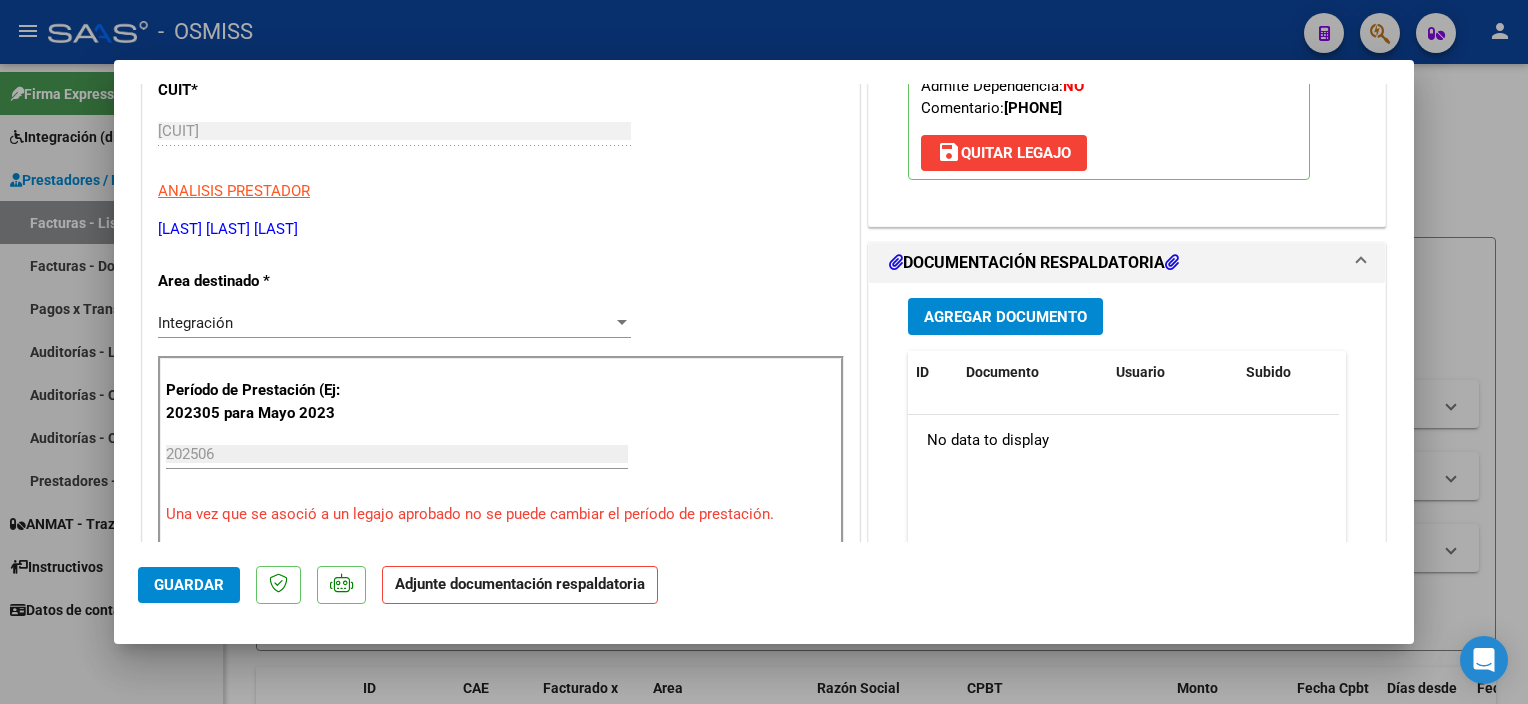 click on "Agregar Documento" at bounding box center [1005, 317] 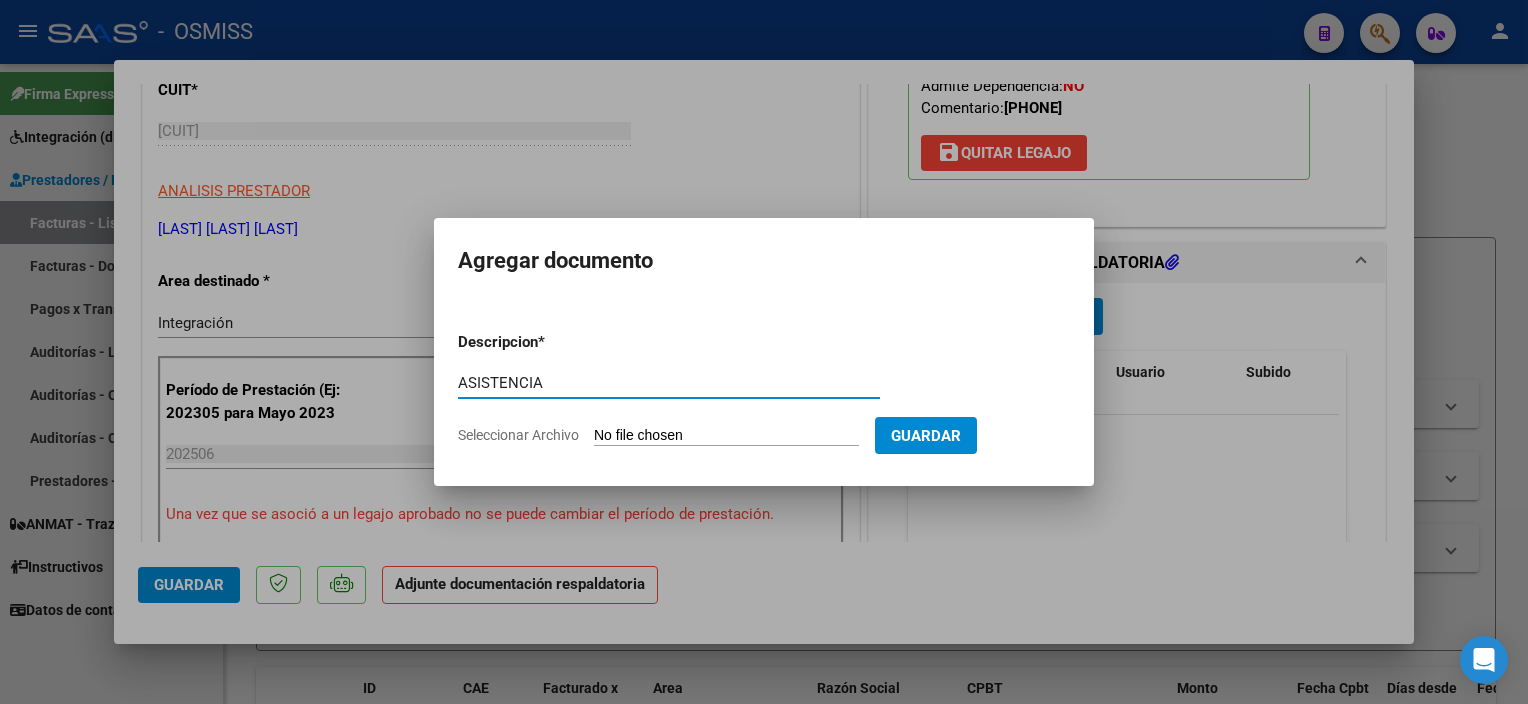 type on "ASISTENCIA" 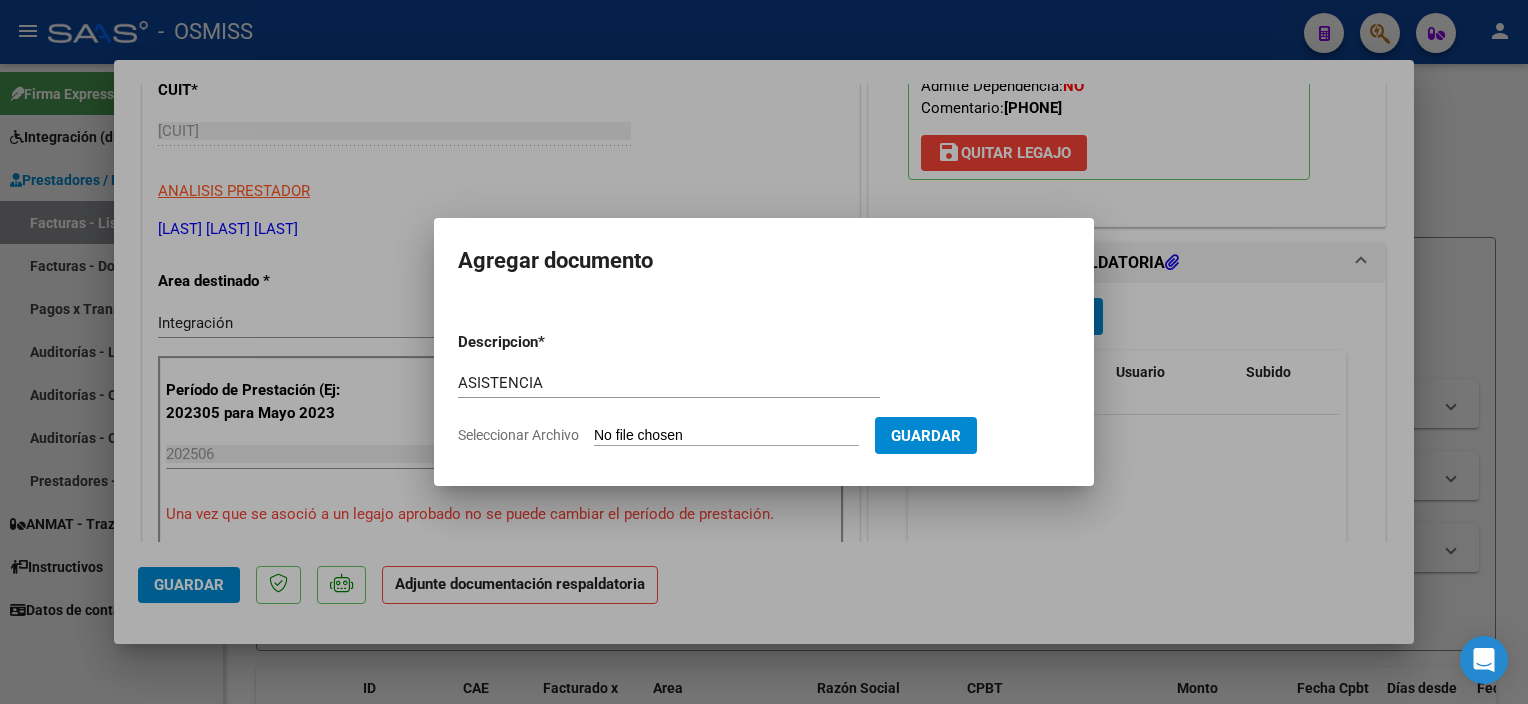 click on "Seleccionar Archivo" at bounding box center [726, 436] 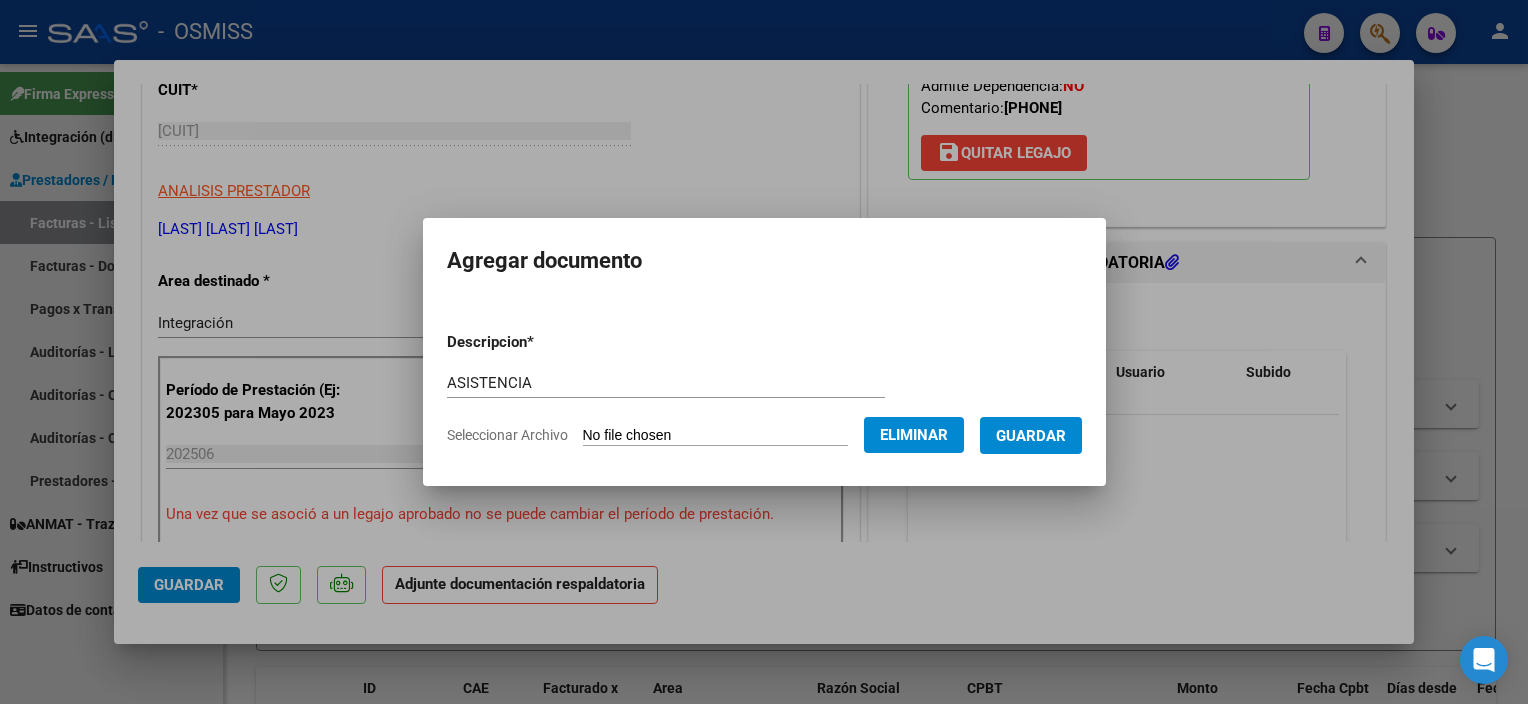 click on "Guardar" at bounding box center (1031, 435) 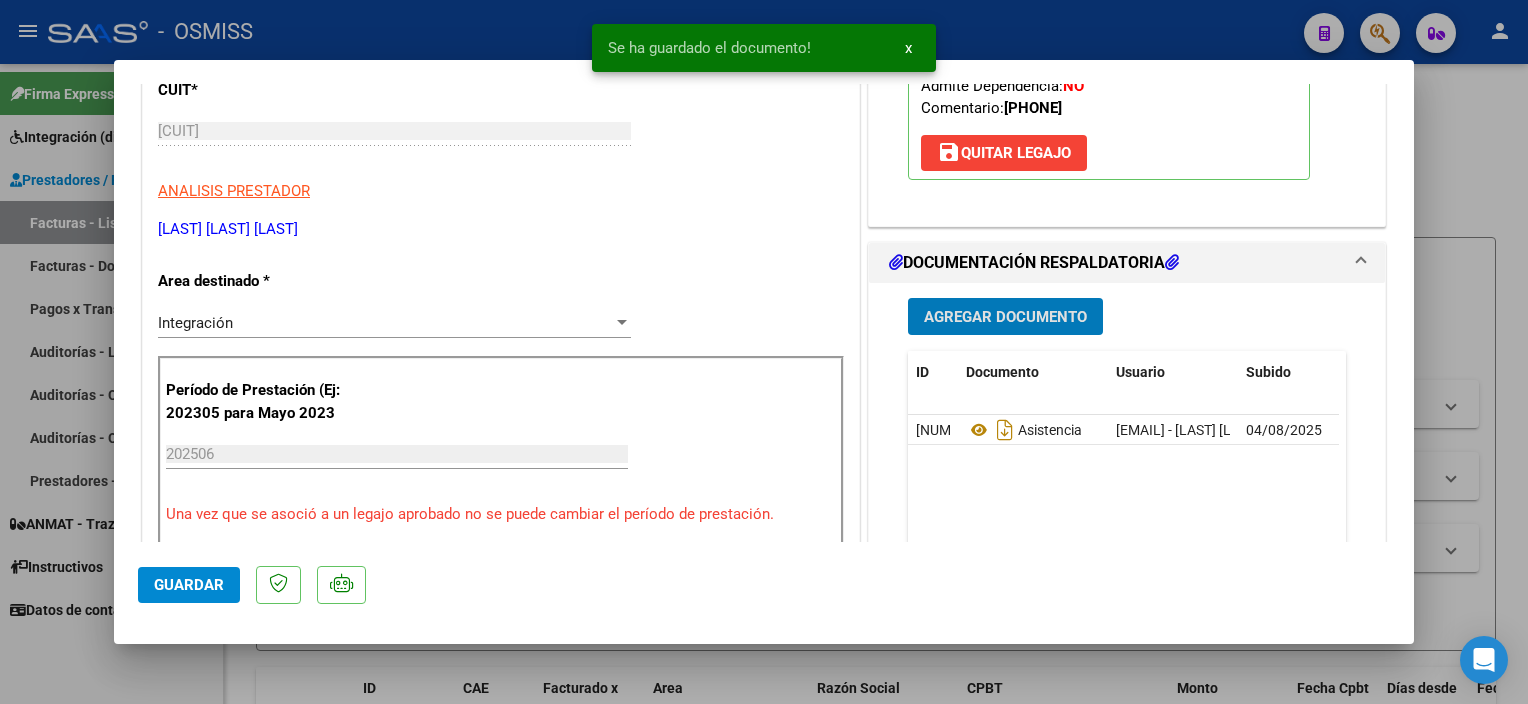 click on "Agregar Documento" at bounding box center [1005, 317] 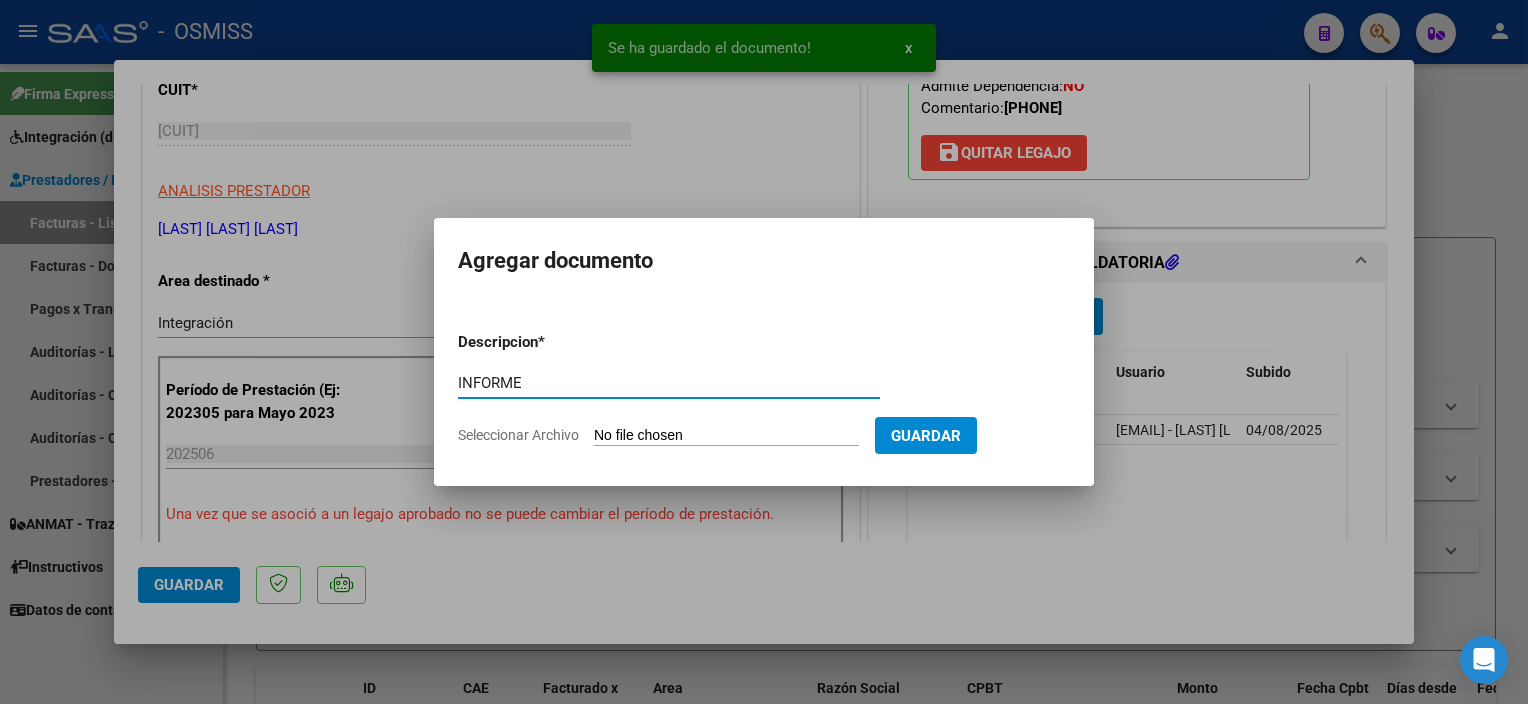 type on "INFORME" 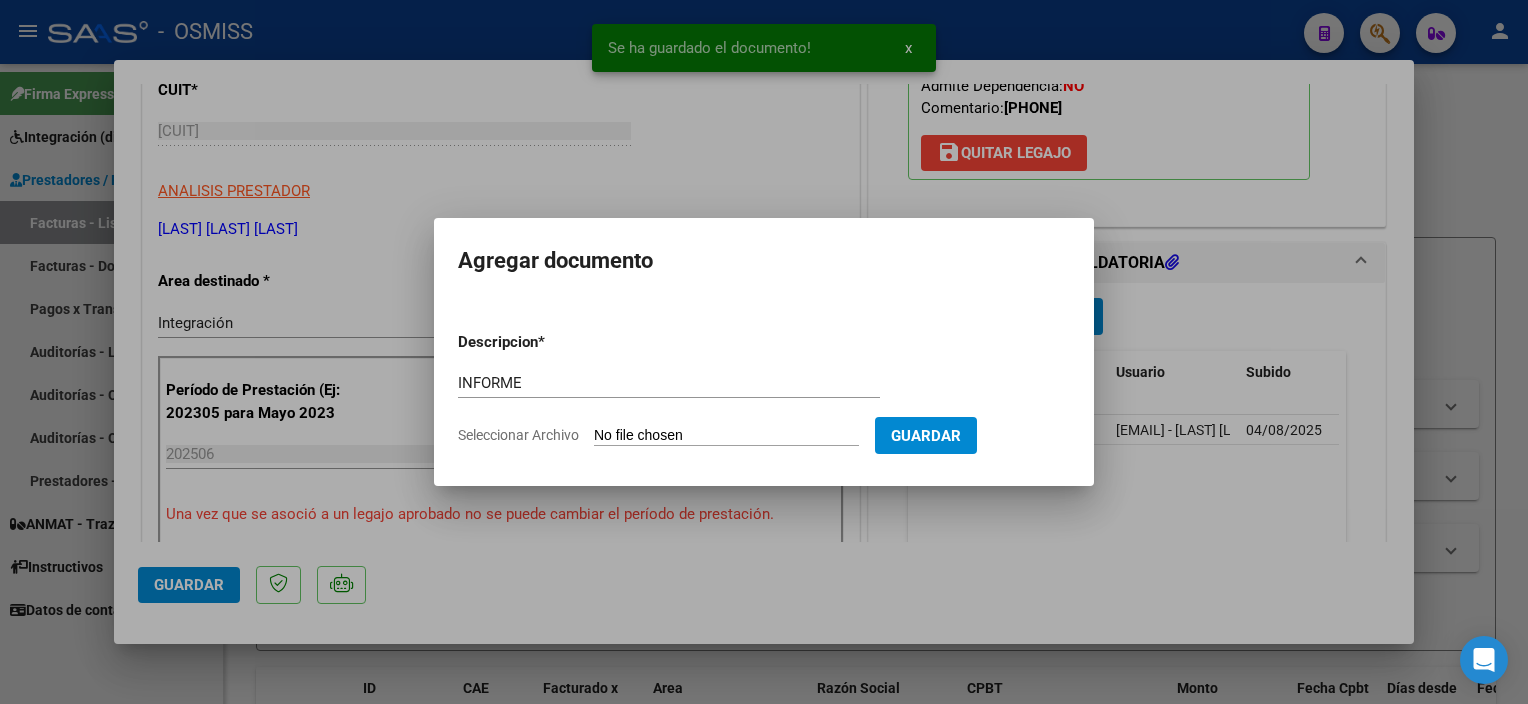 click on "Seleccionar Archivo" at bounding box center [726, 436] 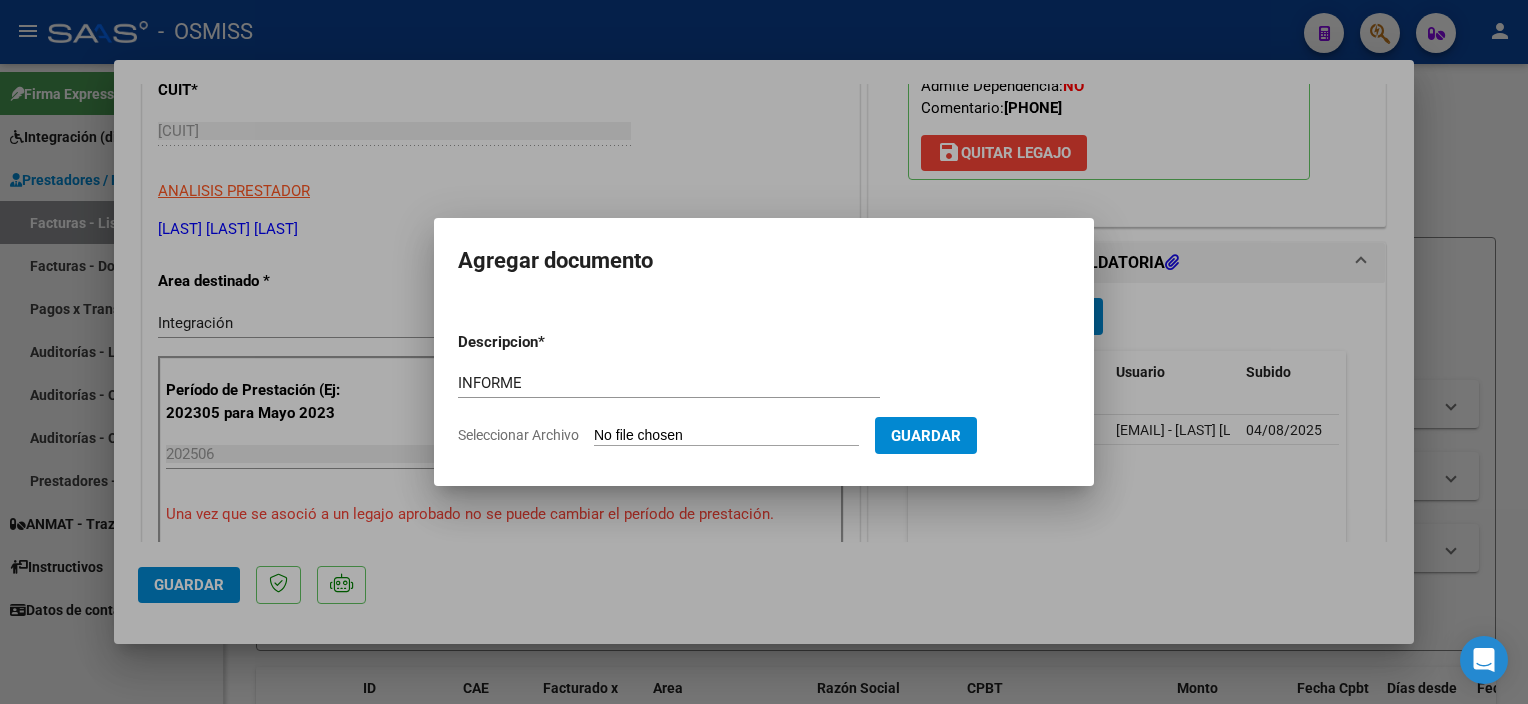 type on "C:\fakepath\[FILENAME]" 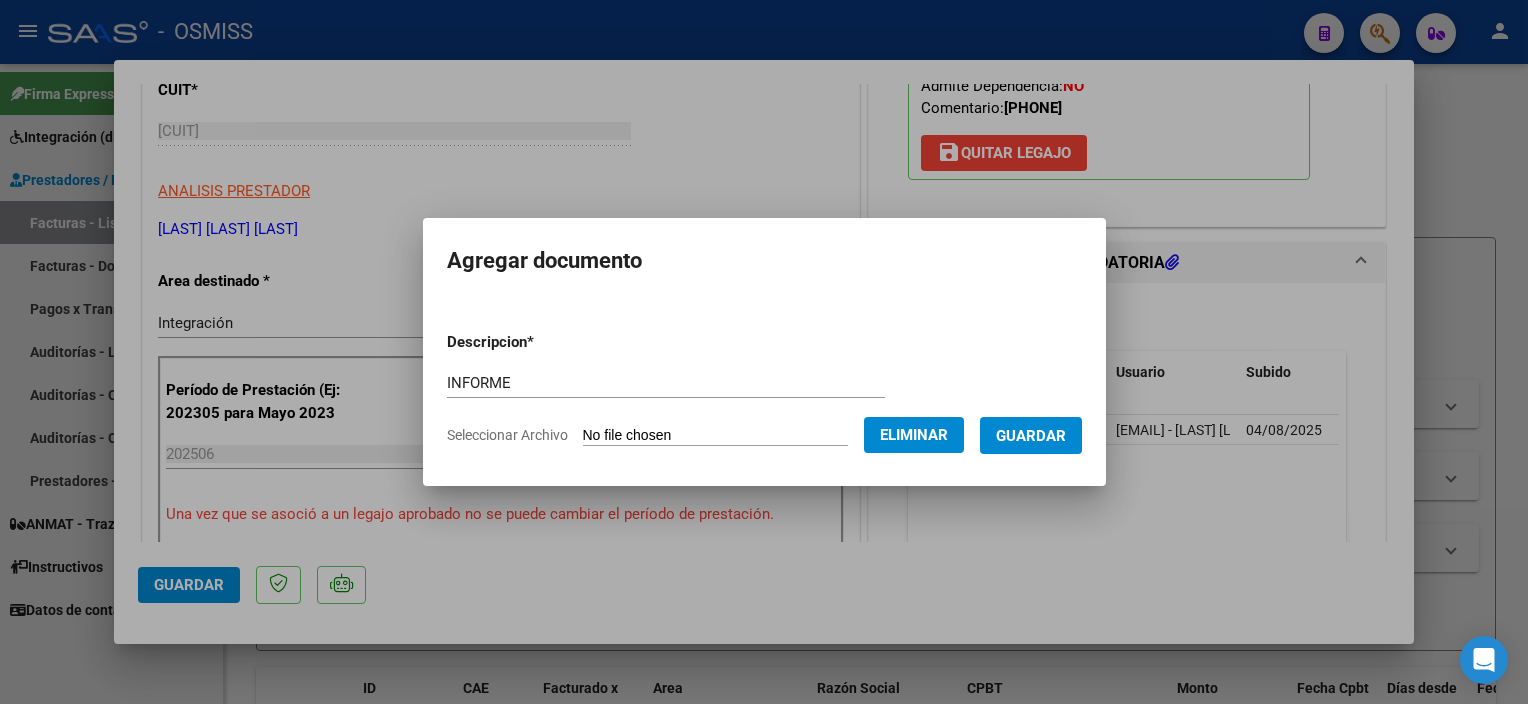 click on "Guardar" at bounding box center [1031, 435] 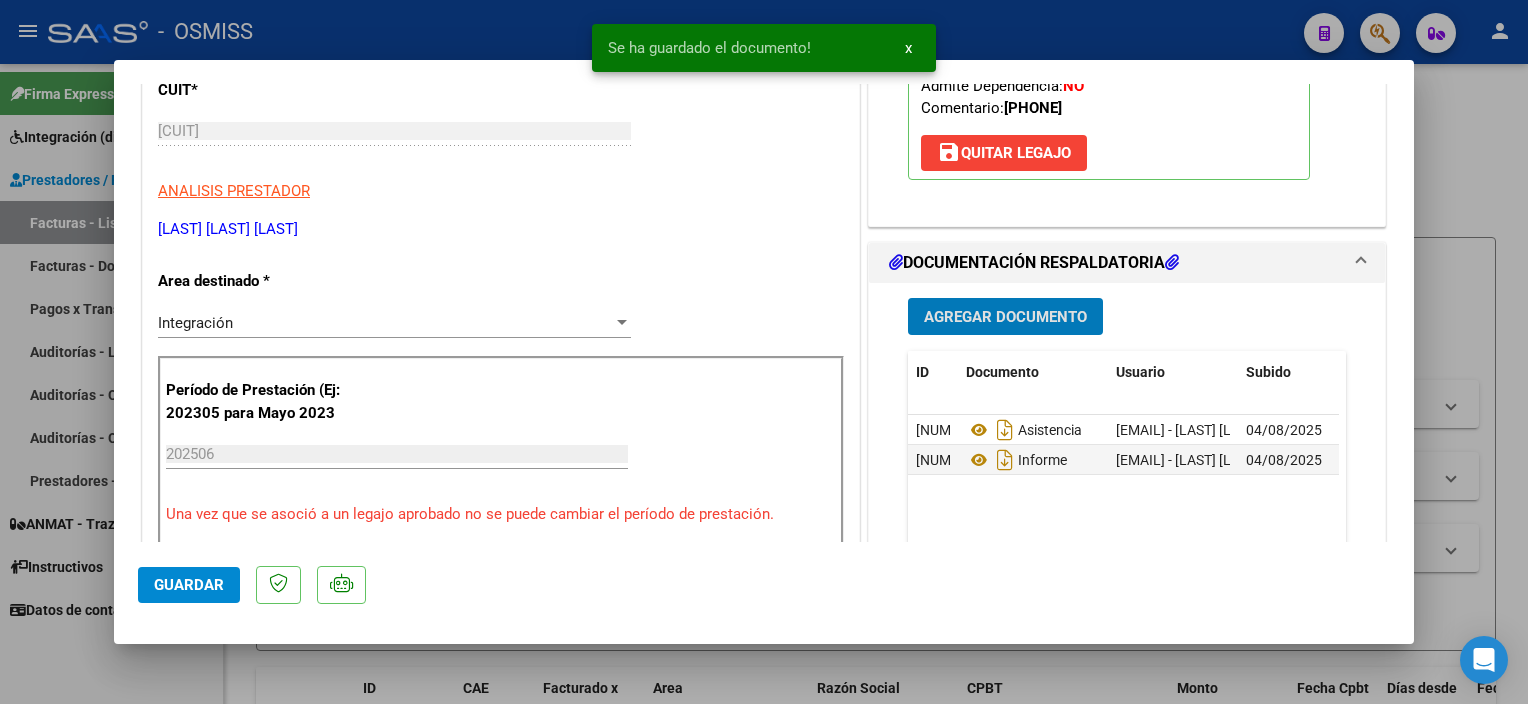 click on "Guardar" 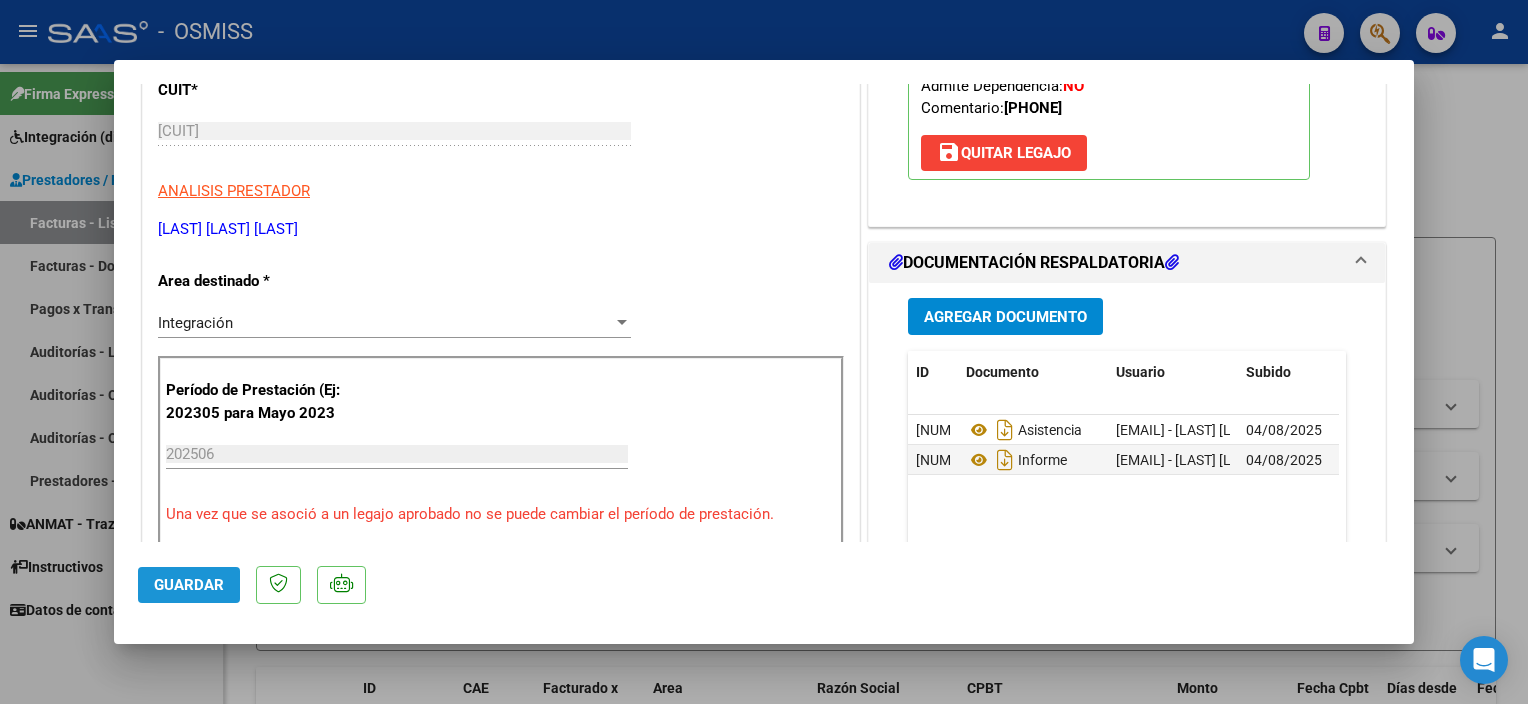 click on "Guardar" 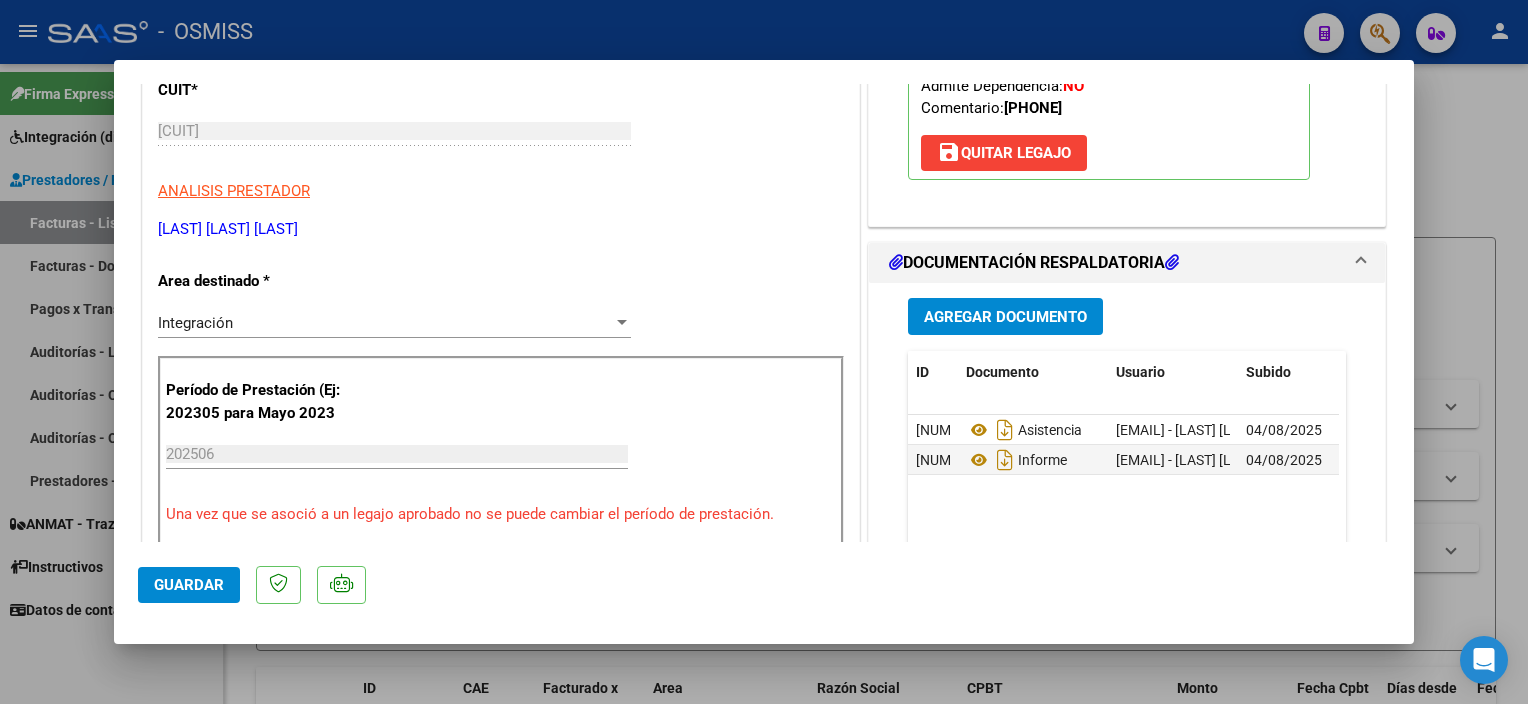 click at bounding box center (764, 352) 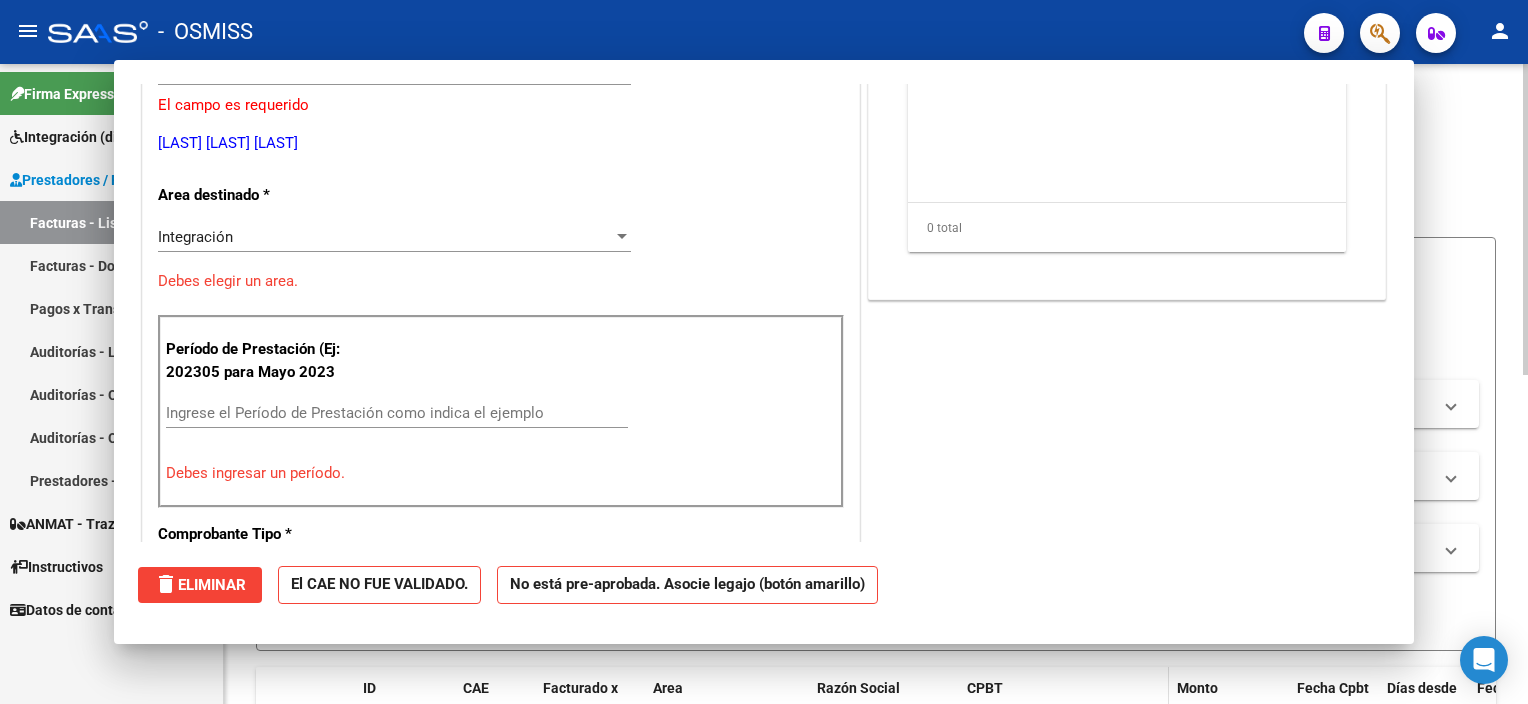 scroll, scrollTop: 263, scrollLeft: 0, axis: vertical 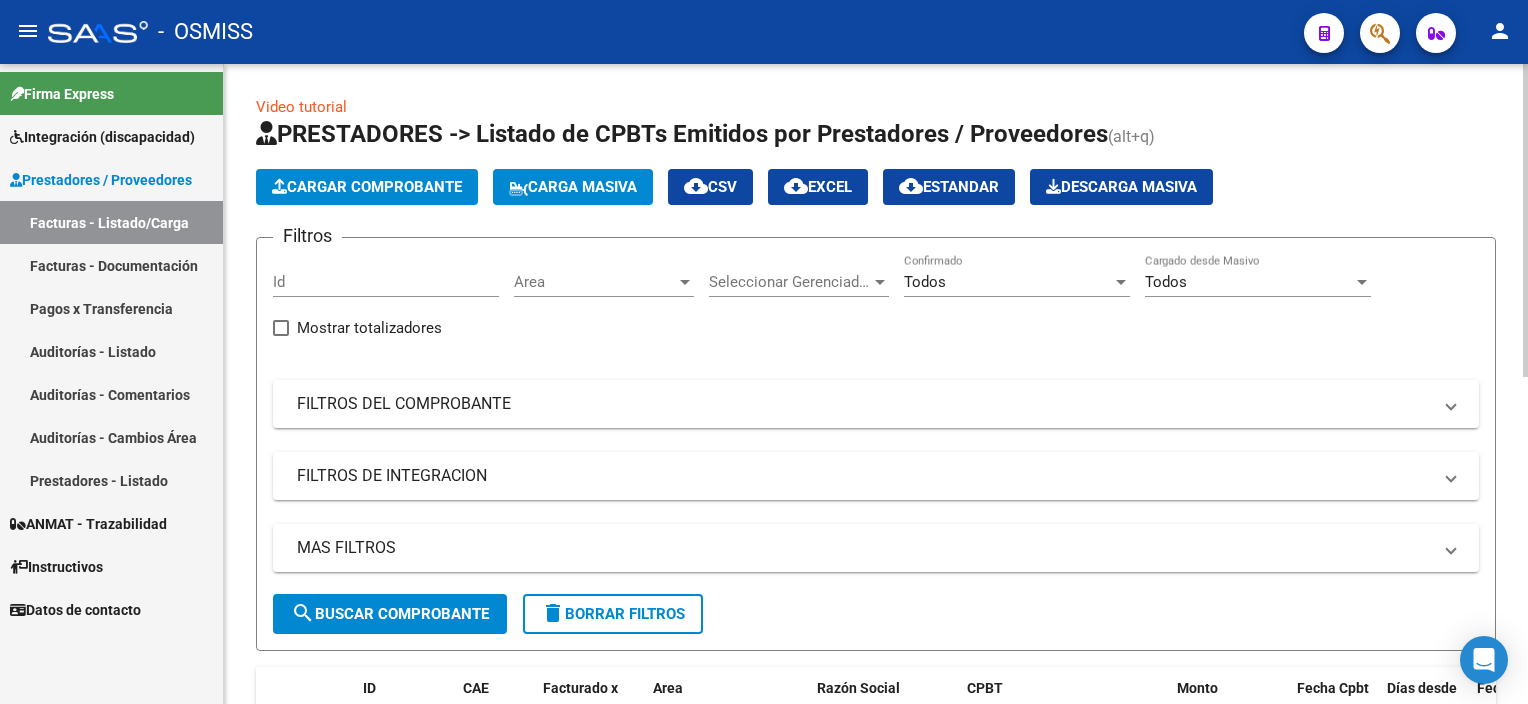 click on "Filtros Id Area Area Seleccionar Gerenciador Seleccionar Gerenciador Todos Confirmado Todos Cargado desde Masivo   Mostrar totalizadores   FILTROS DEL COMPROBANTE  Comprobante Tipo Comprobante Tipo Start date – End date Fec. Comprobante Desde / Hasta Días Emisión Desde(cant. días) Días Emisión Hasta(cant. días) CUIT / Razón Social Pto. Venta Nro. Comprobante Código SSS CAE Válido CAE Válido Todos Cargado Módulo Hosp. Todos Tiene facturacion Apócrifa Hospital Refes  FILTROS DE INTEGRACION  Período De Prestación Campos del Archivo de Rendición Devuelto x SSS (dr_envio) Todos Rendido x SSS (dr_envio) Tipo de Registro Tipo de Registro Período Presentación Período Presentación Campos del Legajo Asociado (preaprobación) Afiliado Legajo (cuil/nombre) Todos Solo facturas preaprobadas  MAS FILTROS  Todos Con Doc. Respaldatoria Todos Con Trazabilidad Todos Asociado a Expediente Sur Auditoría Auditoría Auditoría Id Start date – End date Auditoría Confirmada Desde / Hasta Start date – –" 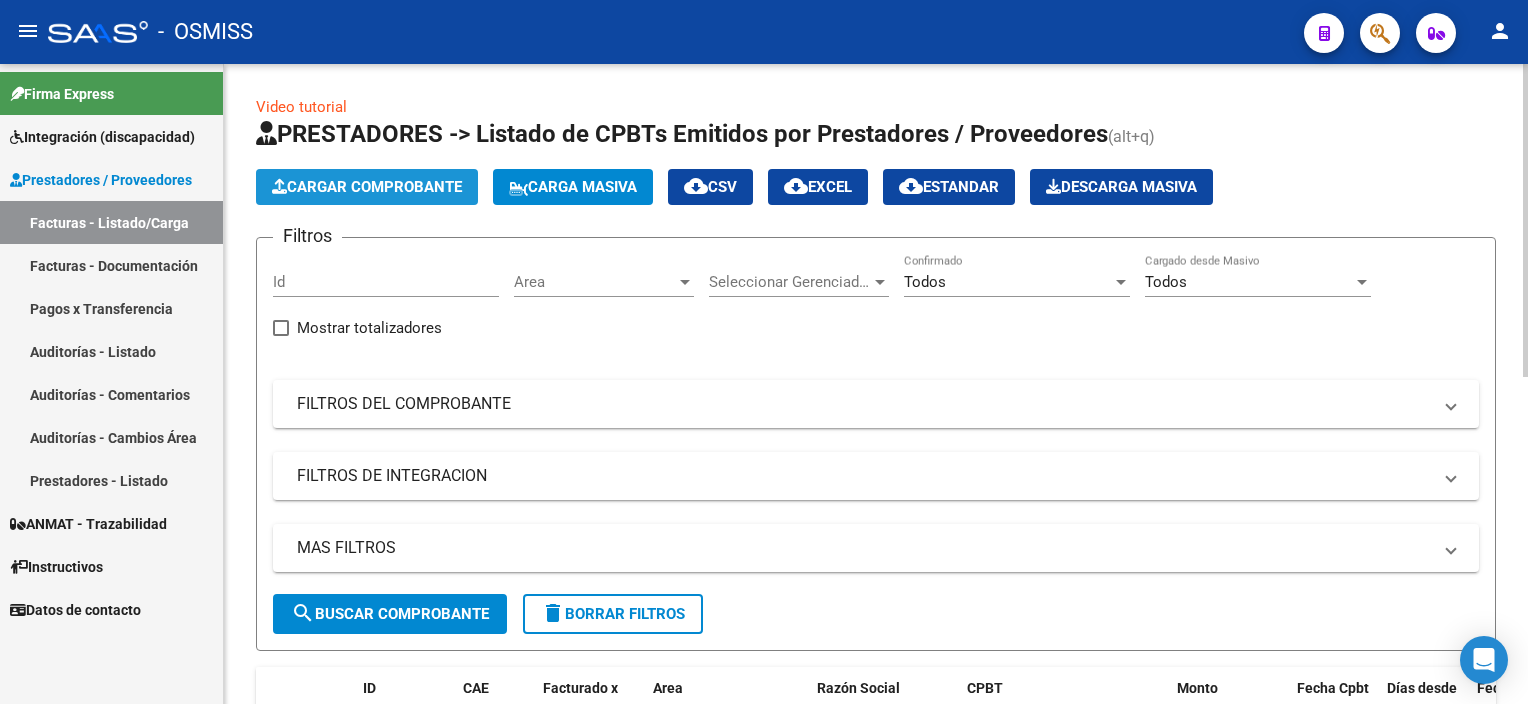 click on "Cargar Comprobante" 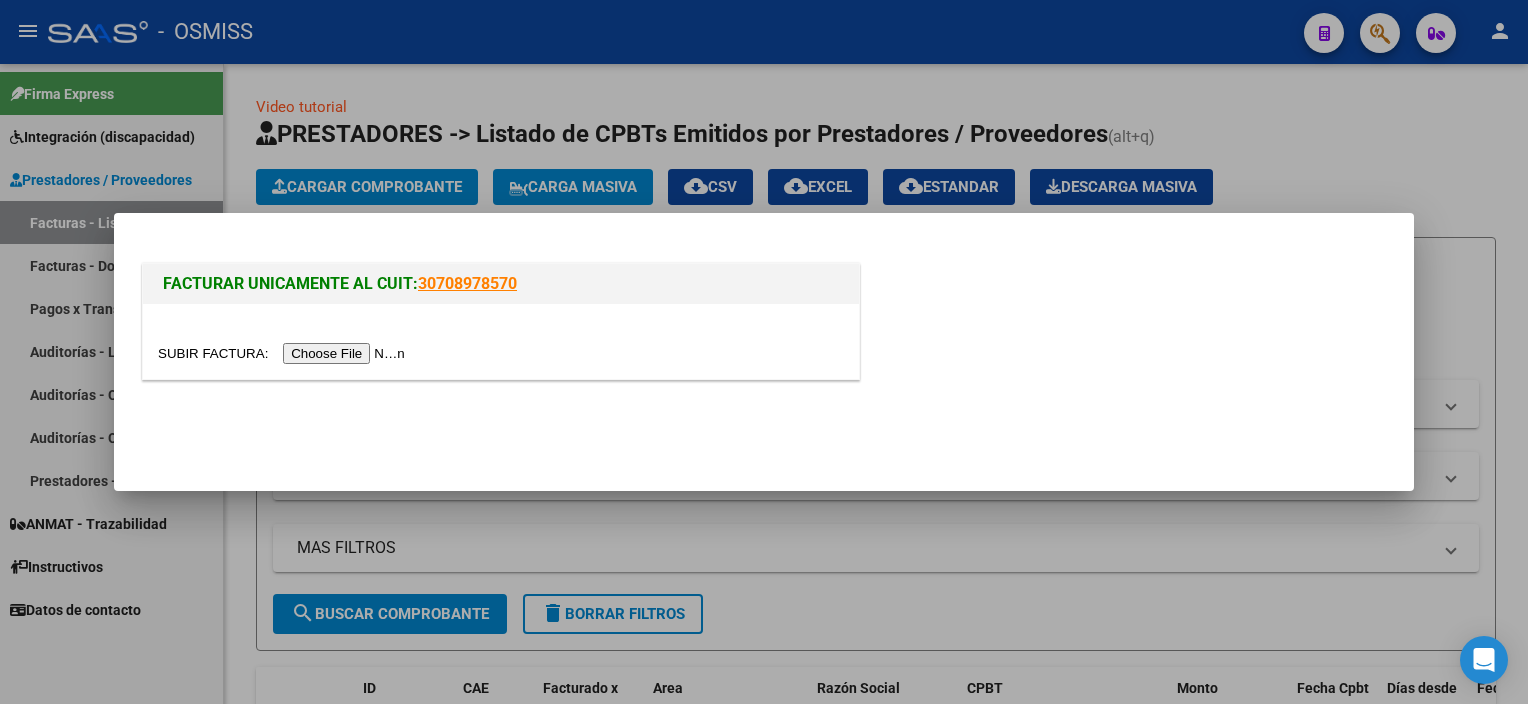 click at bounding box center [284, 353] 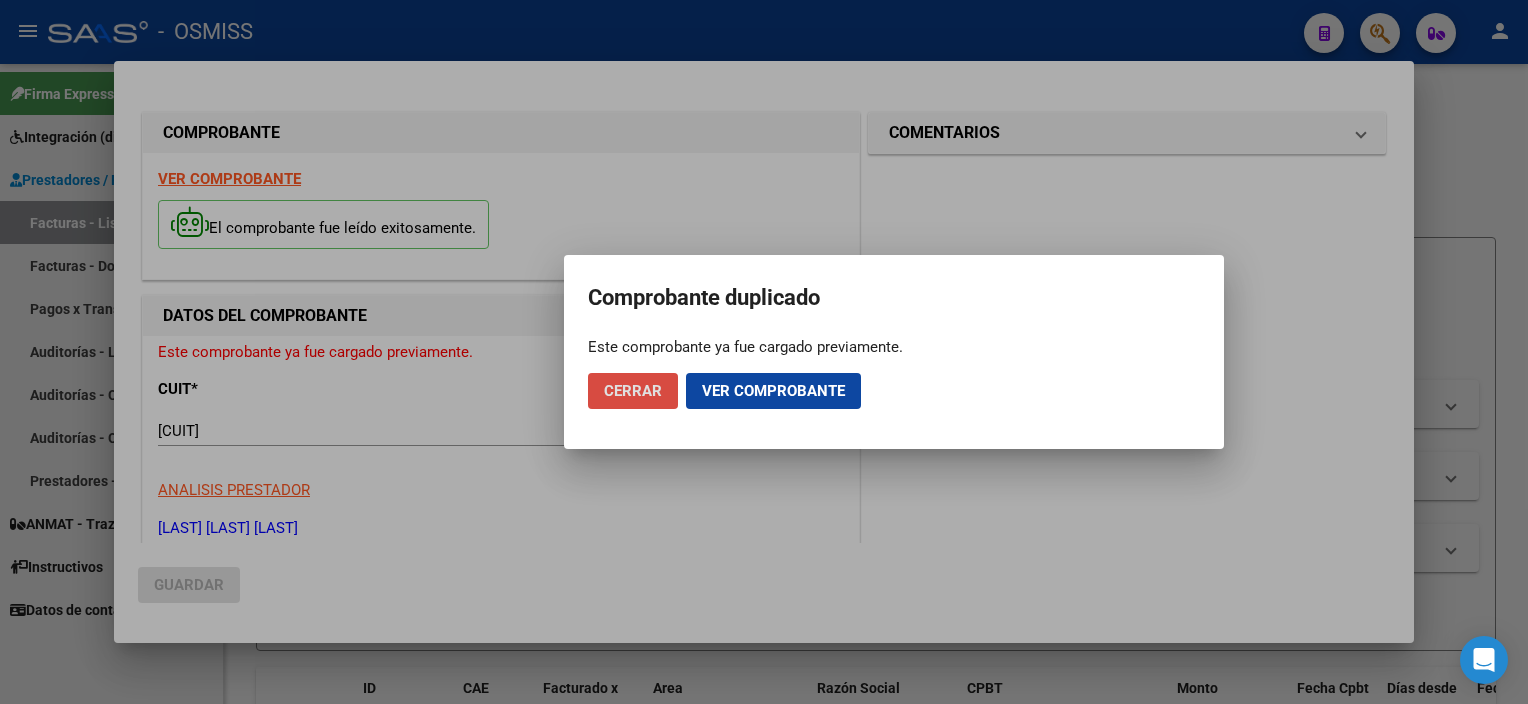 click on "Cerrar" 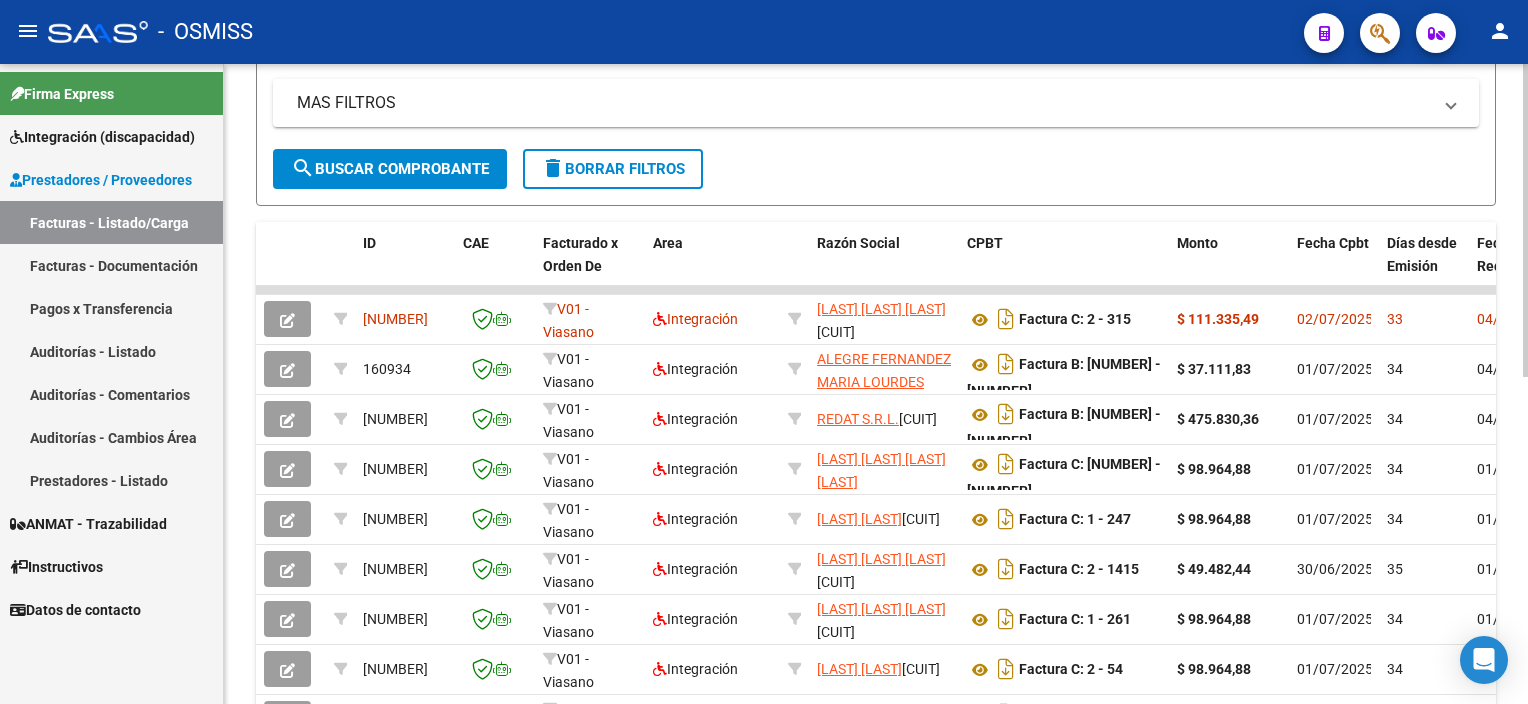 scroll, scrollTop: 437, scrollLeft: 0, axis: vertical 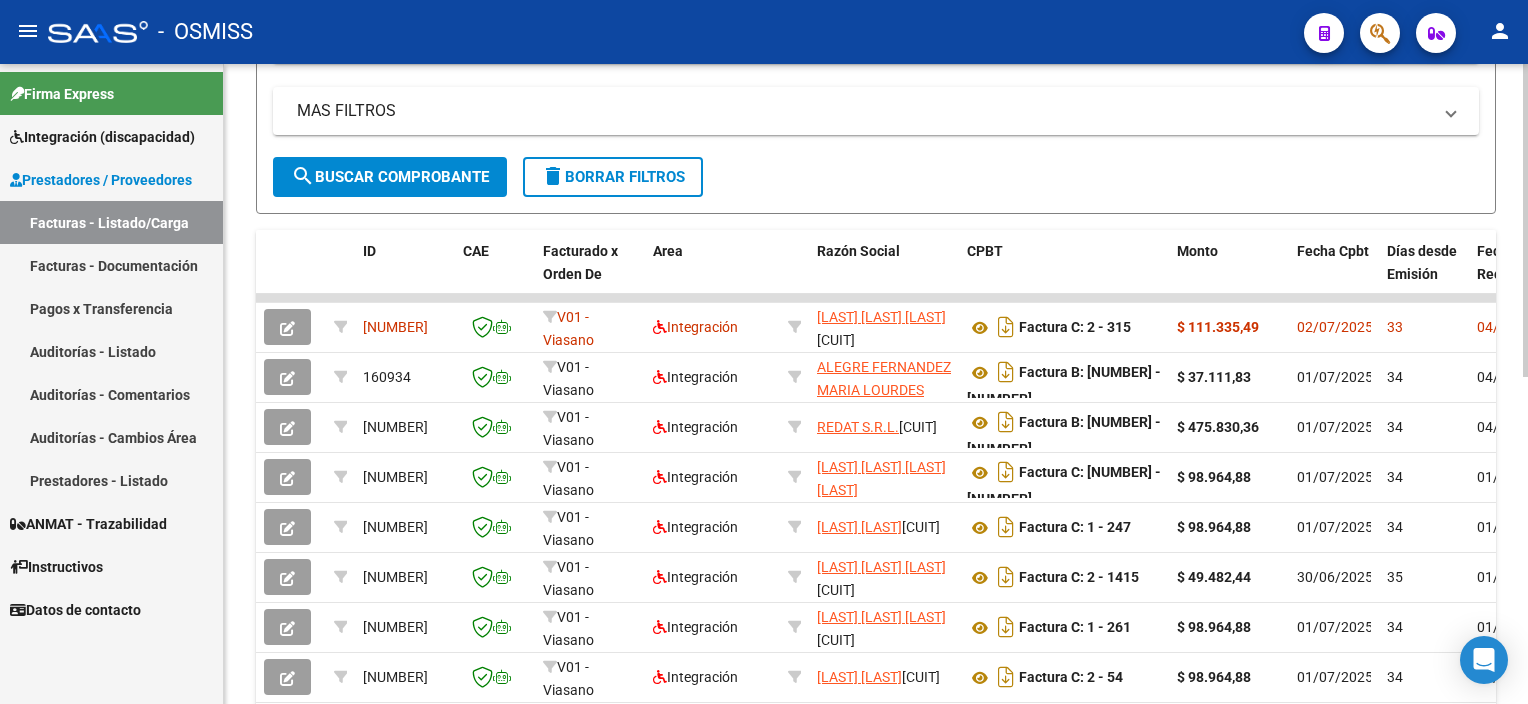 click on "Video tutorial   PRESTADORES -> Listado de CPBTs Emitidos por Prestadores / Proveedores (alt+q)   Cargar Comprobante
Carga Masiva  cloud_download  CSV  cloud_download  EXCEL  cloud_download  Estandar   Descarga Masiva
Filtros Id Area Area Seleccionar Gerenciador Seleccionar Gerenciador Todos Confirmado Todos Cargado desde Masivo   Mostrar totalizadores   FILTROS DEL COMPROBANTE  Comprobante Tipo Comprobante Tipo Start date – End date Fec. Comprobante Desde / Hasta Días Emisión Desde(cant. días) Días Emisión Hasta(cant. días) CUIT / Razón Social Pto. Venta Nro. Comprobante Código SSS CAE Válido CAE Válido Todos Cargado Módulo Hosp. Todos Tiene facturacion Apócrifa Hospital Refes  FILTROS DE INTEGRACION  Período De Prestación Campos del Archivo de Rendición Devuelto x SSS (dr_envio) Todos Rendido x SSS (dr_envio) Tipo de Registro Tipo de Registro Período Presentación Período Presentación Campos del Legajo Asociado (preaprobación) Afiliado Legajo (cuil/nombre) Todos  MAS FILTROS  Op" 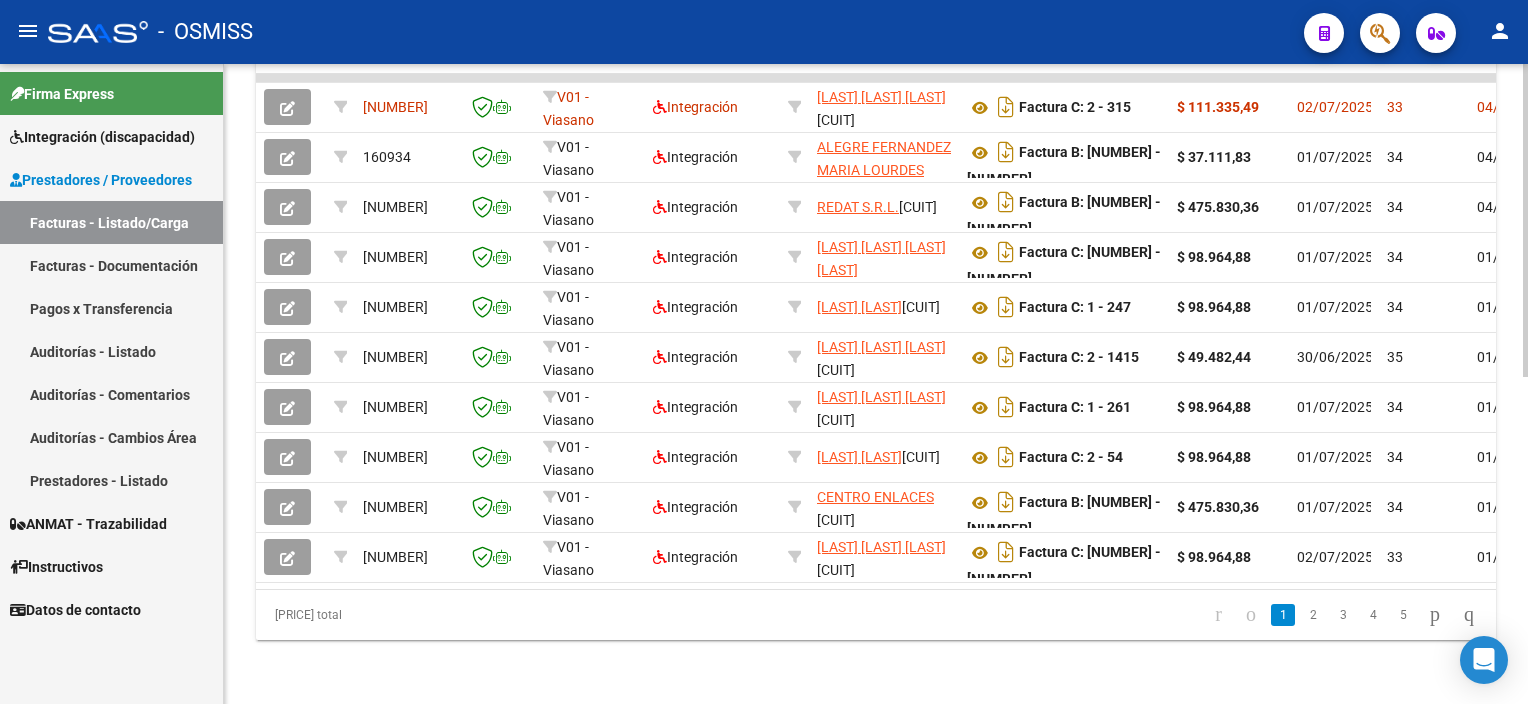 scroll, scrollTop: 664, scrollLeft: 0, axis: vertical 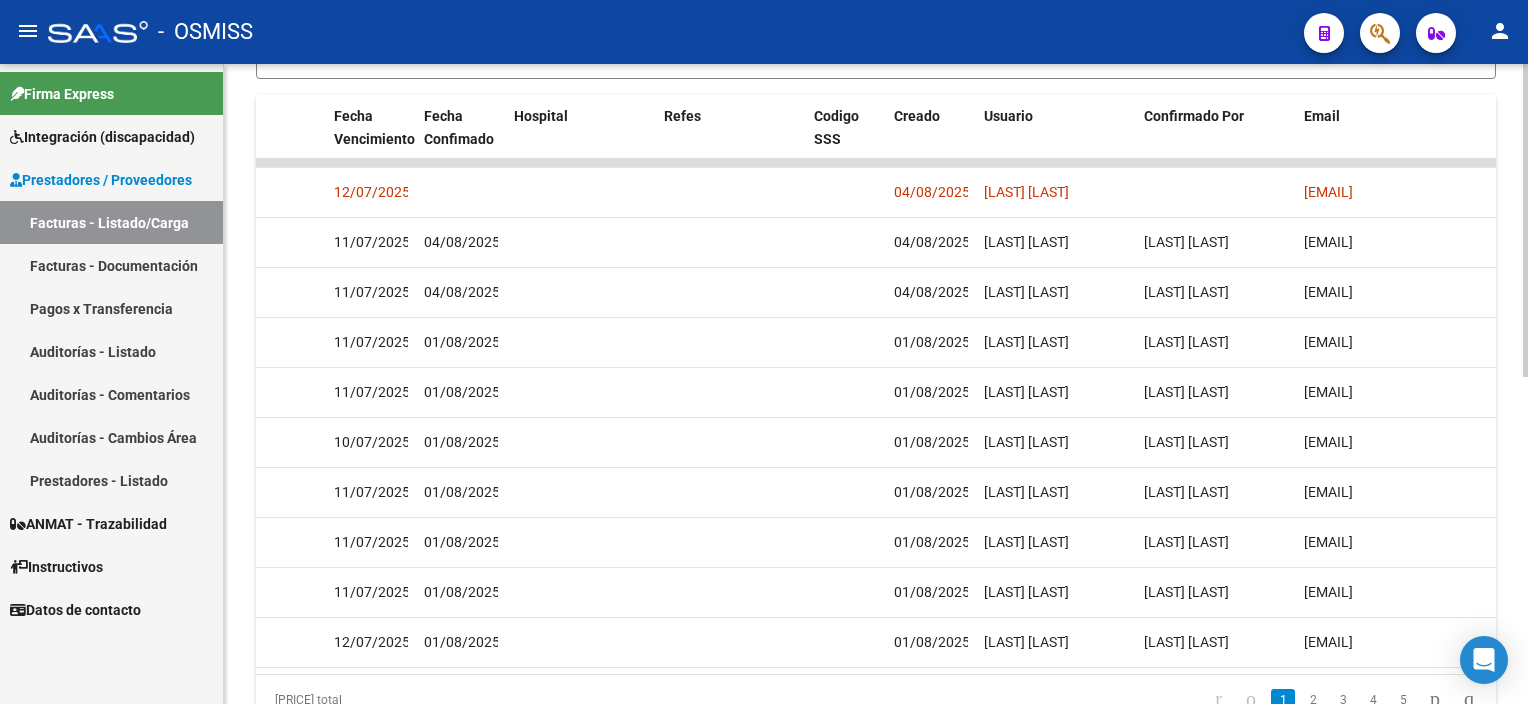 click on "menu -   OSMISS  person    Firma Express     Integración (discapacidad) Legajos    Prestadores / Proveedores Facturas - Listado/Carga Facturas - Documentación Pagos x Transferencia Auditorías - Listado Auditorías - Comentarios Auditorías - Cambios Área Prestadores - Listado    ANMAT - Trazabilidad    Instructivos    Datos de contacto  Video tutorial   PRESTADORES -> Listado de CPBTs Emitidos por Prestadores / Proveedores (alt+q)   Cargar Comprobante
Carga Masiva  cloud_download  CSV  cloud_download  EXCEL  cloud_download  Estandar   Descarga Masiva
Filtros Id Area Area Seleccionar Gerenciador Seleccionar Gerenciador Todos Confirmado Todos Cargado desde Masivo   Mostrar totalizadores   FILTROS DEL COMPROBANTE  Comprobante Tipo Comprobante Tipo Start date – End date Fec. Comprobante Desde / Hasta Días Emisión Desde(cant. días) Días Emisión Hasta(cant. días) CUIT / Razón Social Pto. Venta Nro. Comprobante Código SSS CAE Válido CAE Válido Todos Cargado Módulo Hosp. Todos Op" at bounding box center [764, 352] 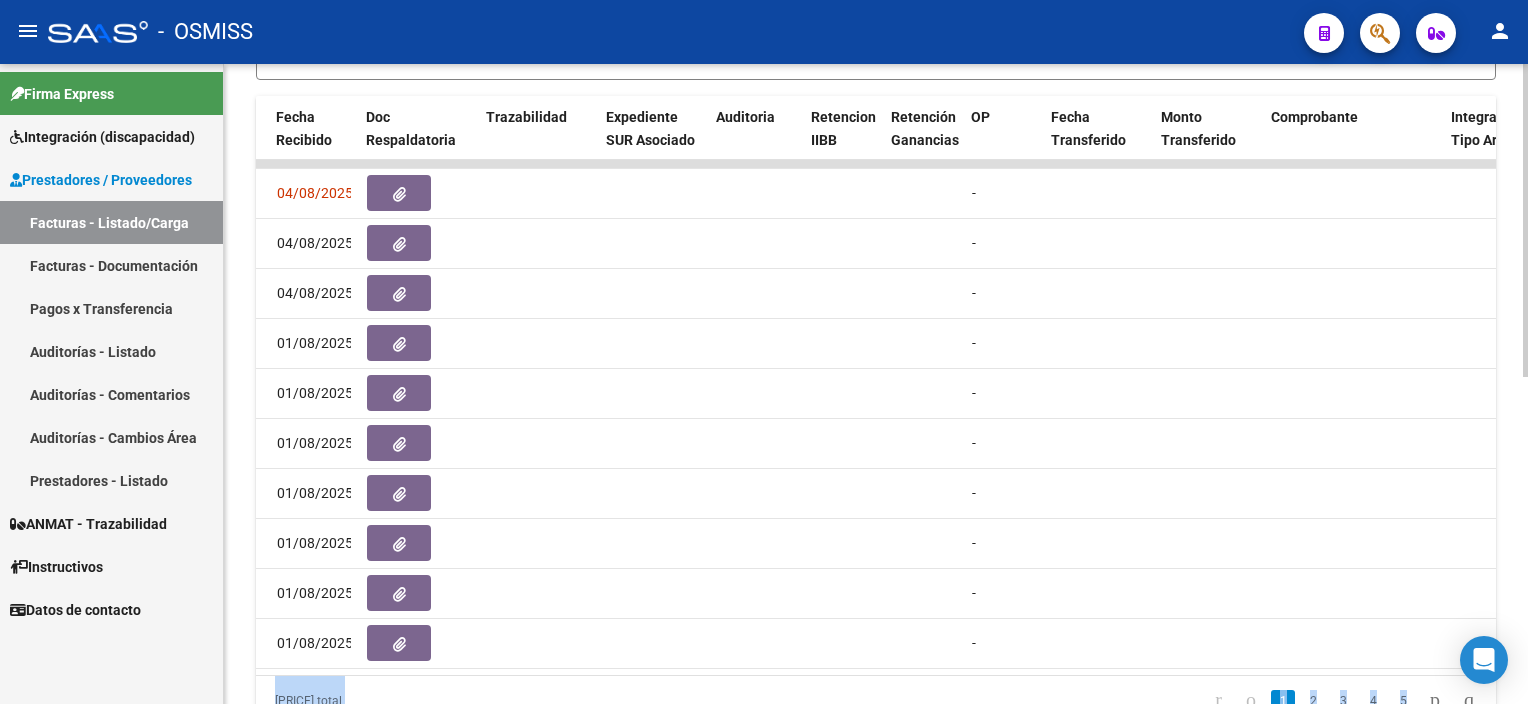 scroll, scrollTop: 0, scrollLeft: 0, axis: both 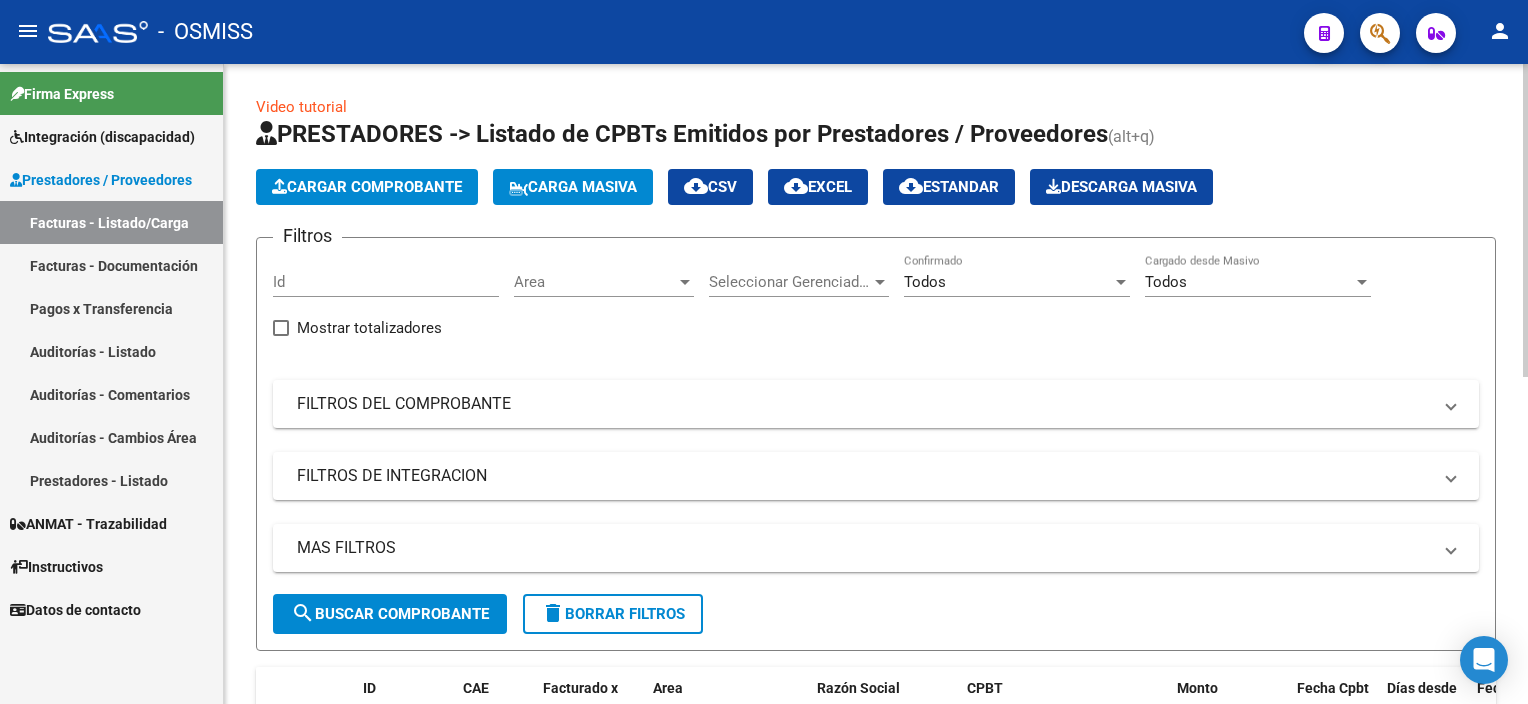 click on "menu -   OSMISS  person    Firma Express     Integración (discapacidad) Legajos    Prestadores / Proveedores Facturas - Listado/Carga Facturas - Documentación Pagos x Transferencia Auditorías - Listado Auditorías - Comentarios Auditorías - Cambios Área Prestadores - Listado    ANMAT - Trazabilidad    Instructivos    Datos de contacto  Video tutorial   PRESTADORES -> Listado de CPBTs Emitidos por Prestadores / Proveedores (alt+q)   Cargar Comprobante
Carga Masiva  cloud_download  CSV  cloud_download  EXCEL  cloud_download  Estandar   Descarga Masiva
Filtros Id Area Area Seleccionar Gerenciador Seleccionar Gerenciador Todos Confirmado Todos Cargado desde Masivo   Mostrar totalizadores   FILTROS DEL COMPROBANTE  Comprobante Tipo Comprobante Tipo Start date – End date Fec. Comprobante Desde / Hasta Días Emisión Desde(cant. días) Días Emisión Hasta(cant. días) CUIT / Razón Social Pto. Venta Nro. Comprobante Código SSS CAE Válido CAE Válido Todos Cargado Módulo Hosp. Todos Op" at bounding box center (764, 352) 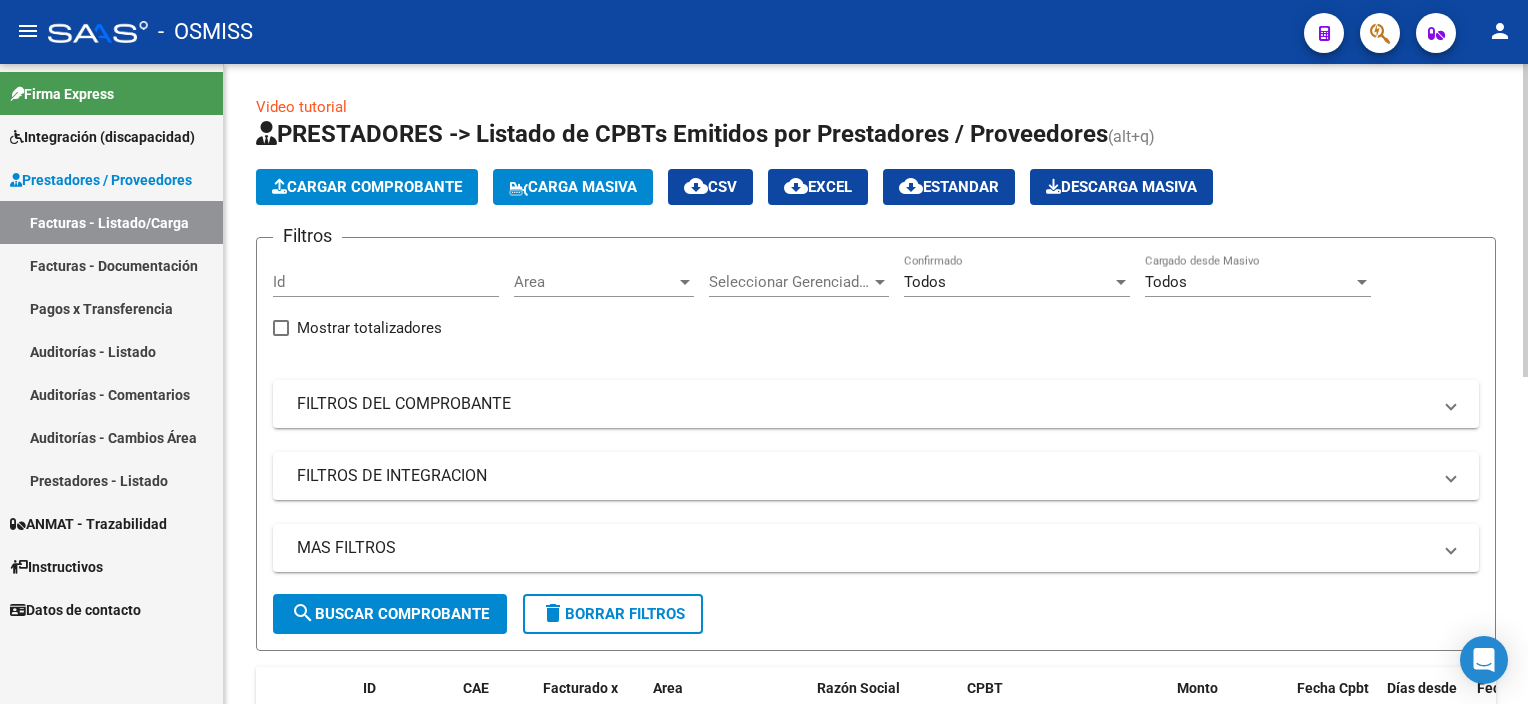 click on "Cargar Comprobante" 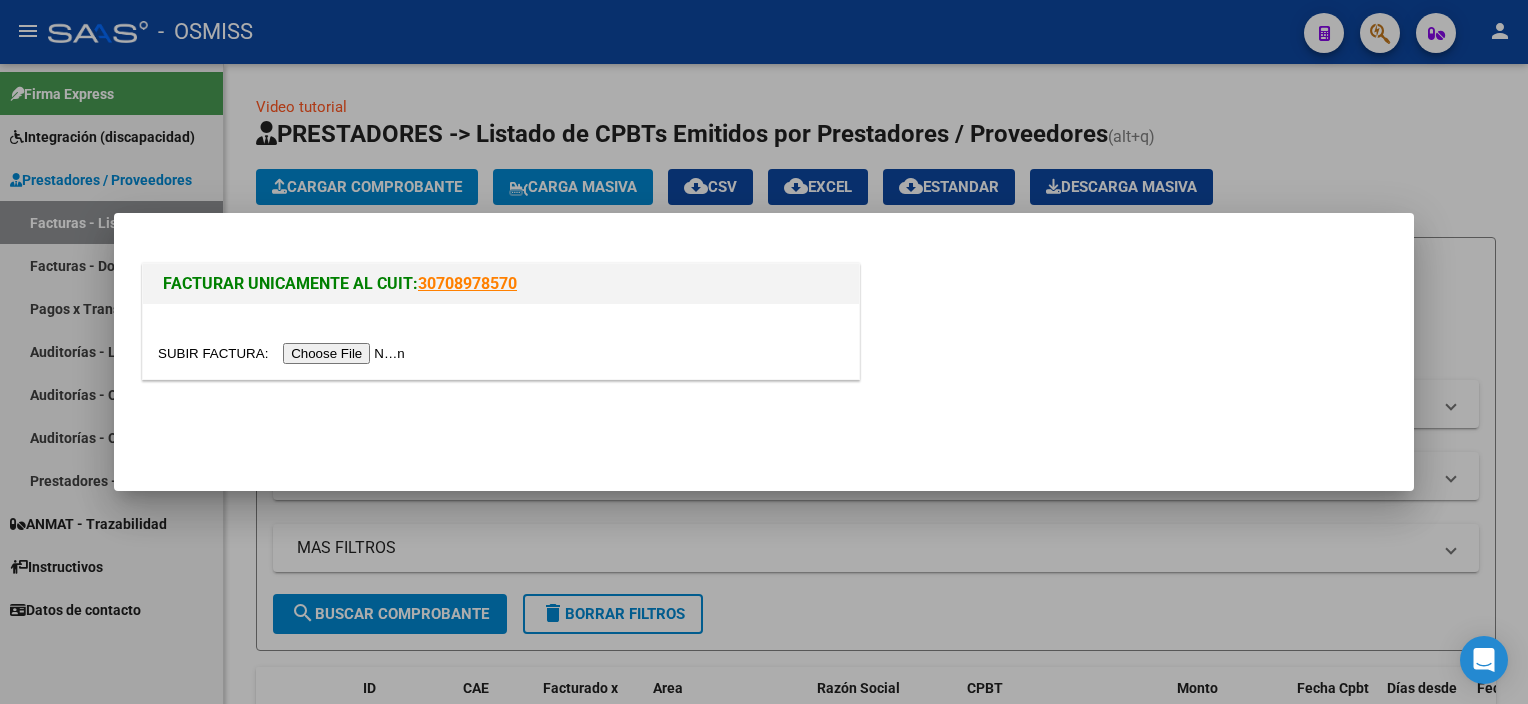 click at bounding box center [284, 353] 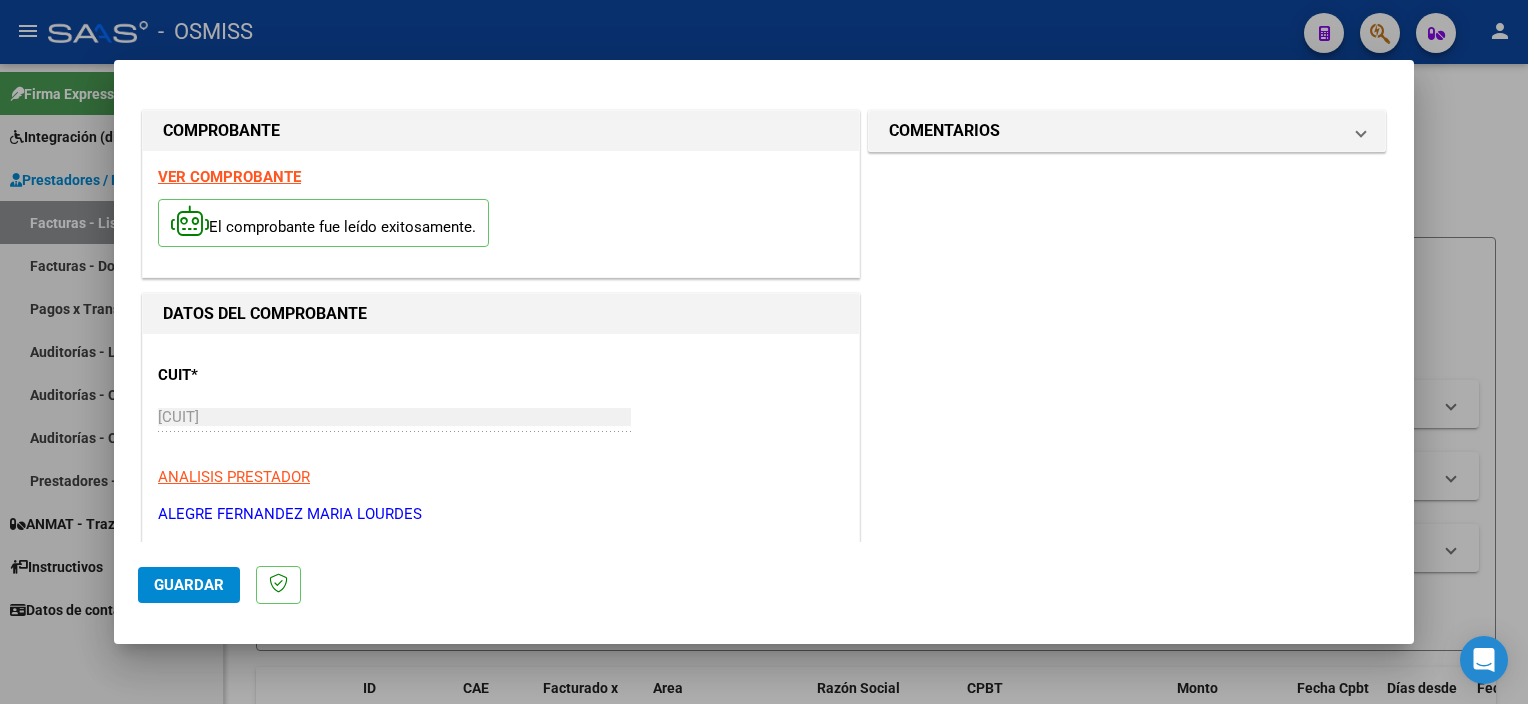 scroll, scrollTop: 295, scrollLeft: 0, axis: vertical 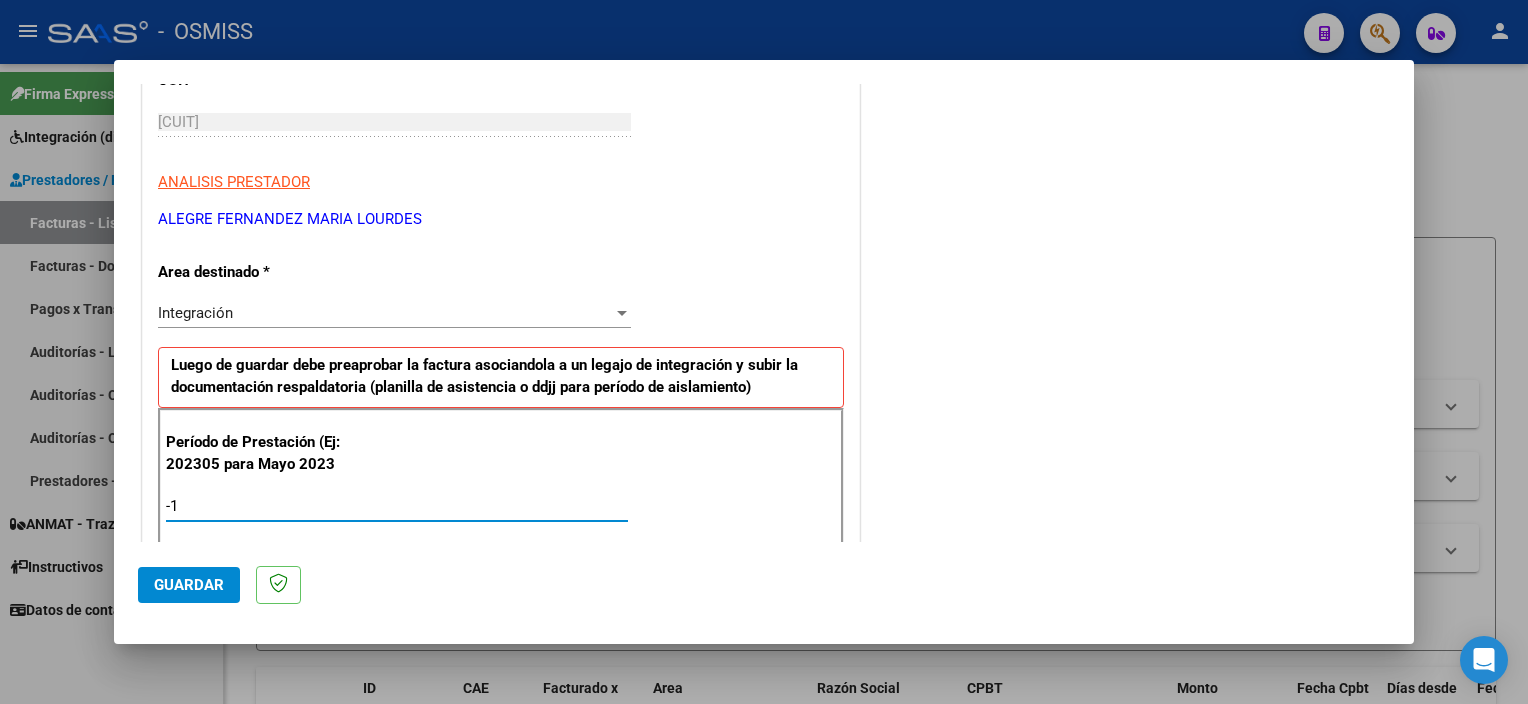 type on "-2" 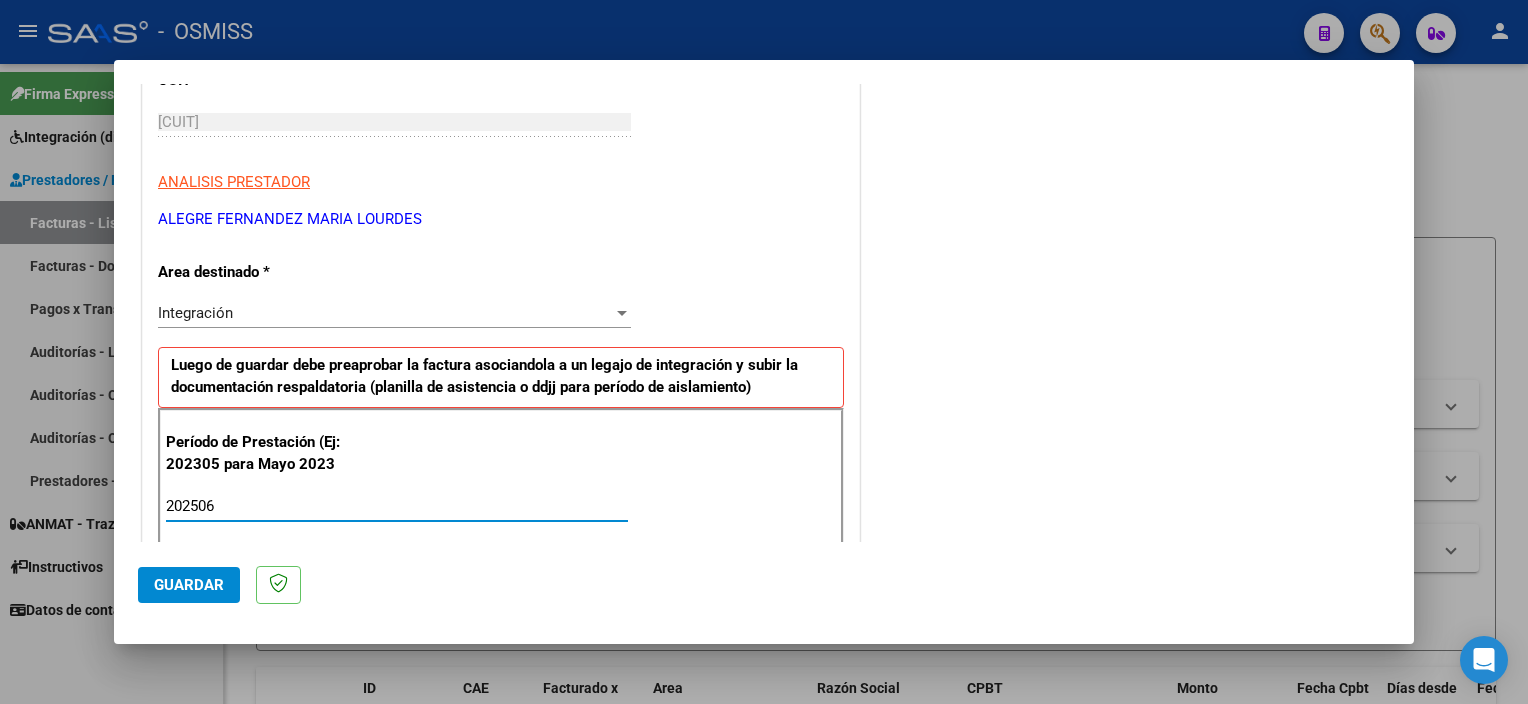 type on "202506" 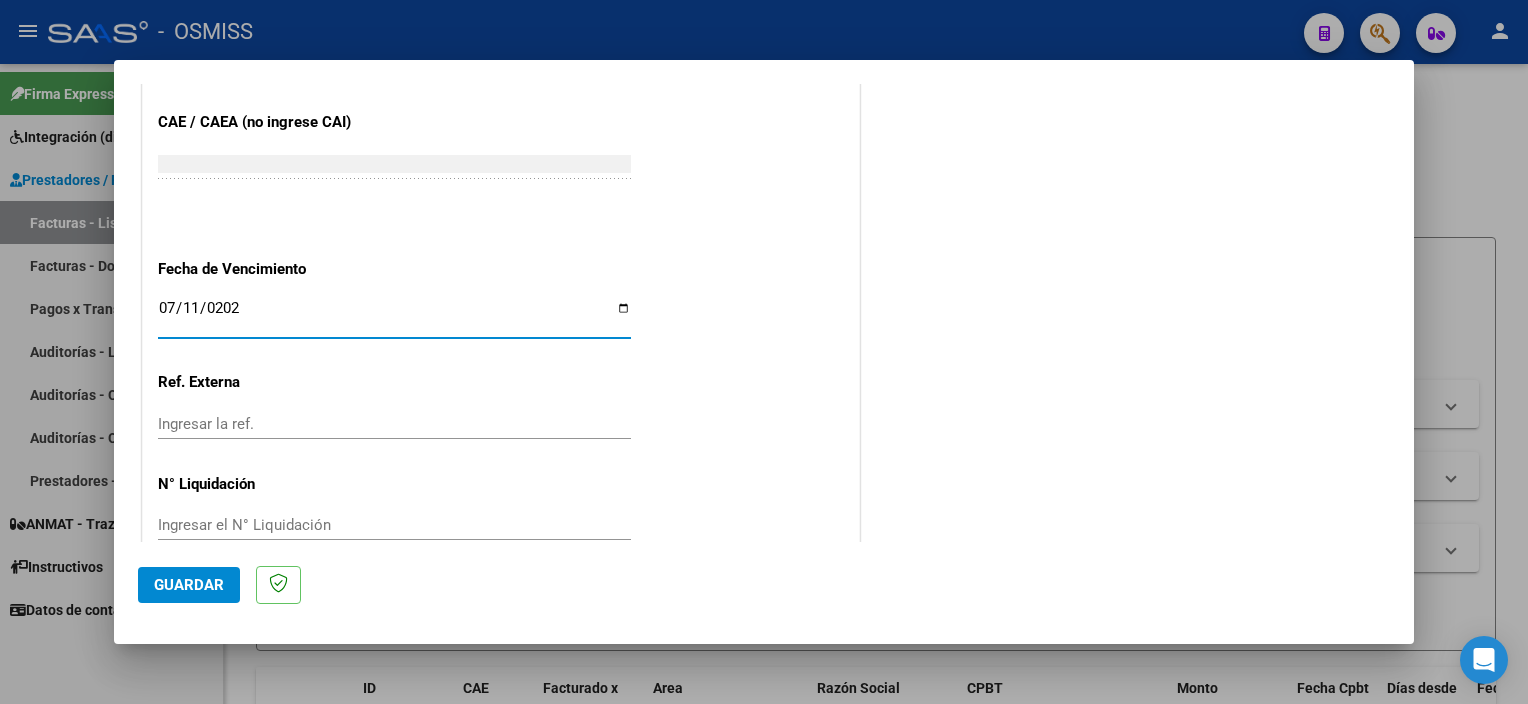 type on "2025-07-11" 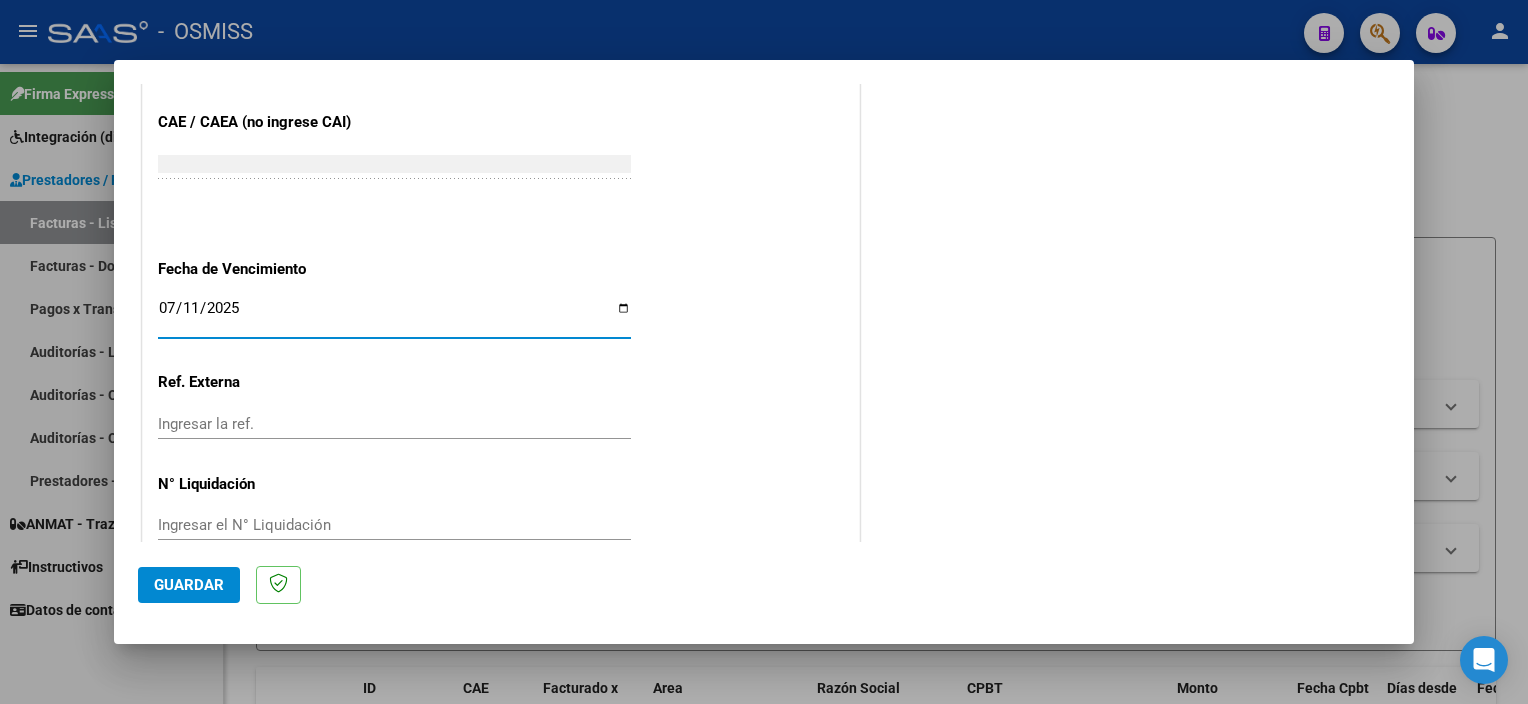 click on "Guardar" 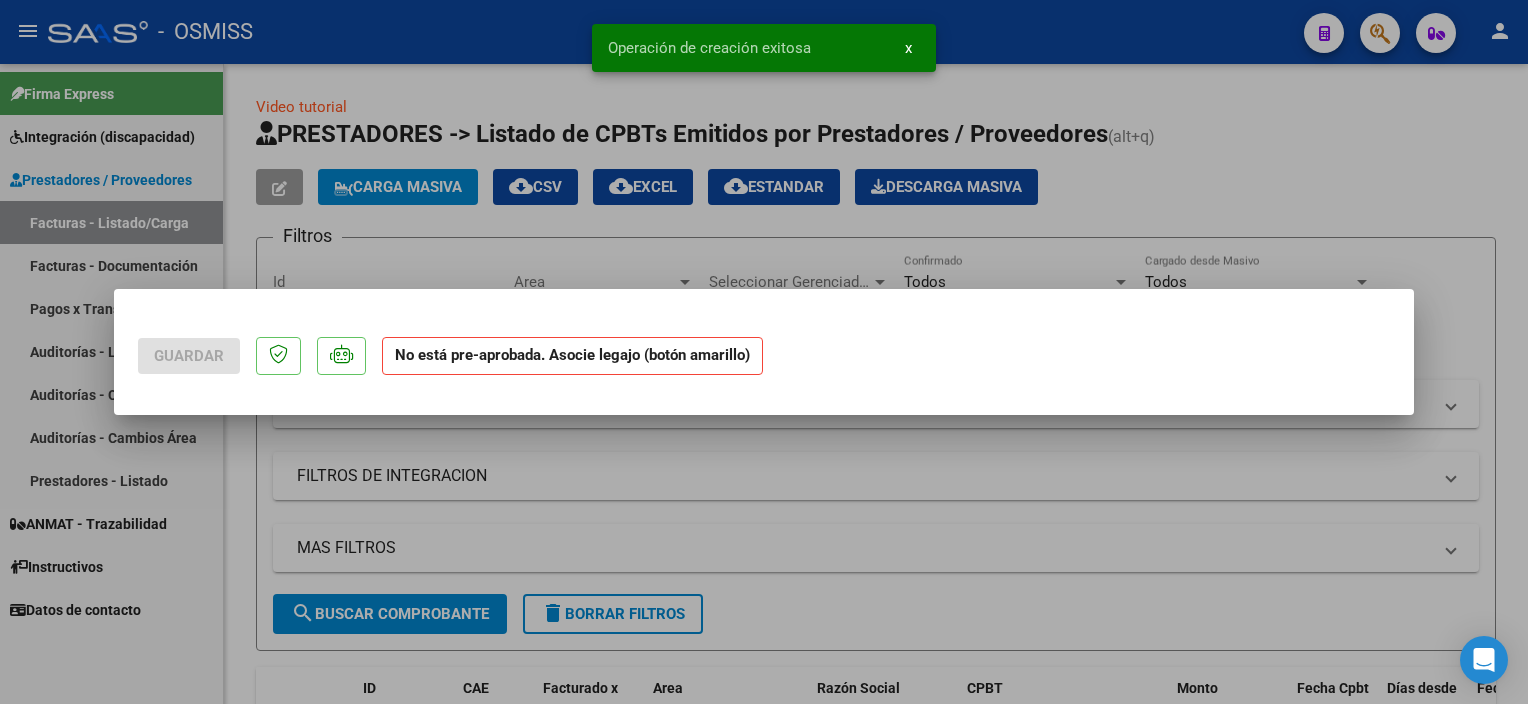 scroll, scrollTop: 0, scrollLeft: 0, axis: both 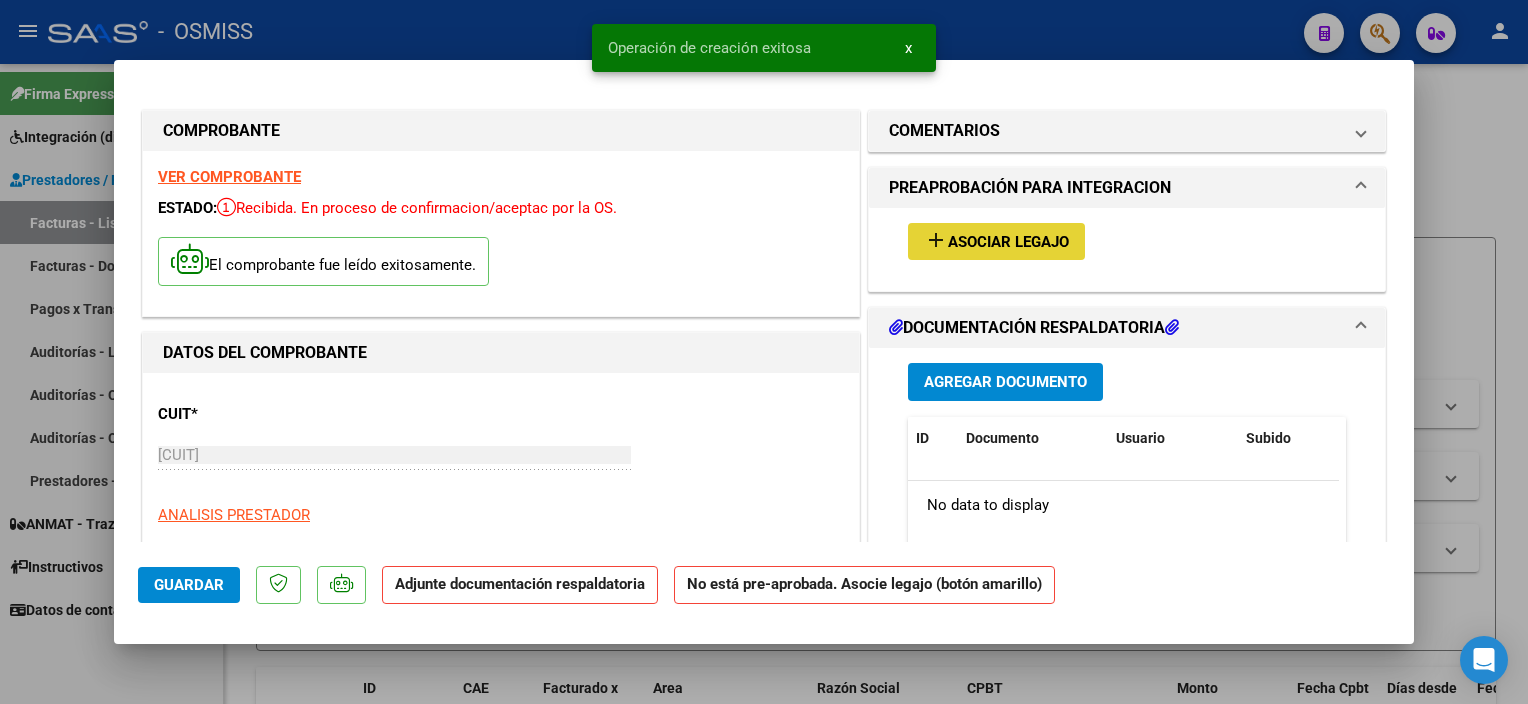 click on "Asociar Legajo" at bounding box center [1008, 242] 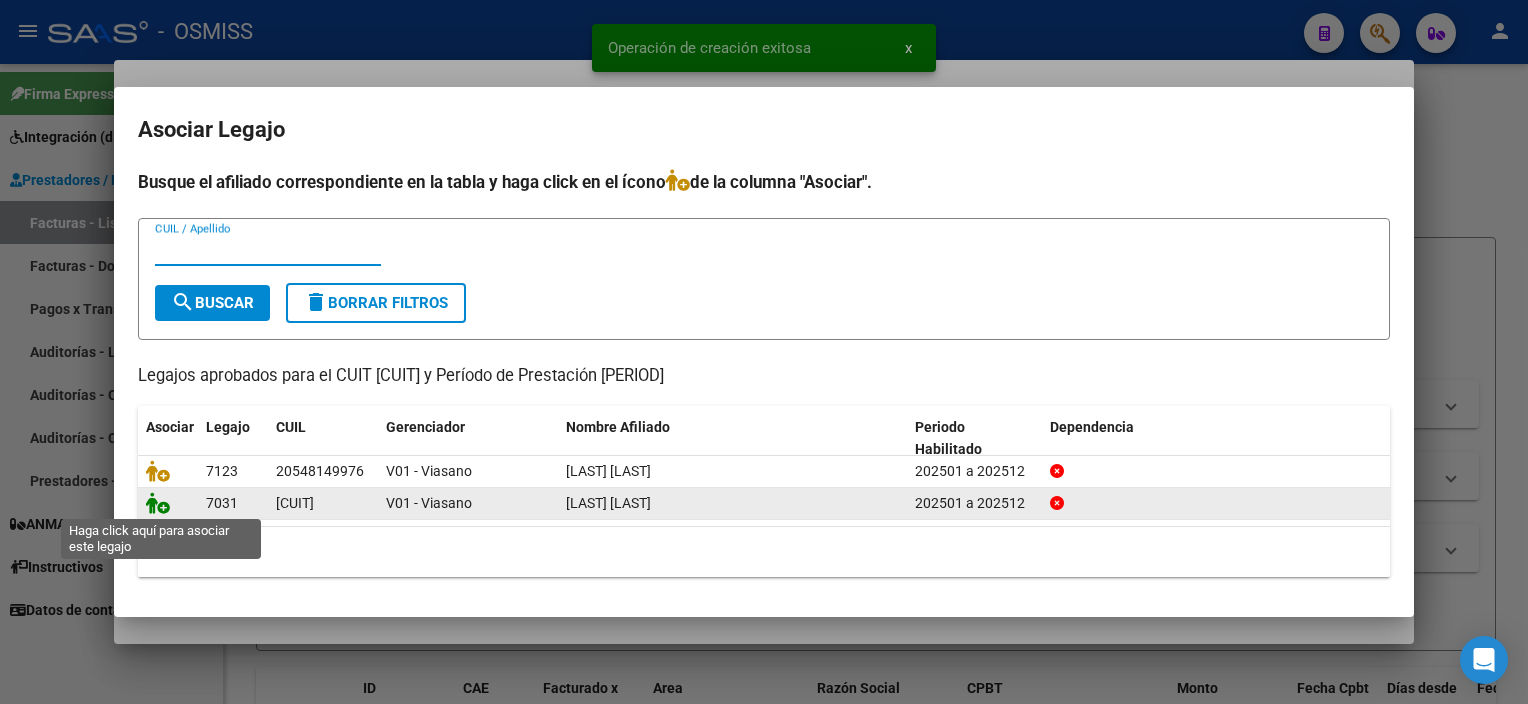 click 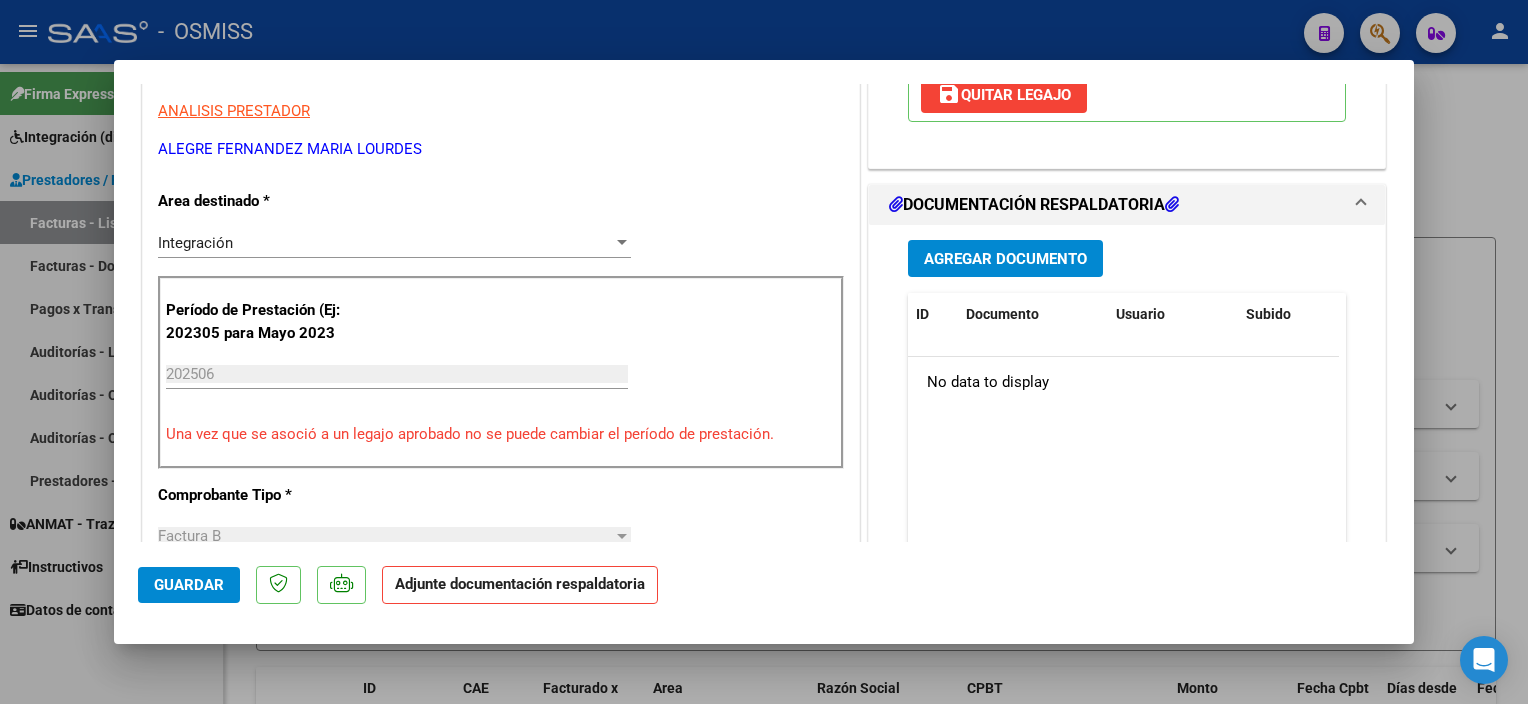 scroll, scrollTop: 452, scrollLeft: 0, axis: vertical 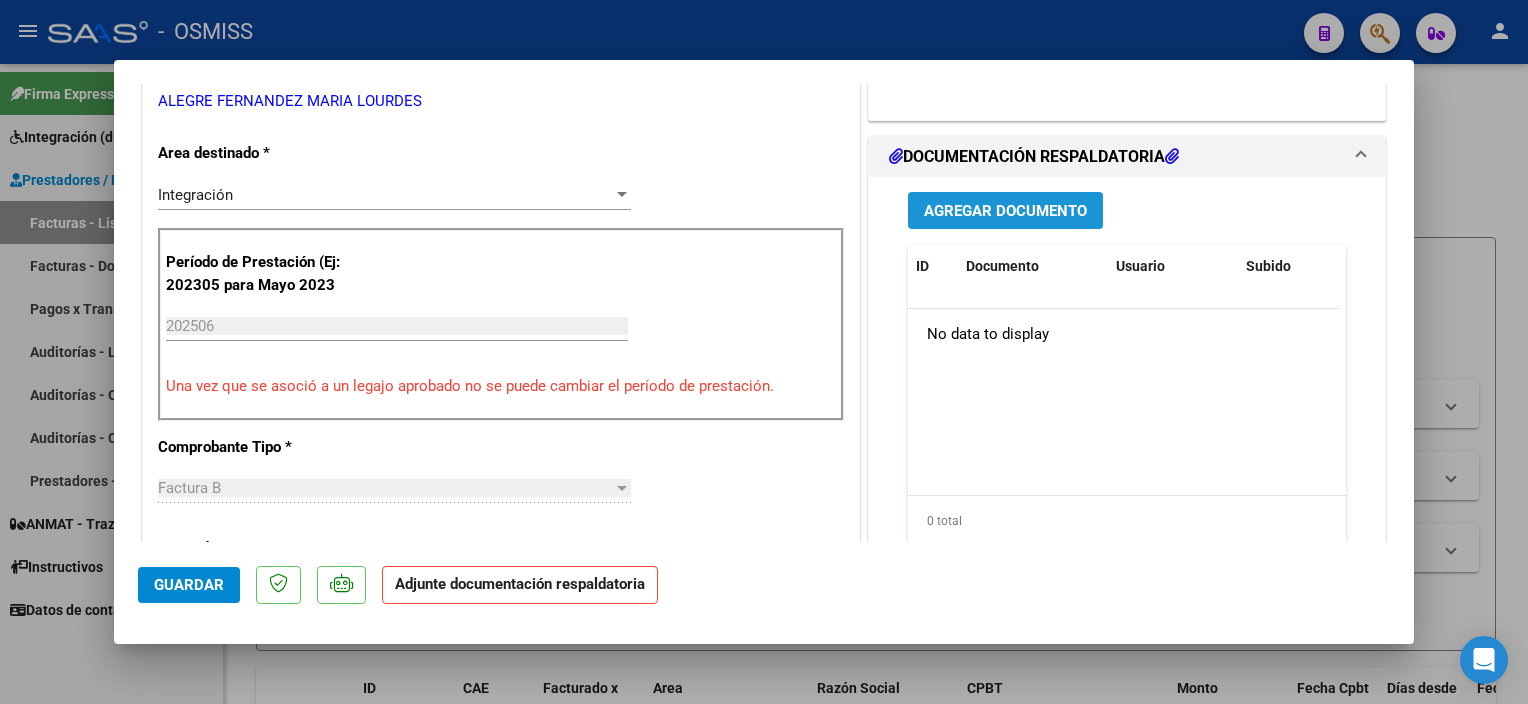 click on "Agregar Documento" at bounding box center [1005, 210] 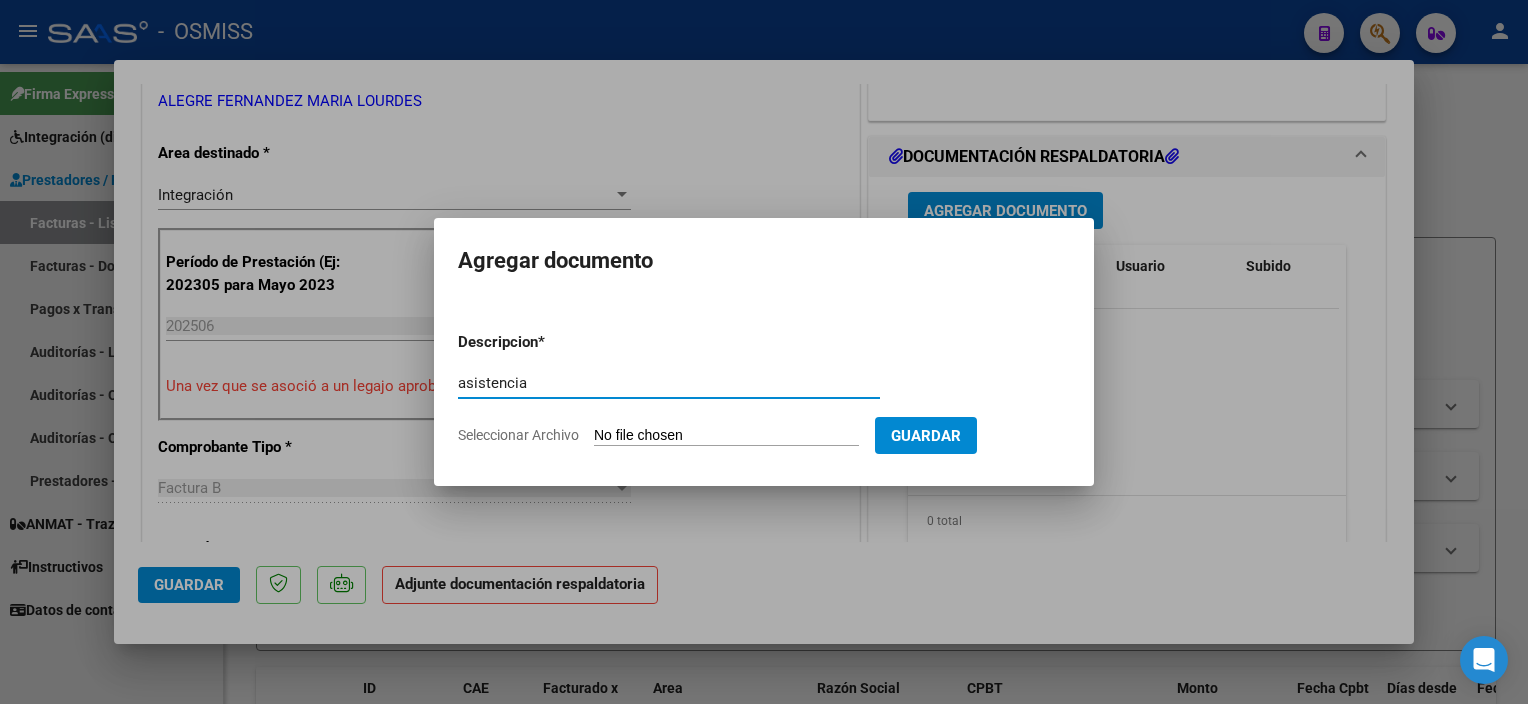 type on "ASISTENCIA" 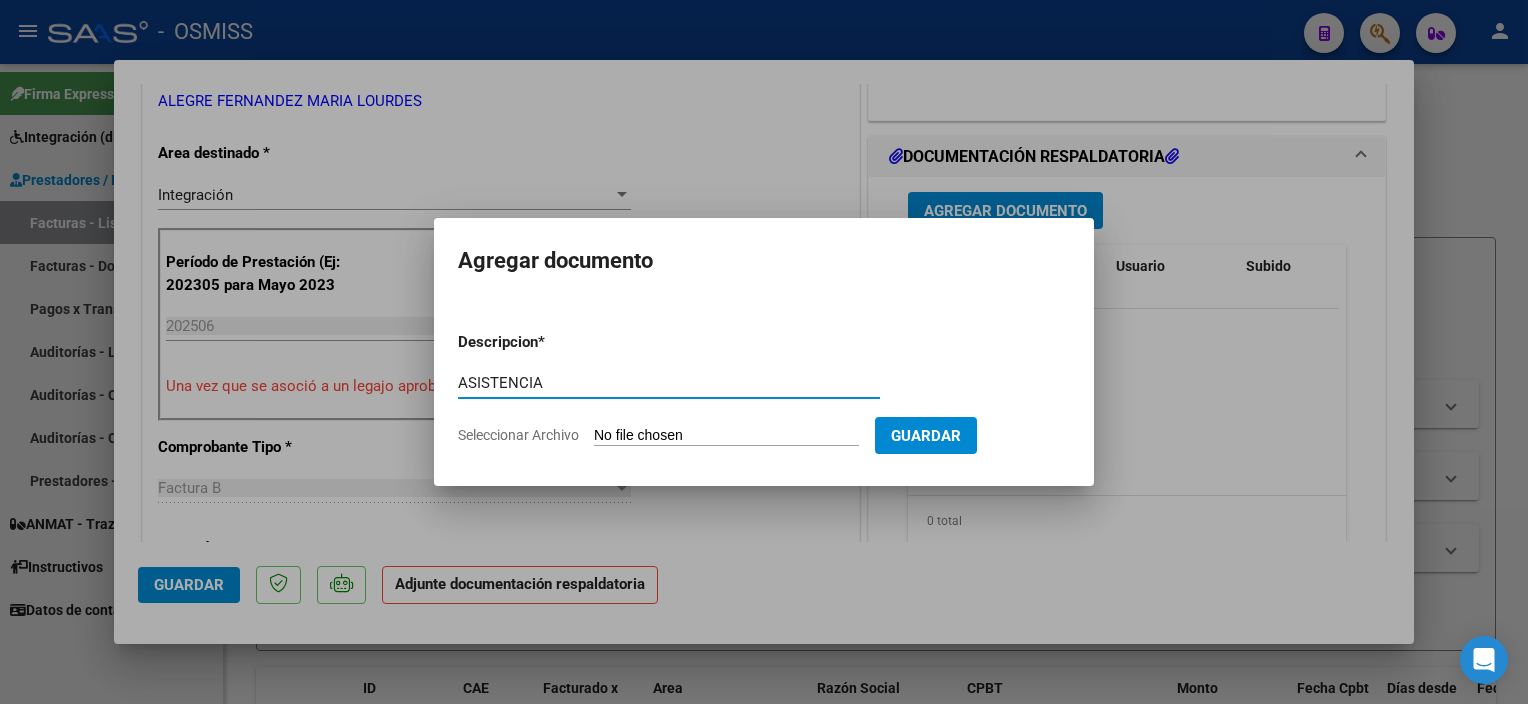 click on "Seleccionar Archivo" at bounding box center (726, 436) 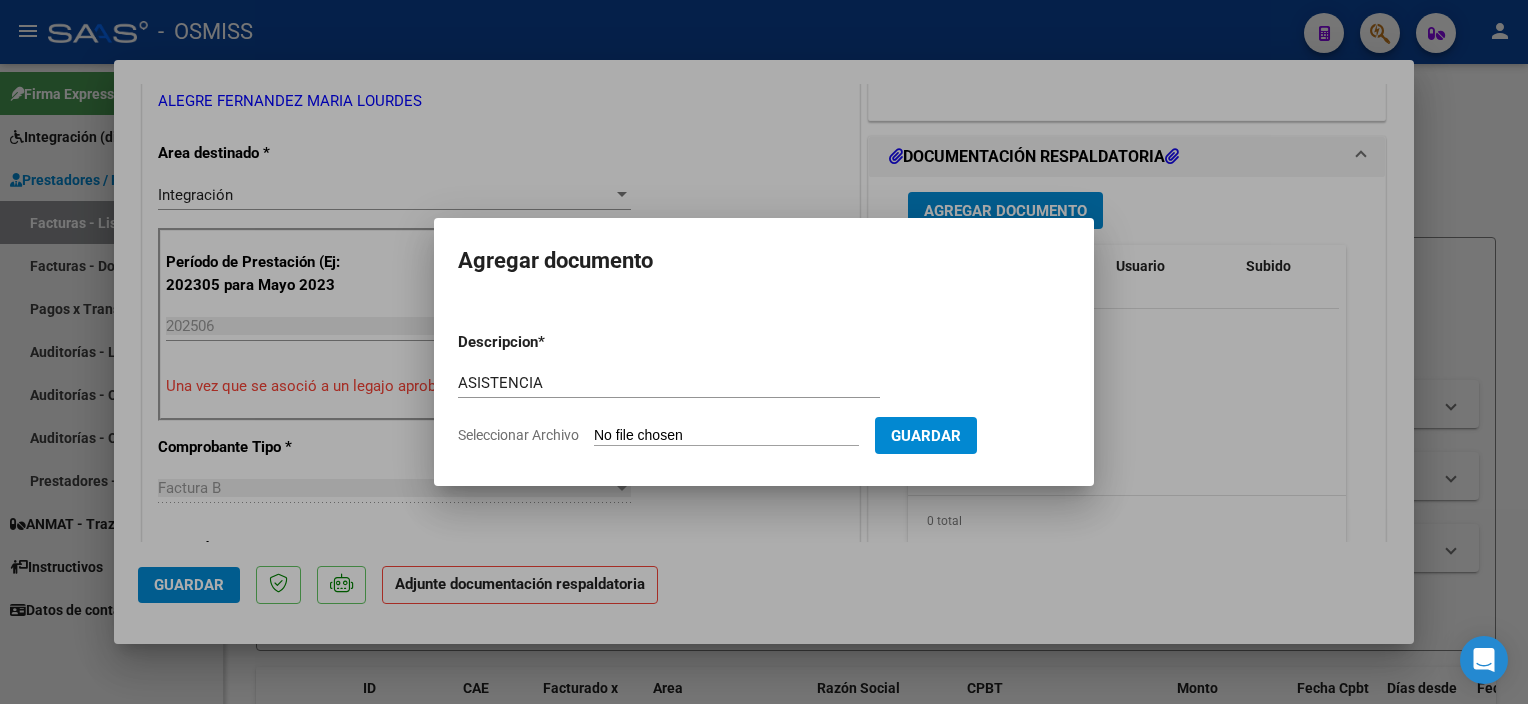 type on "C:\fakepath\[FILENAME]" 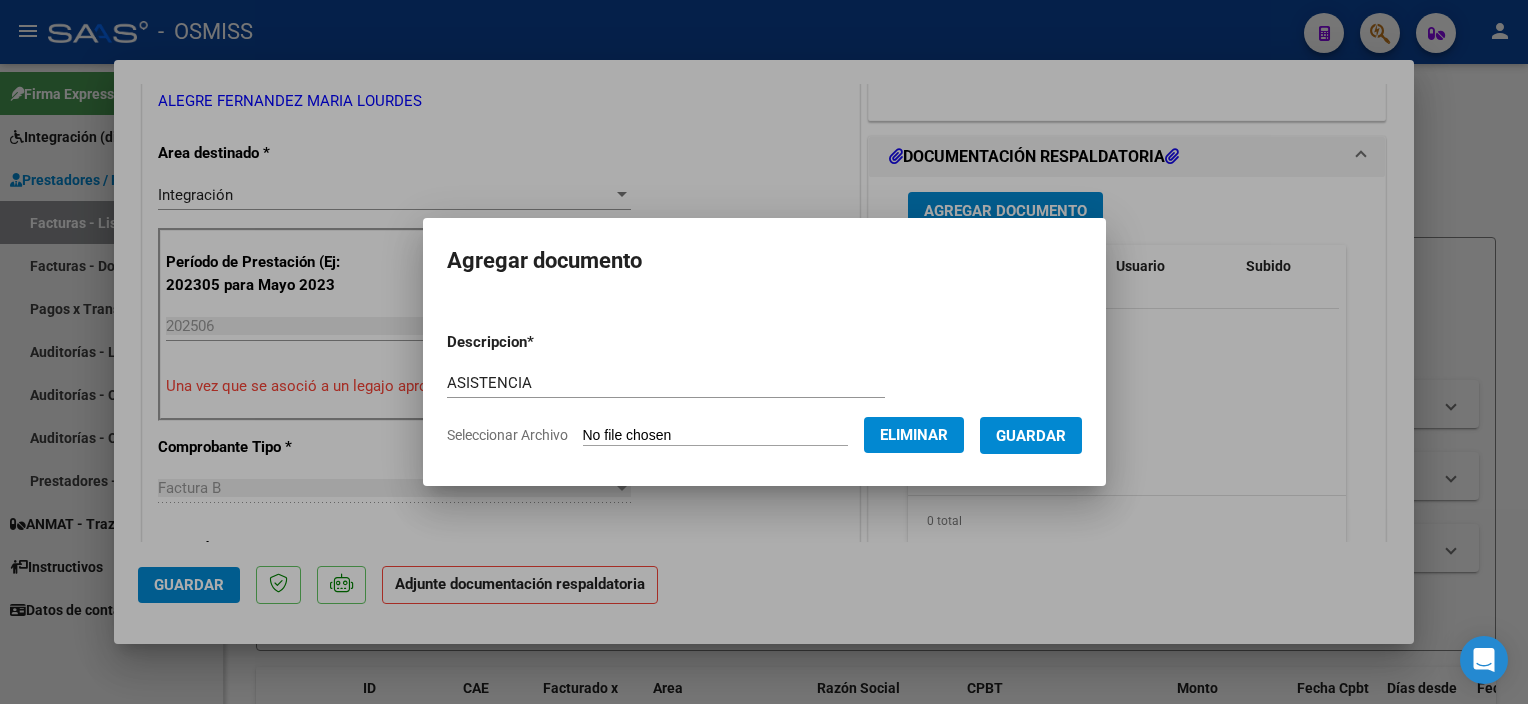 click on "Guardar" at bounding box center [1031, 436] 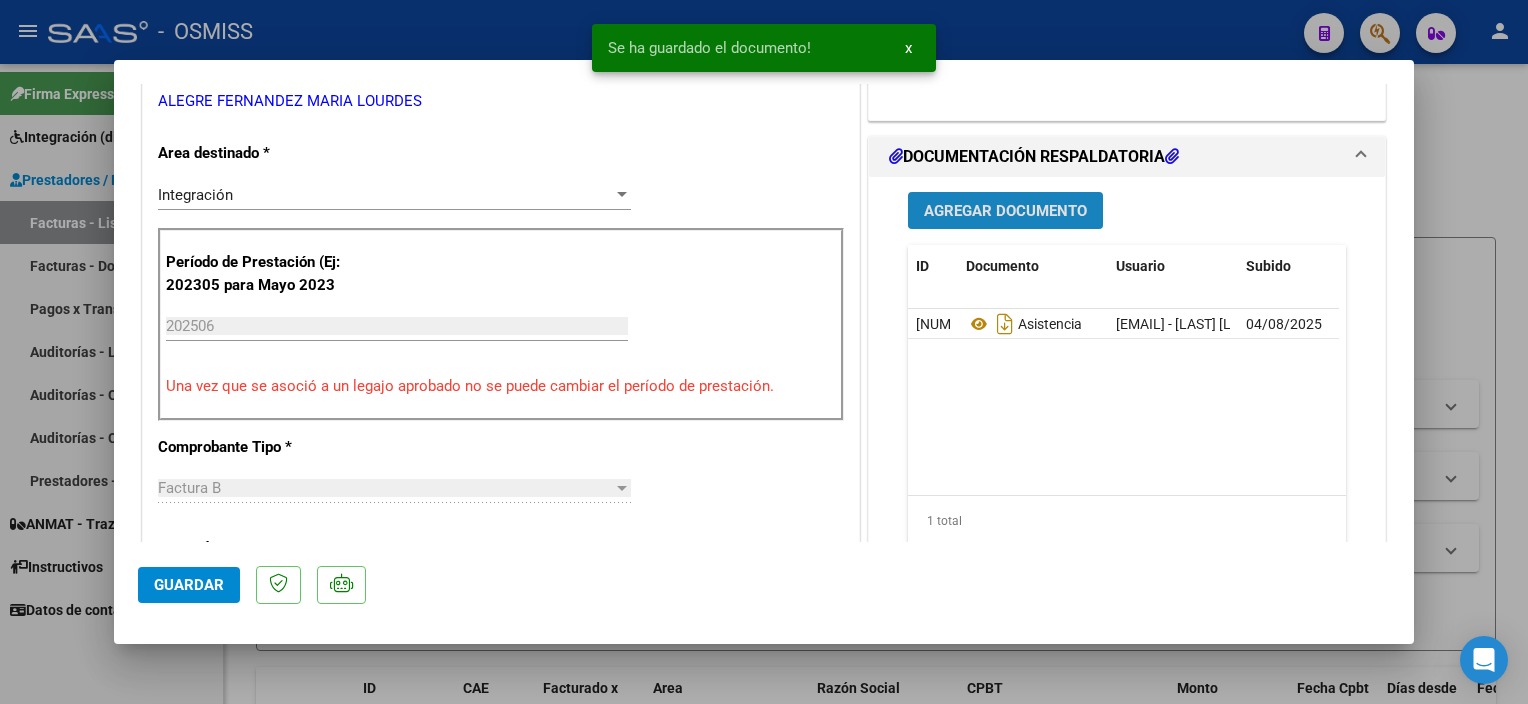 click on "Agregar Documento" at bounding box center (1005, 211) 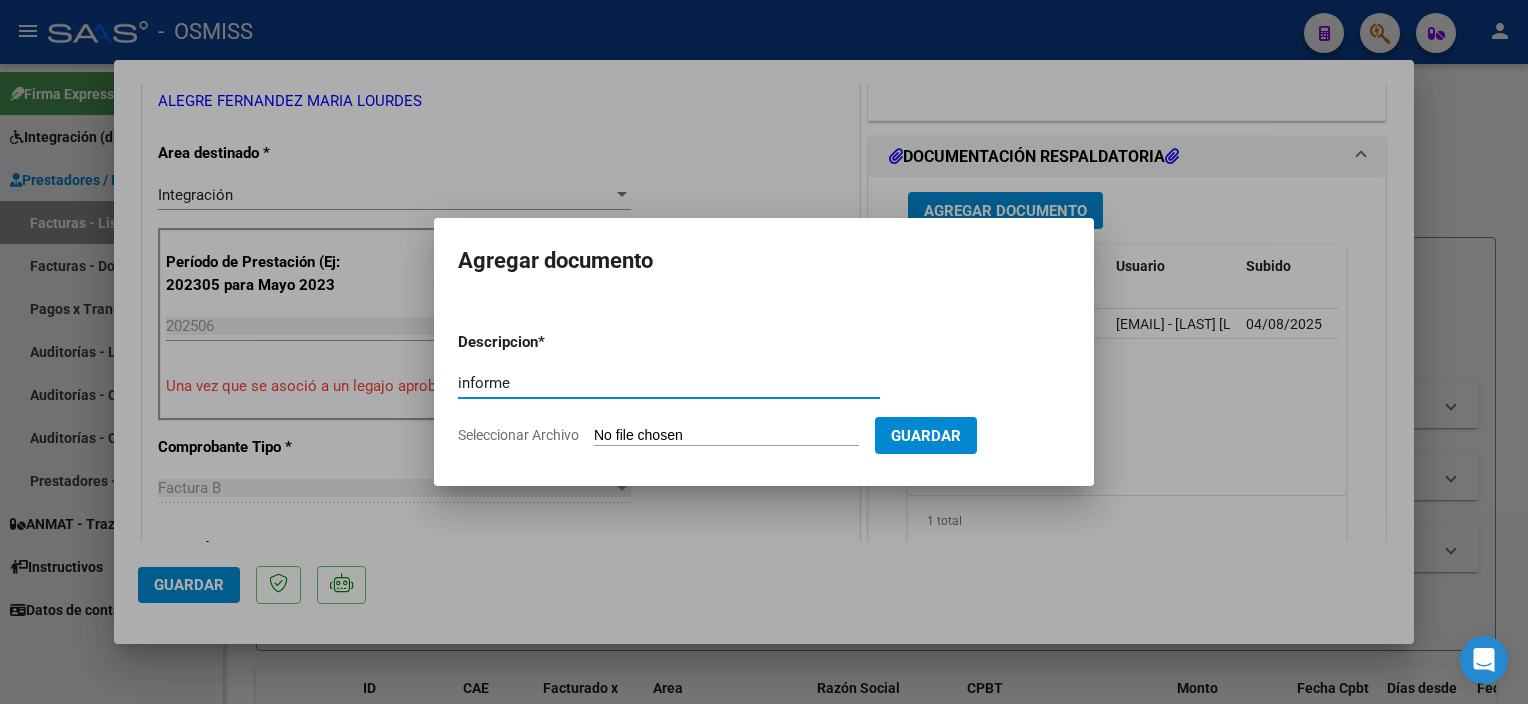 type on "informe" 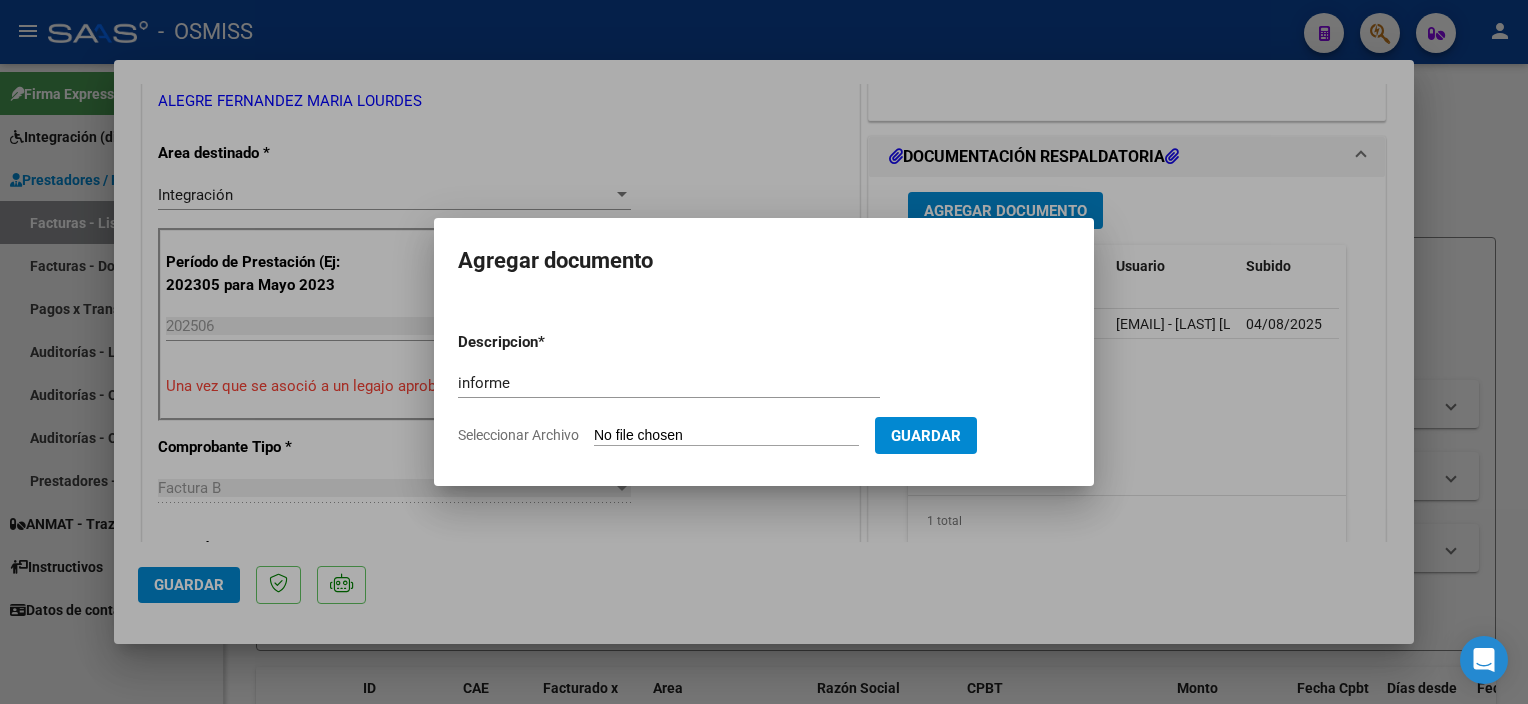 click on "Seleccionar Archivo" at bounding box center [726, 436] 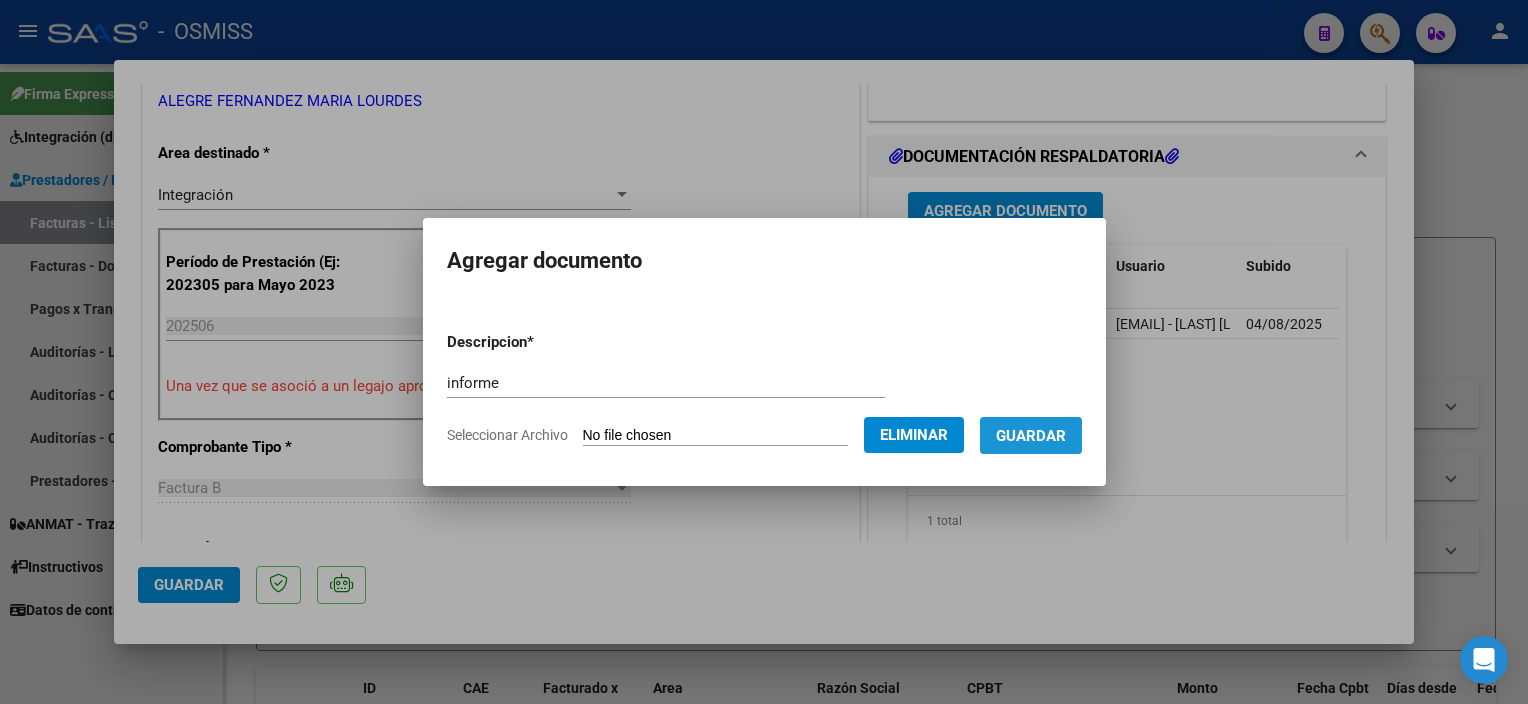 click on "Guardar" at bounding box center [1031, 436] 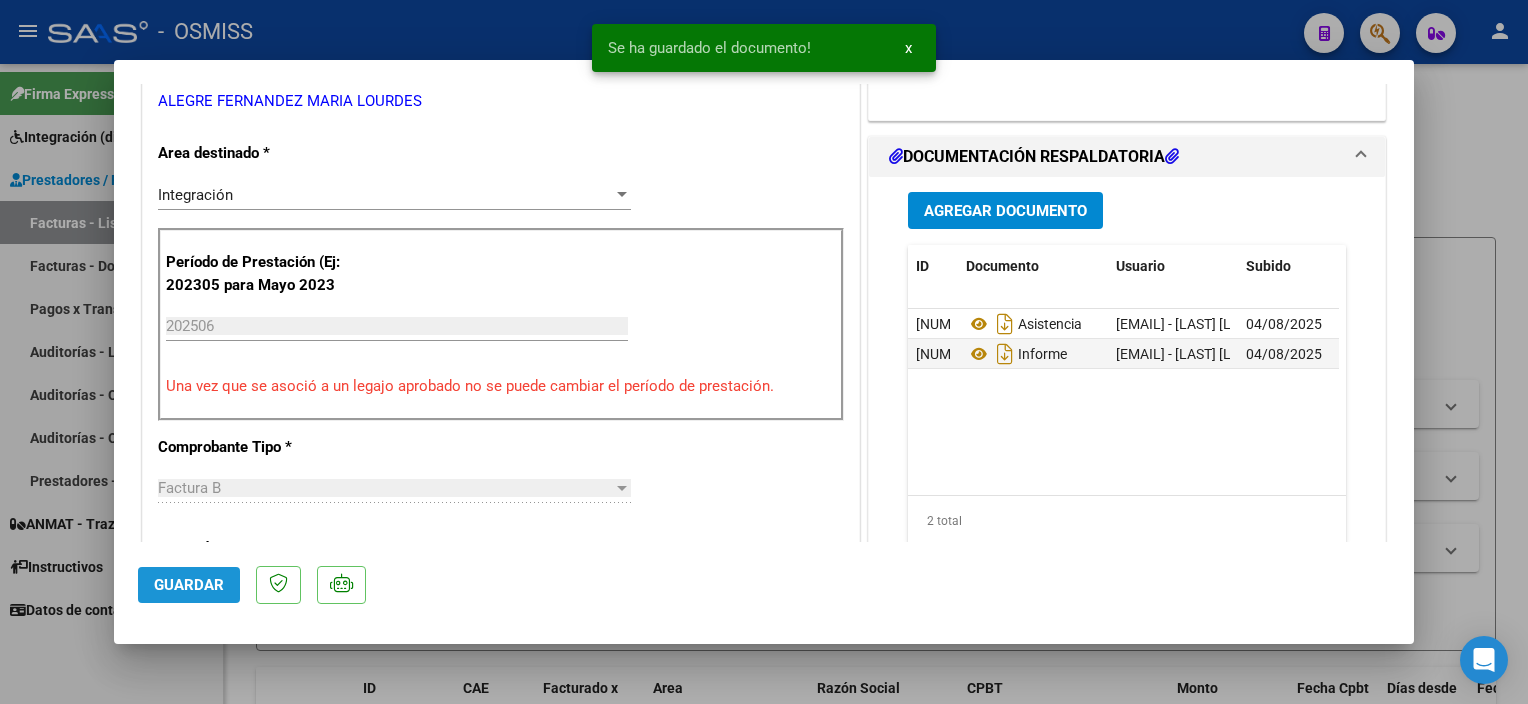 click on "Guardar" 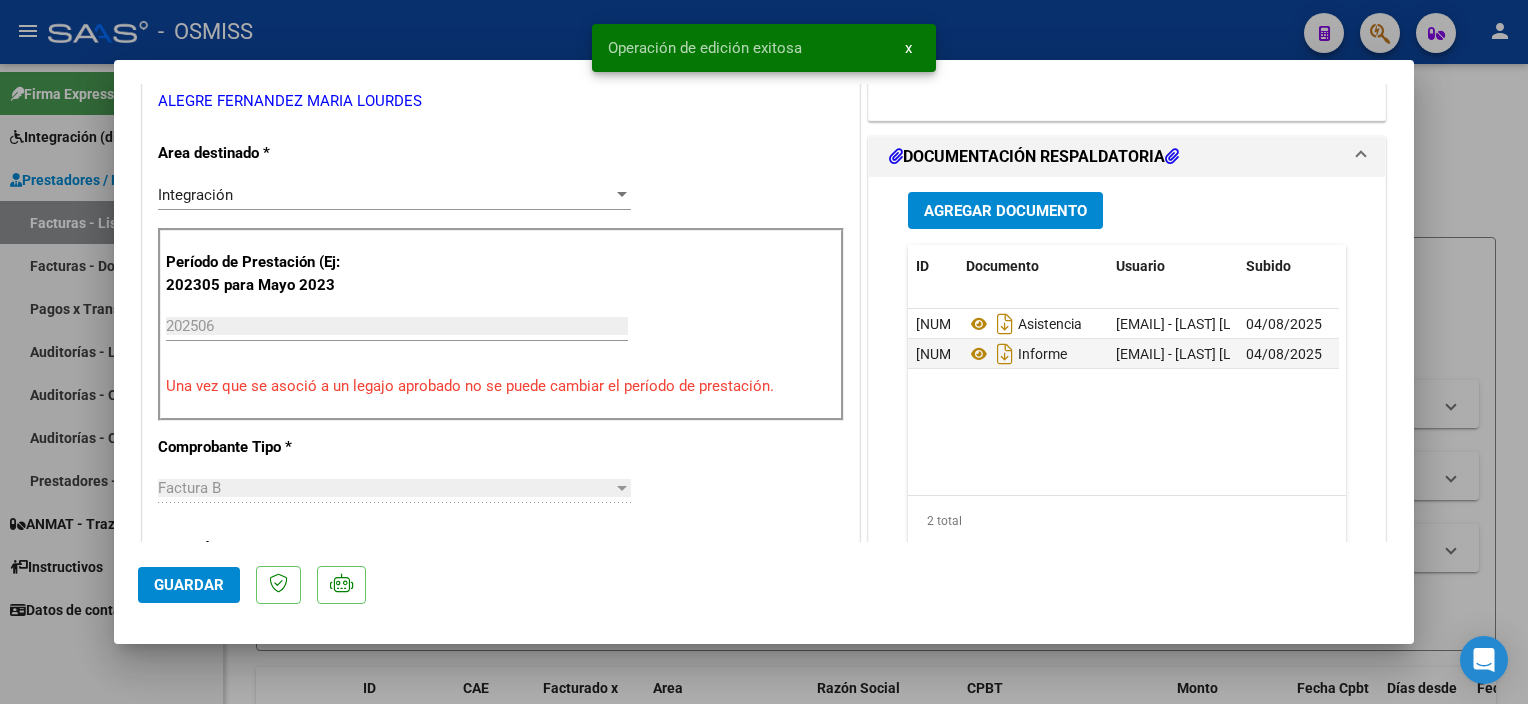 click at bounding box center [764, 352] 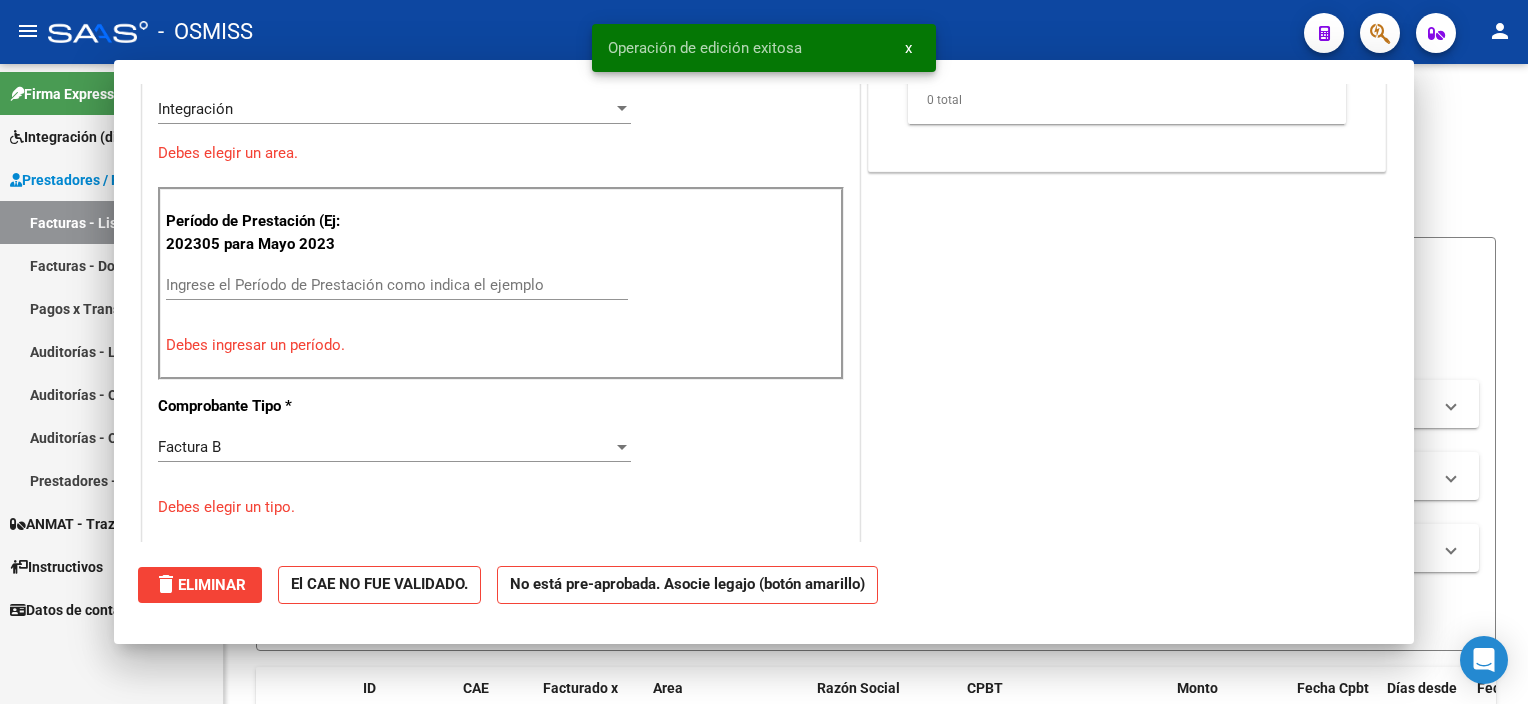 scroll, scrollTop: 367, scrollLeft: 0, axis: vertical 